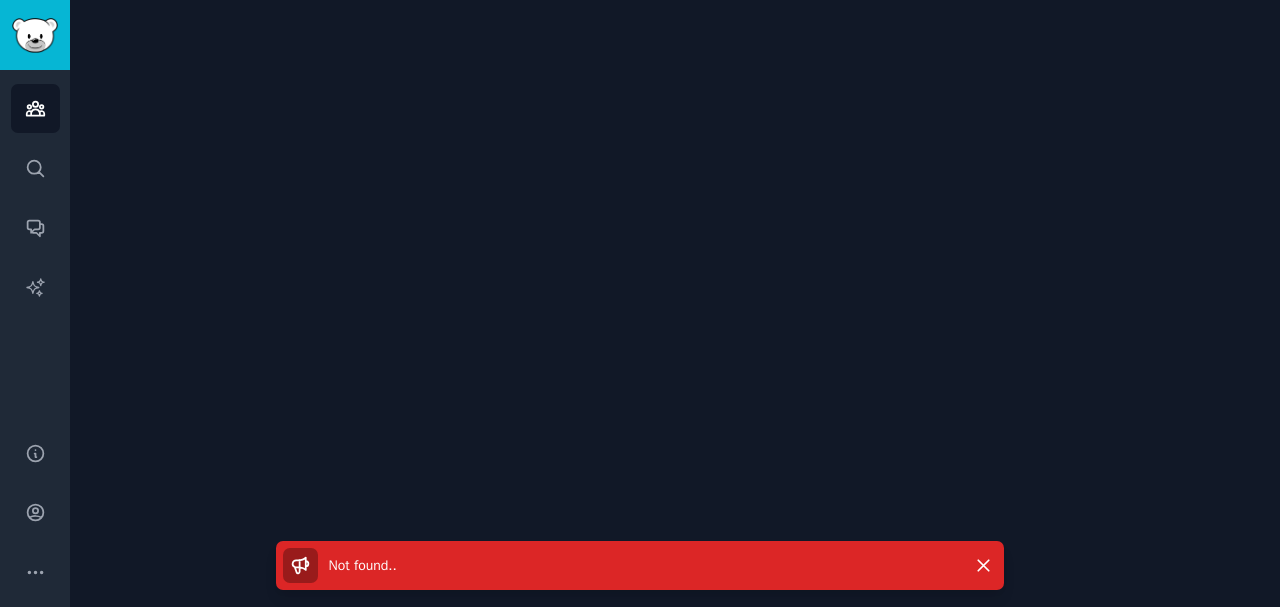 scroll, scrollTop: 0, scrollLeft: 0, axis: both 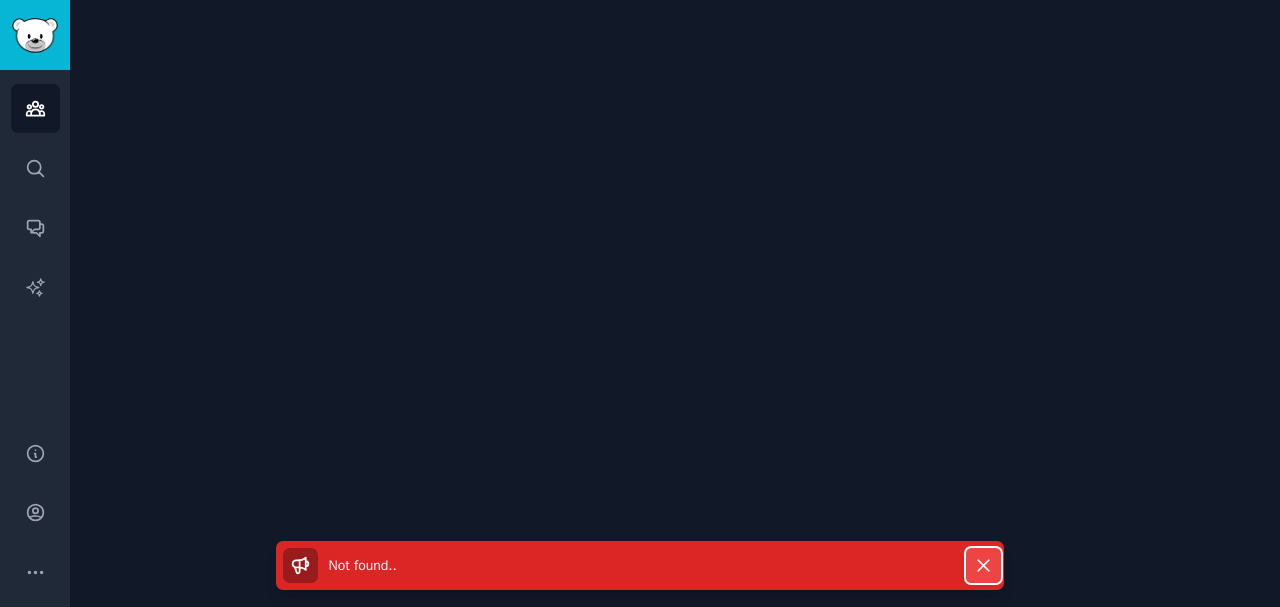 click 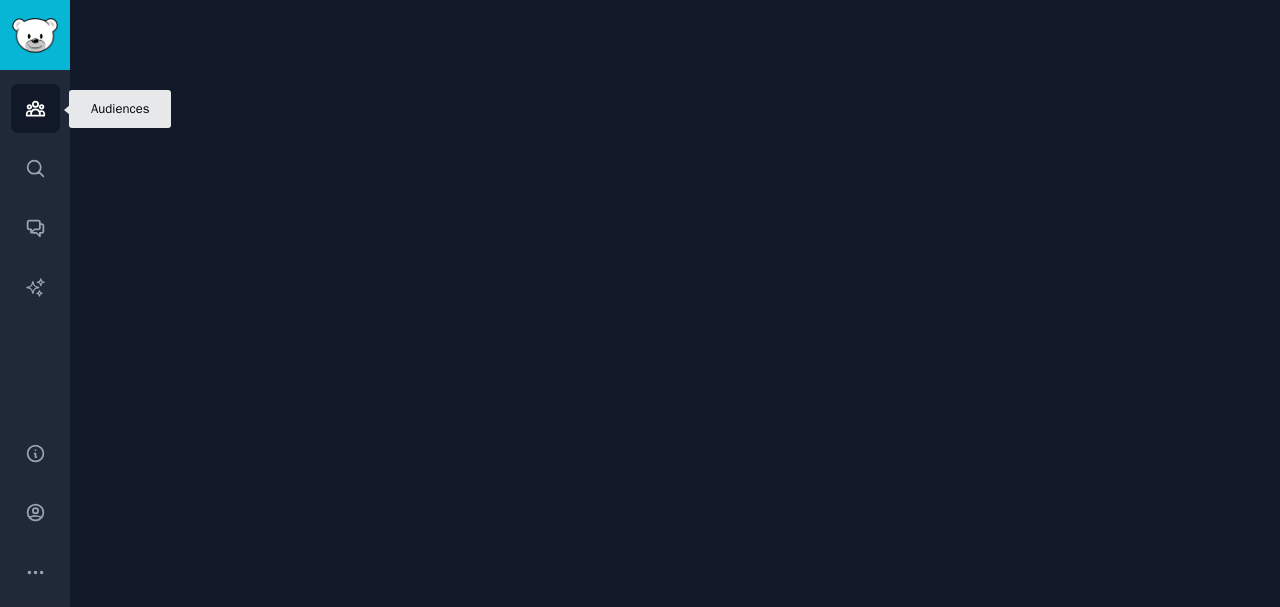 click 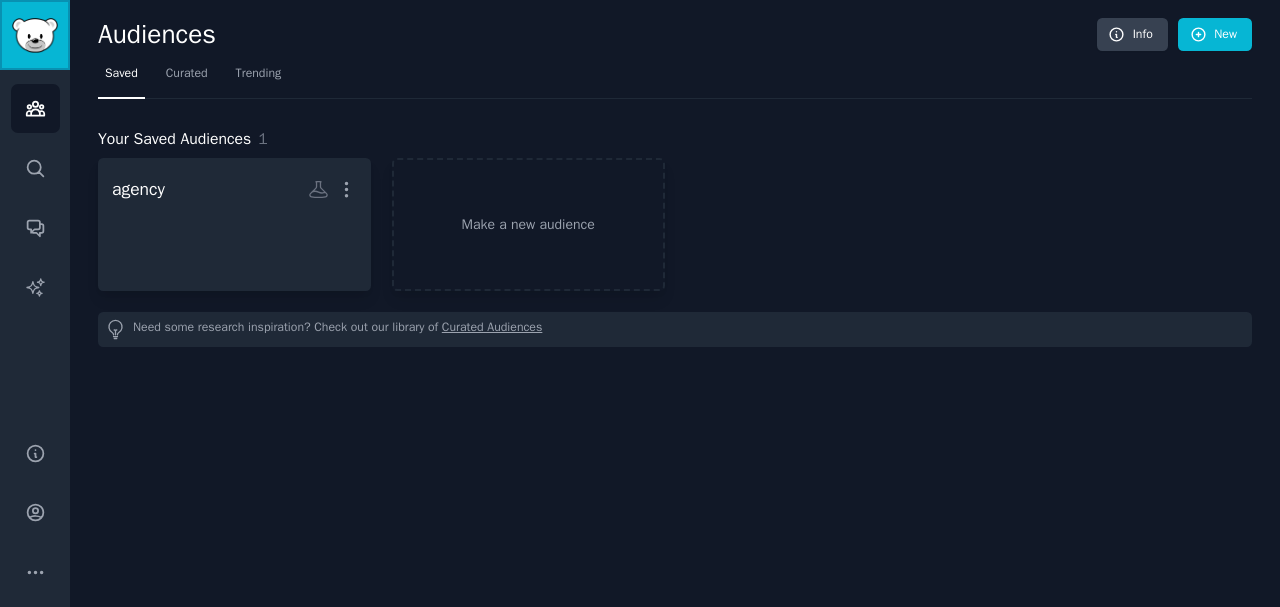 click at bounding box center [35, 35] 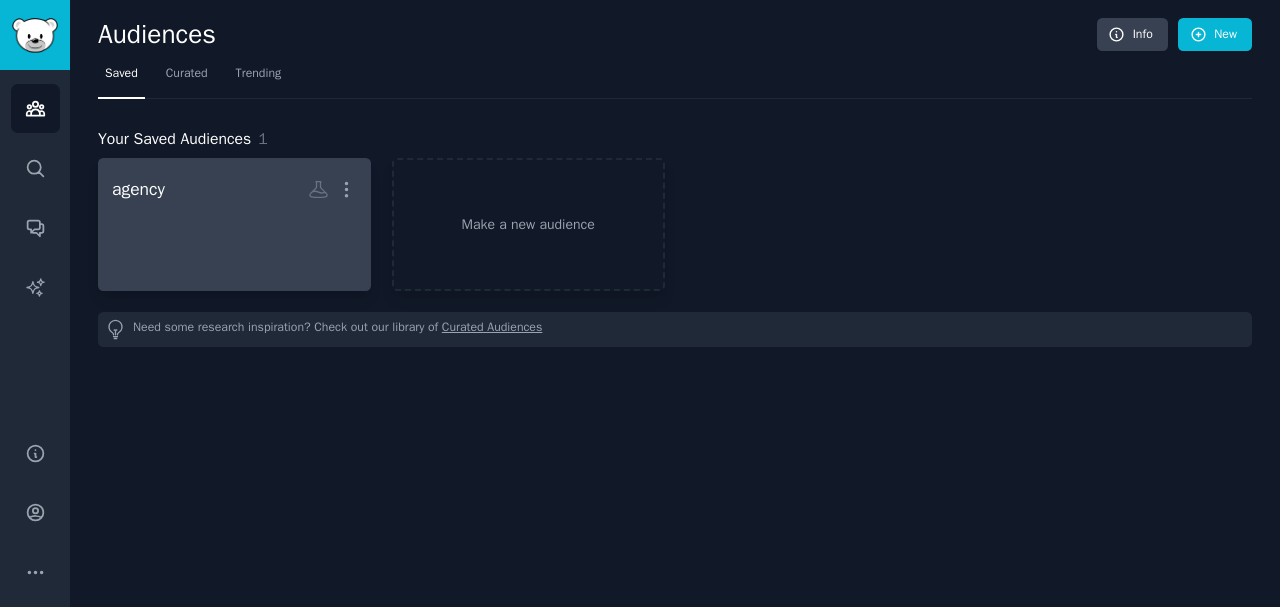 click on "agency" at bounding box center [138, 189] 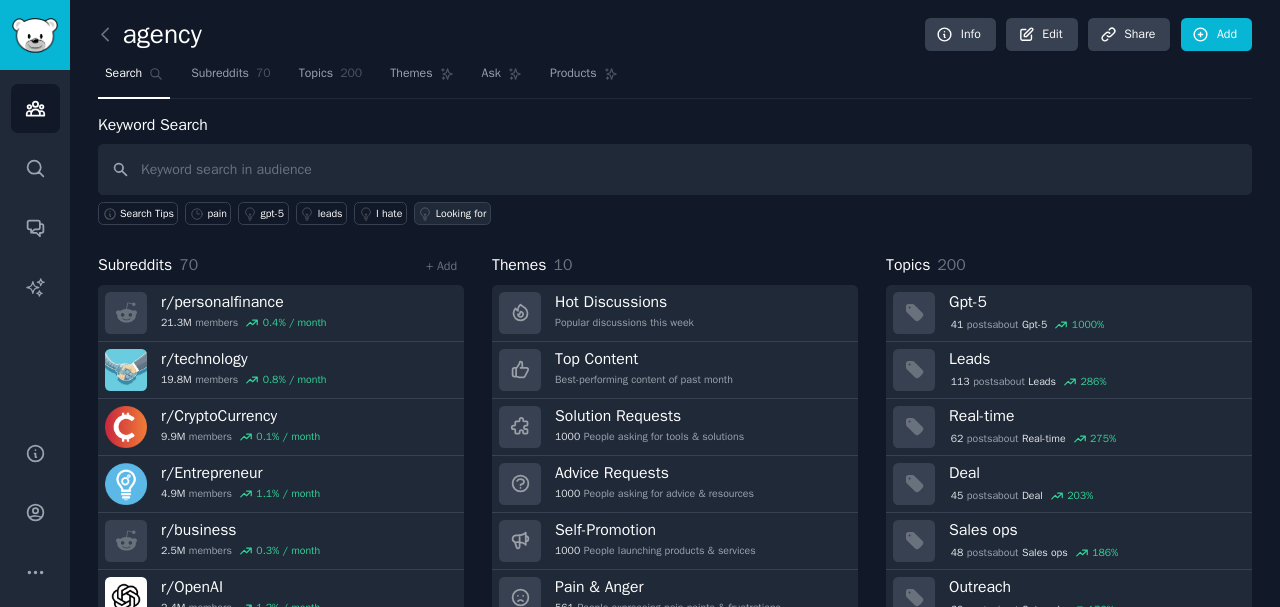 click on "Looking for" at bounding box center (461, 214) 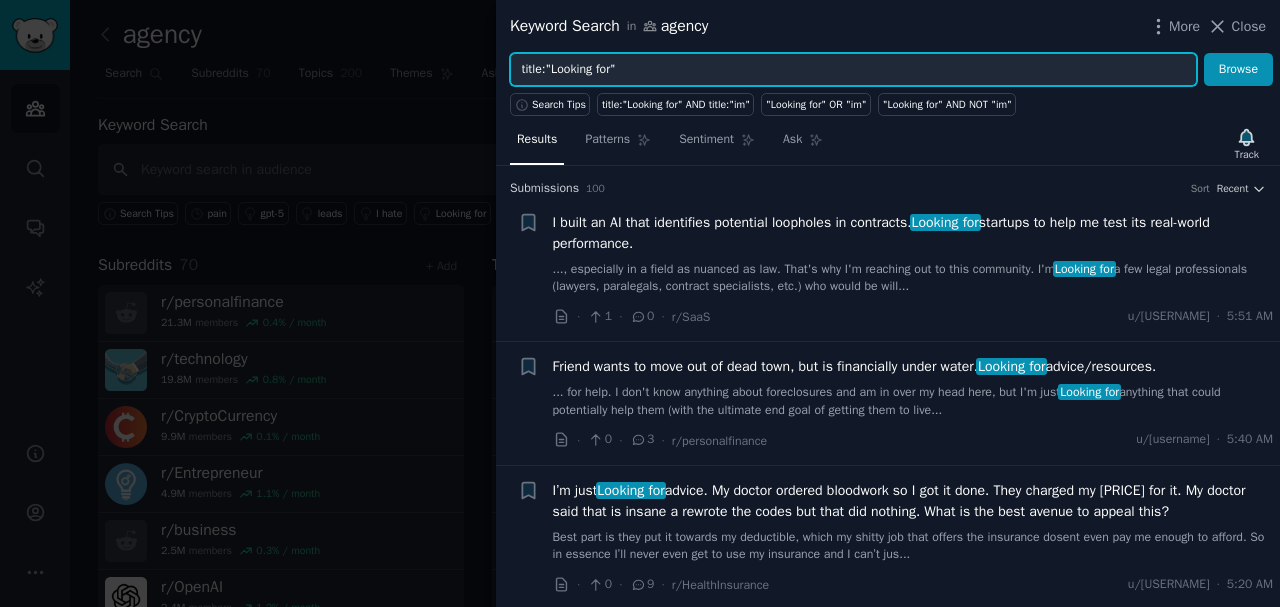 drag, startPoint x: 632, startPoint y: 74, endPoint x: 472, endPoint y: 68, distance: 160.11246 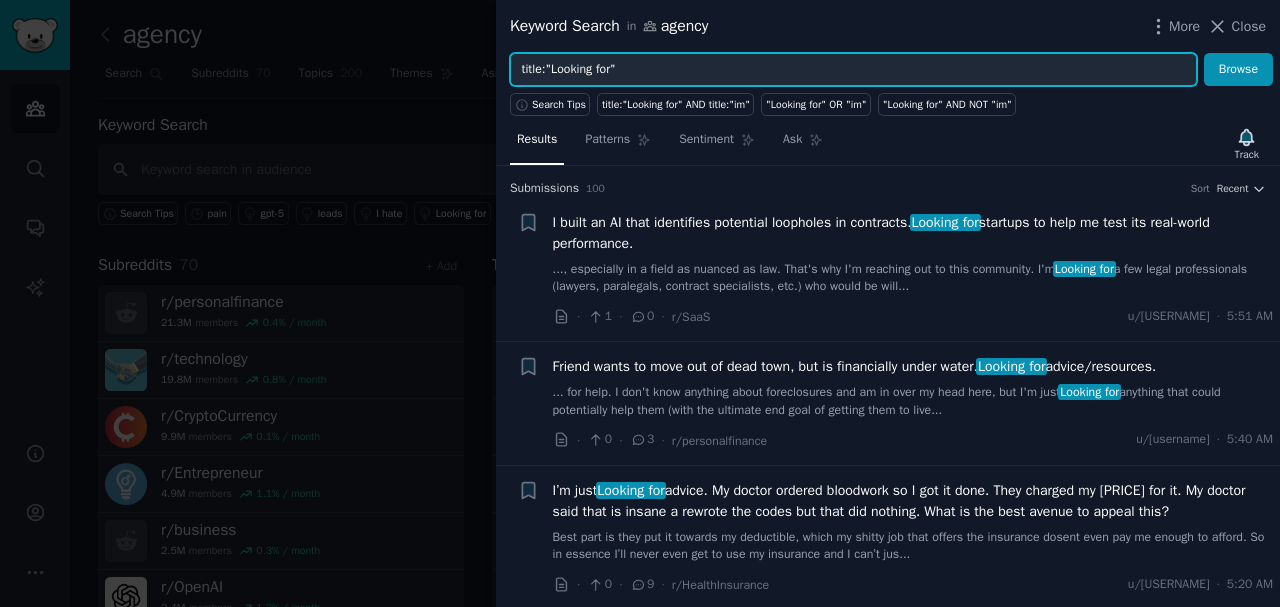 click on "Keyword Search in agency More Close title:"Looking for" Browse Search Tips title:"Looking for" AND title:"im" "Looking for" OR "im" "Looking for" AND NOT "im" Results Patterns Sentiment Ask Track Submission s 100 Sort Recent + I built an AI that identifies potential loopholes in contracts. Looking for startups to help me test its real-world performance. ..., especially in a field as nuanced as law. That's why I'm reaching out to this community. I'm Looking for a few legal professionals (lawyers, paralegals, contract specialists, etc.) who would be will... · 1 · 0 · r/SaaS u/FerralAppBuilder · 5:51 AM + Friend wants to move out of dead town, but is financially under water. Looking for advice/resources. ... for help. I don't know anything about foreclosures and am in over my head here, but I'm just Looking for anything that could potentially help them (with the ultimate end goal of getting them to live... · 0 · 3 · r/personalfinance u/Metallica93 · 5:40 AM + I’m just Looking for · 0 · 9 +" at bounding box center (640, 303) 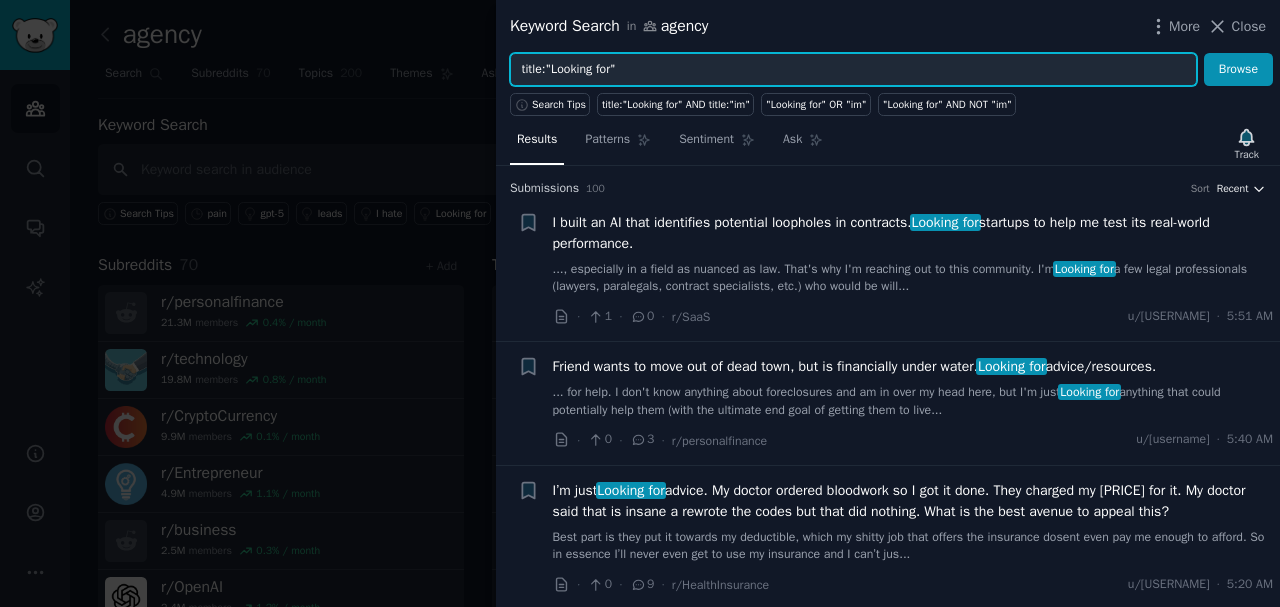 click on "Recent" at bounding box center [1233, 189] 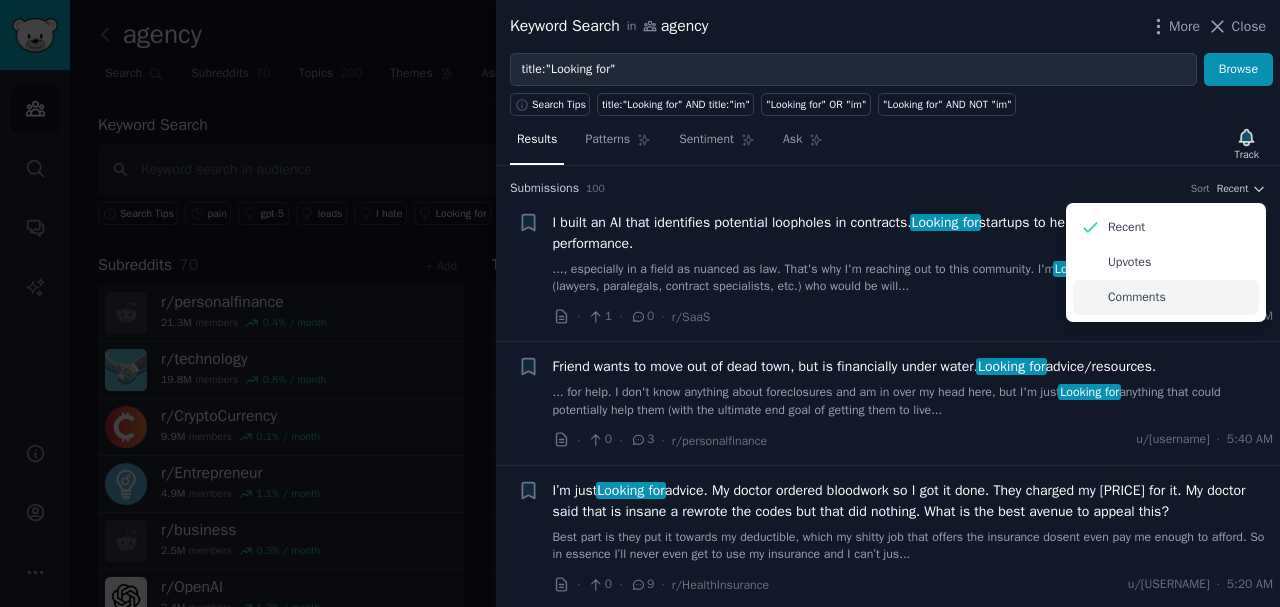 click on "Comments" at bounding box center [1137, 298] 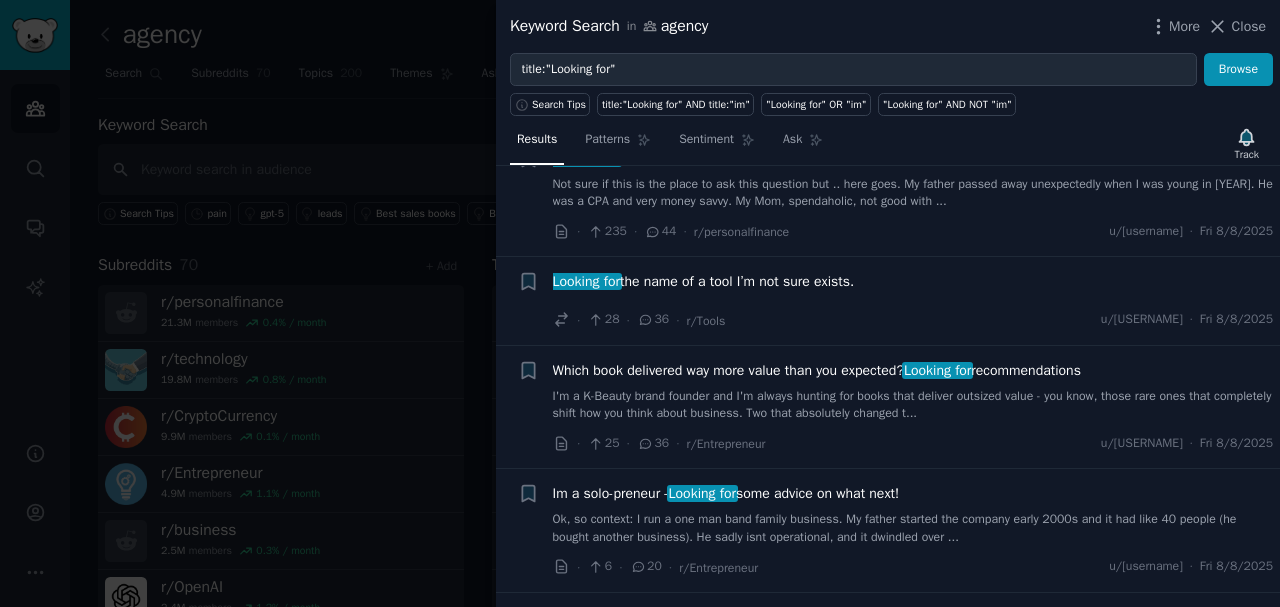 scroll, scrollTop: 0, scrollLeft: 0, axis: both 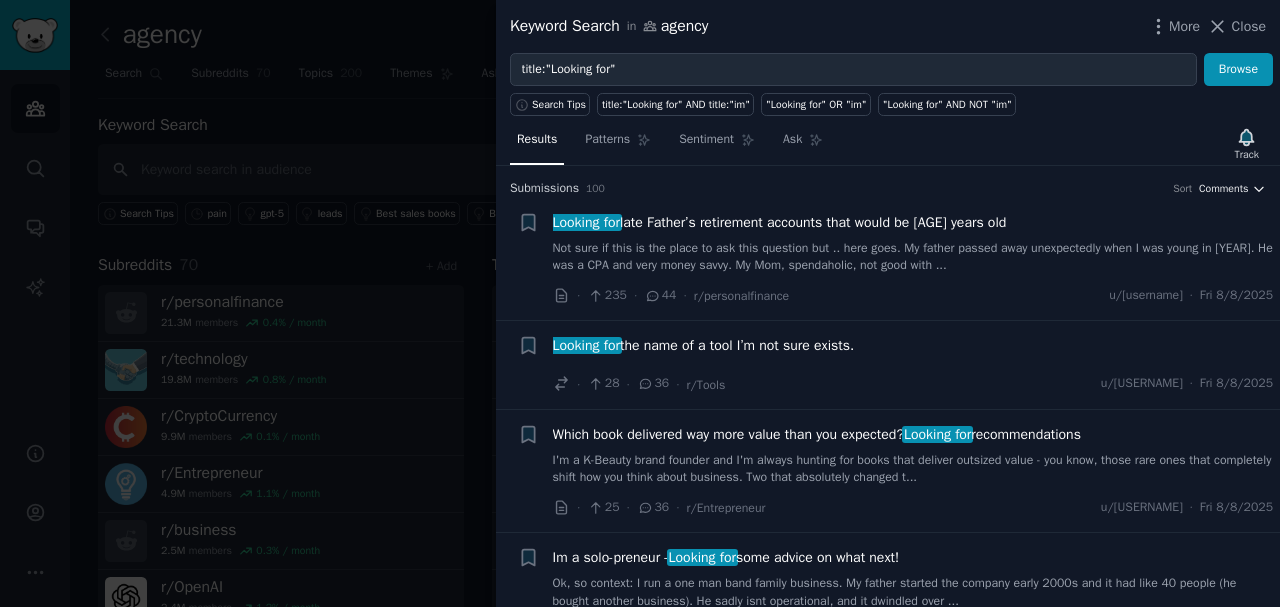 click on "Comments" at bounding box center (1224, 189) 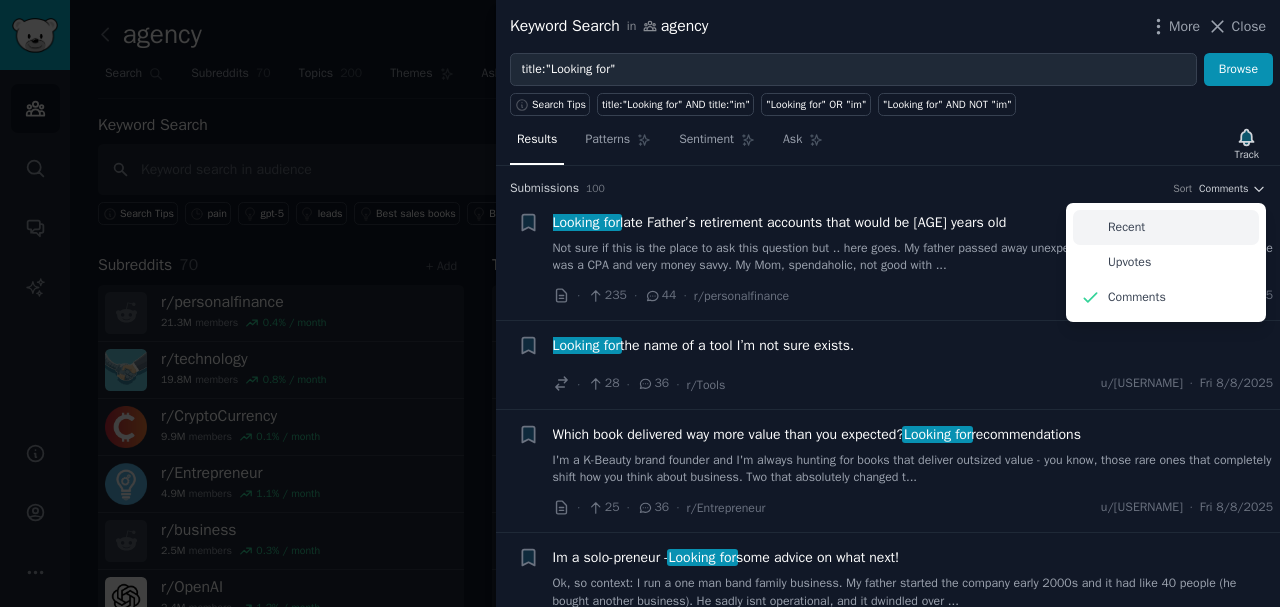 click on "Recent" at bounding box center [1166, 227] 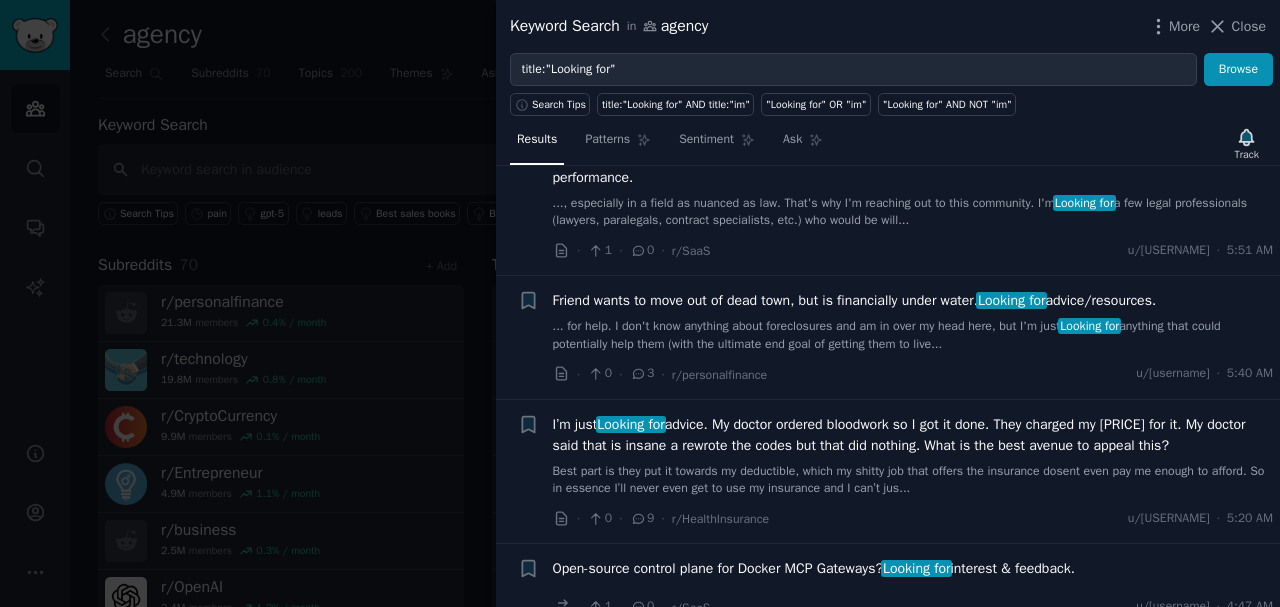 scroll, scrollTop: 0, scrollLeft: 0, axis: both 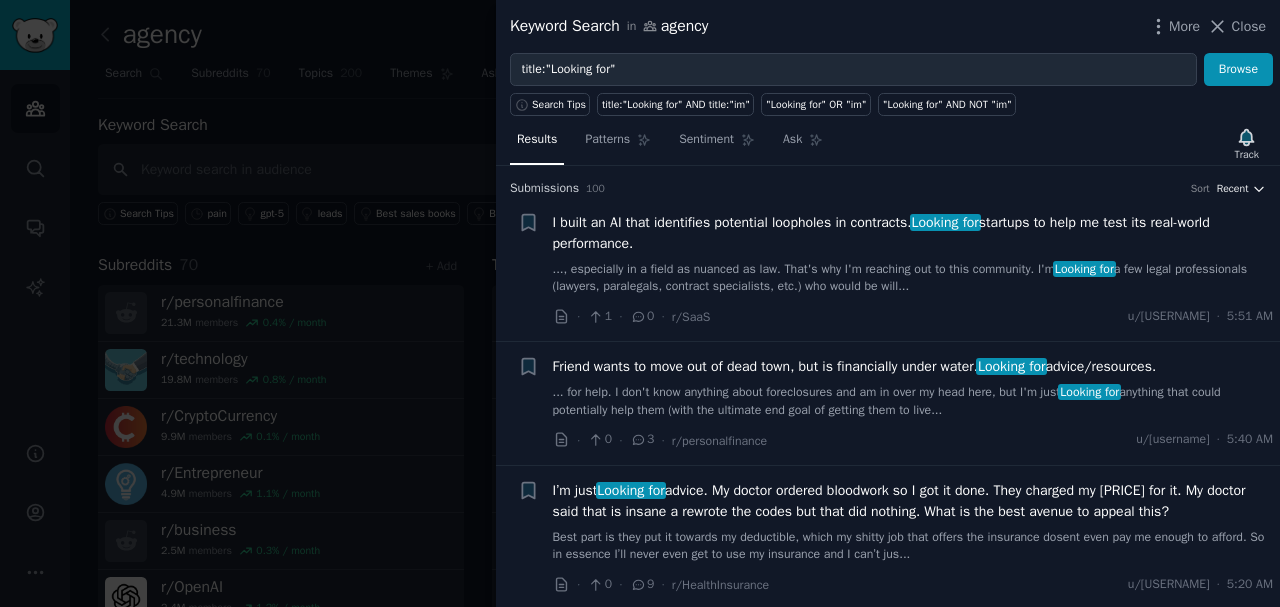 click on "Recent" at bounding box center [1233, 189] 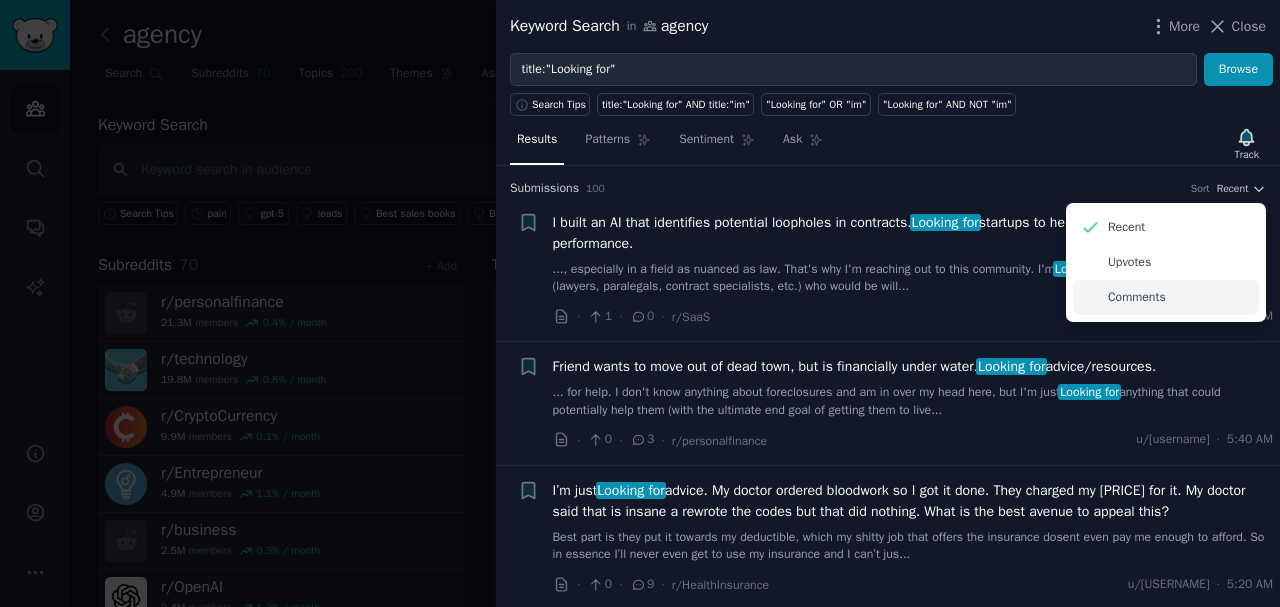 click on "Comments" at bounding box center [1166, 297] 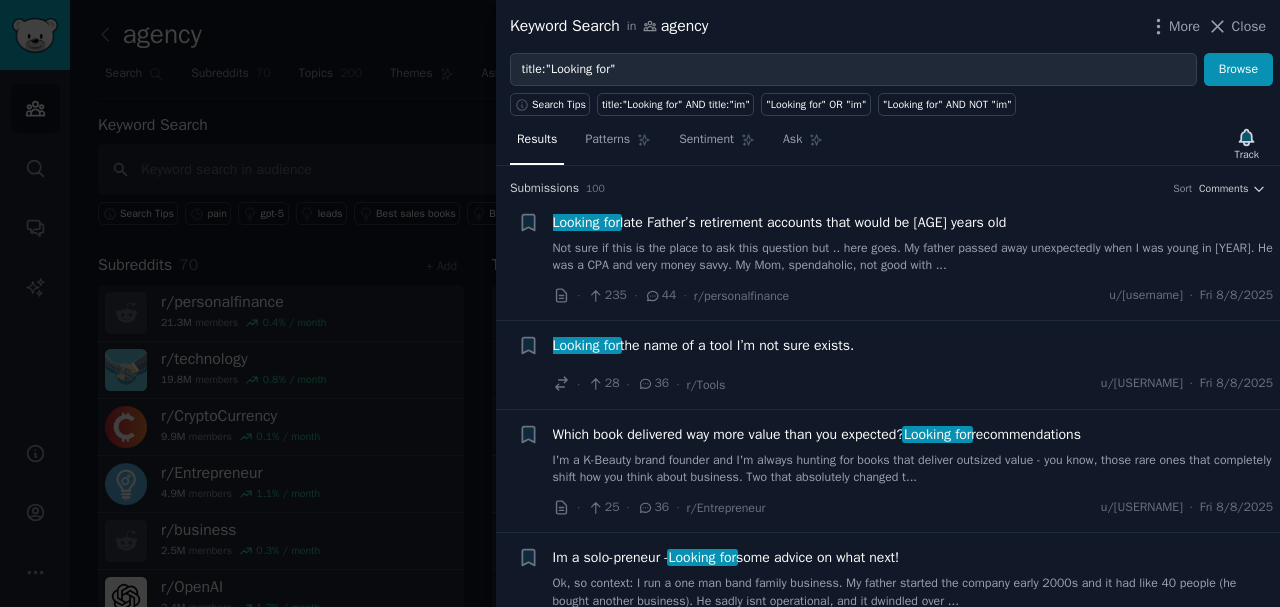 type 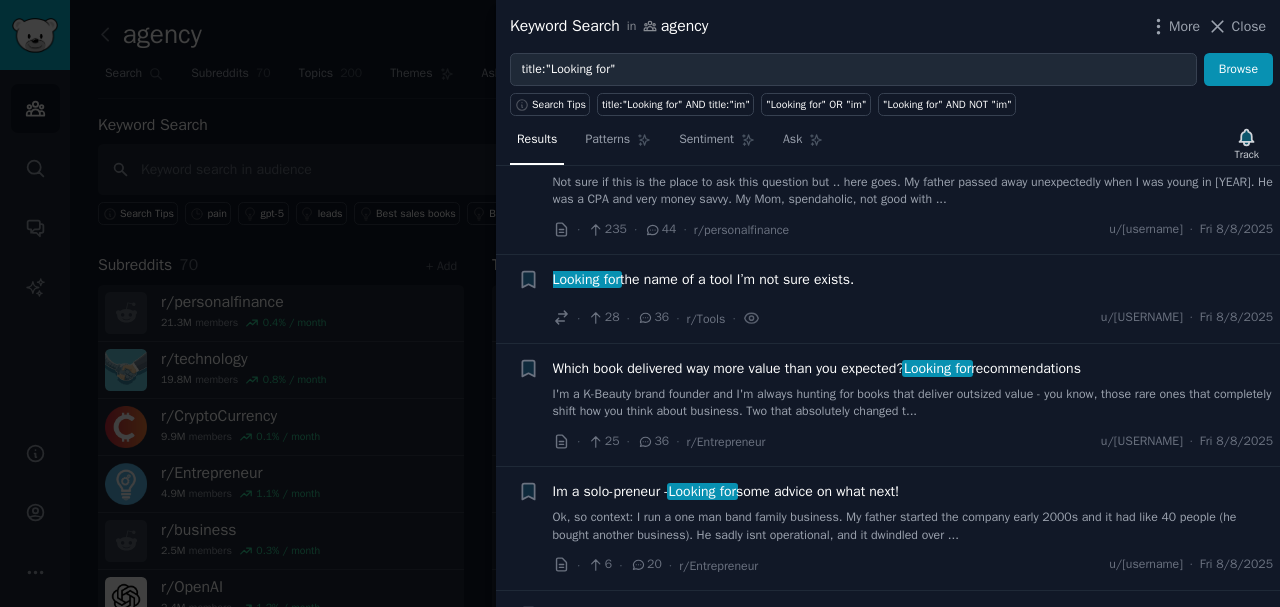 scroll, scrollTop: 154, scrollLeft: 0, axis: vertical 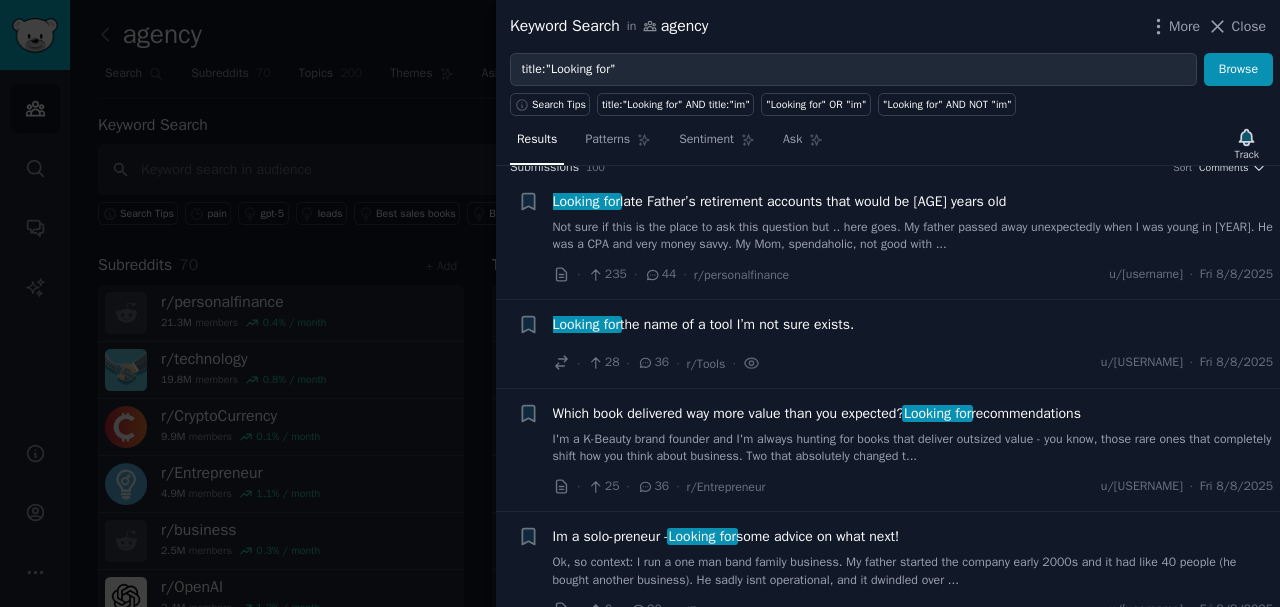 click on "36" at bounding box center [653, 363] 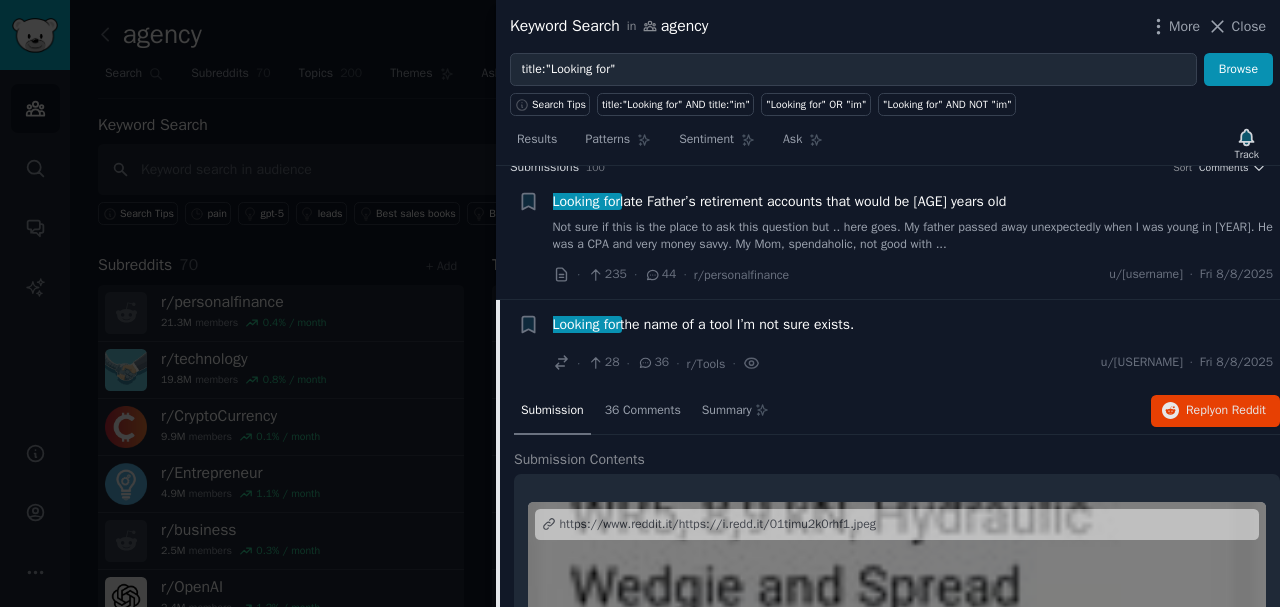 scroll, scrollTop: 154, scrollLeft: 0, axis: vertical 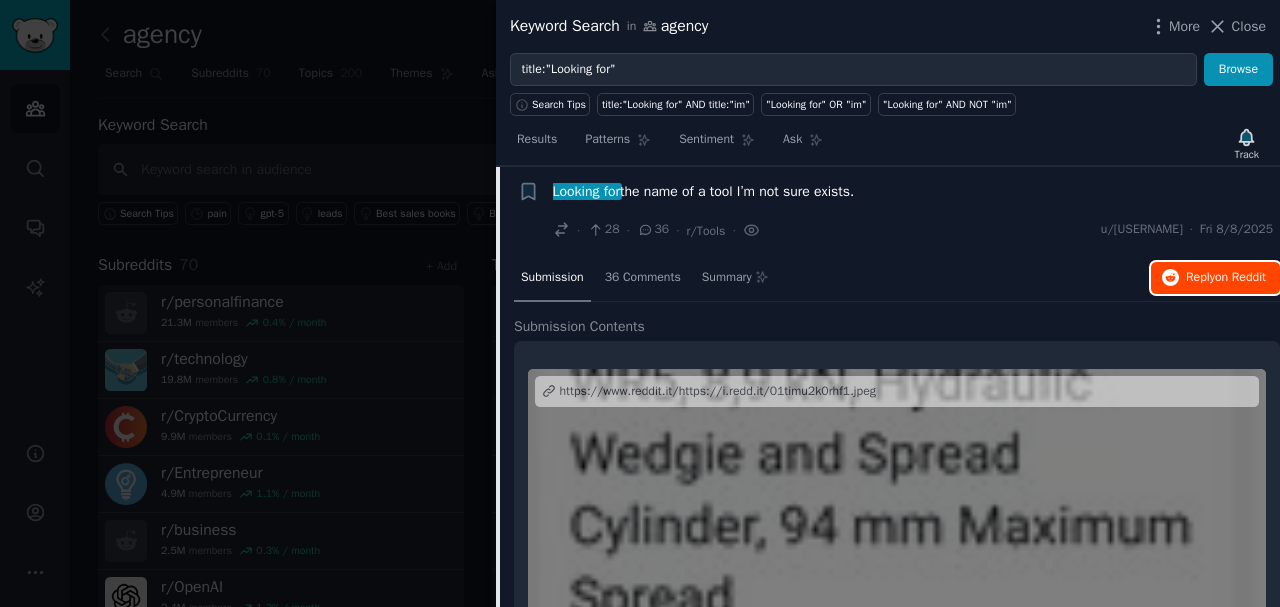 click on "Reply  on Reddit" at bounding box center [1215, 278] 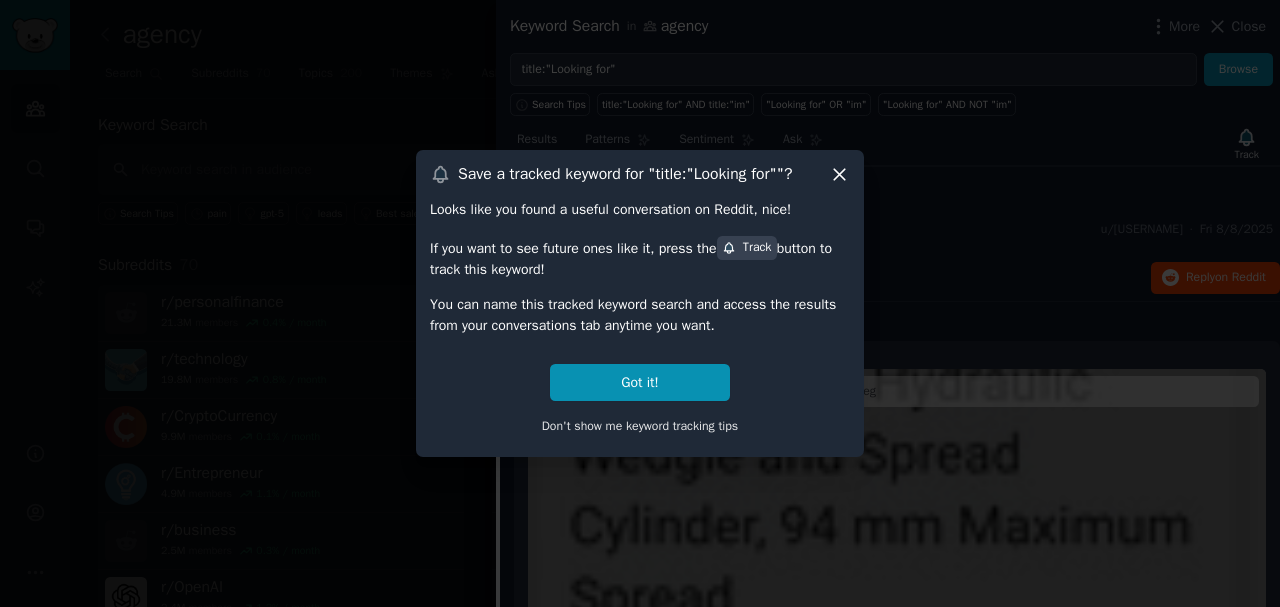 click 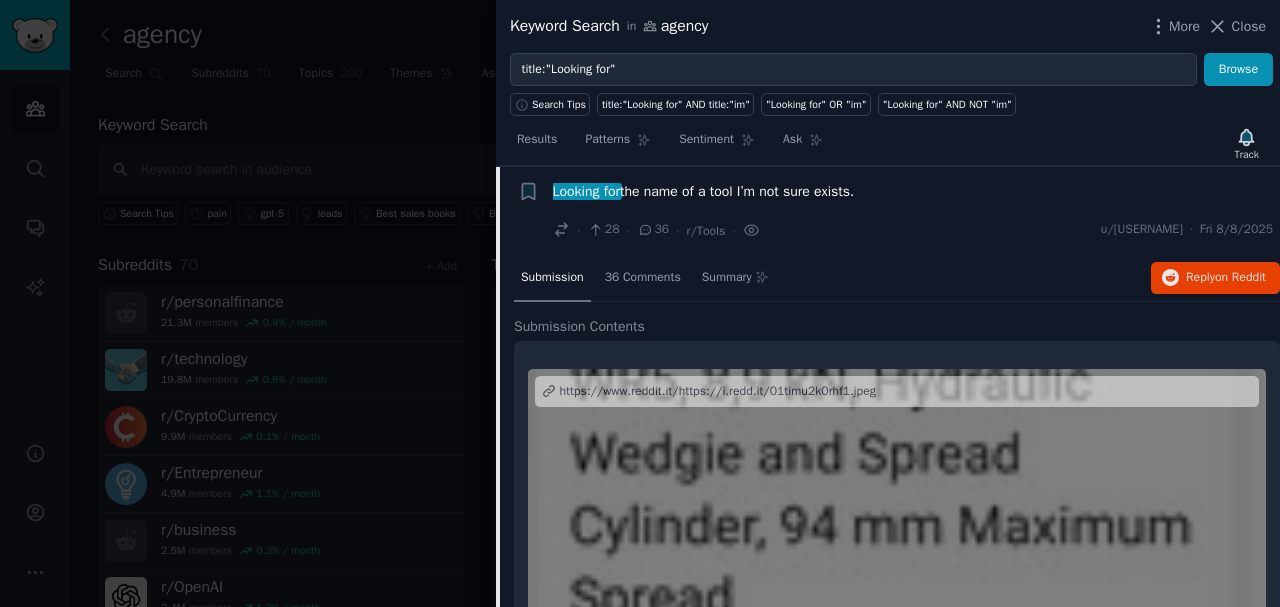 click on "Looking for the name of a tool I’m not sure exists." at bounding box center [913, 191] 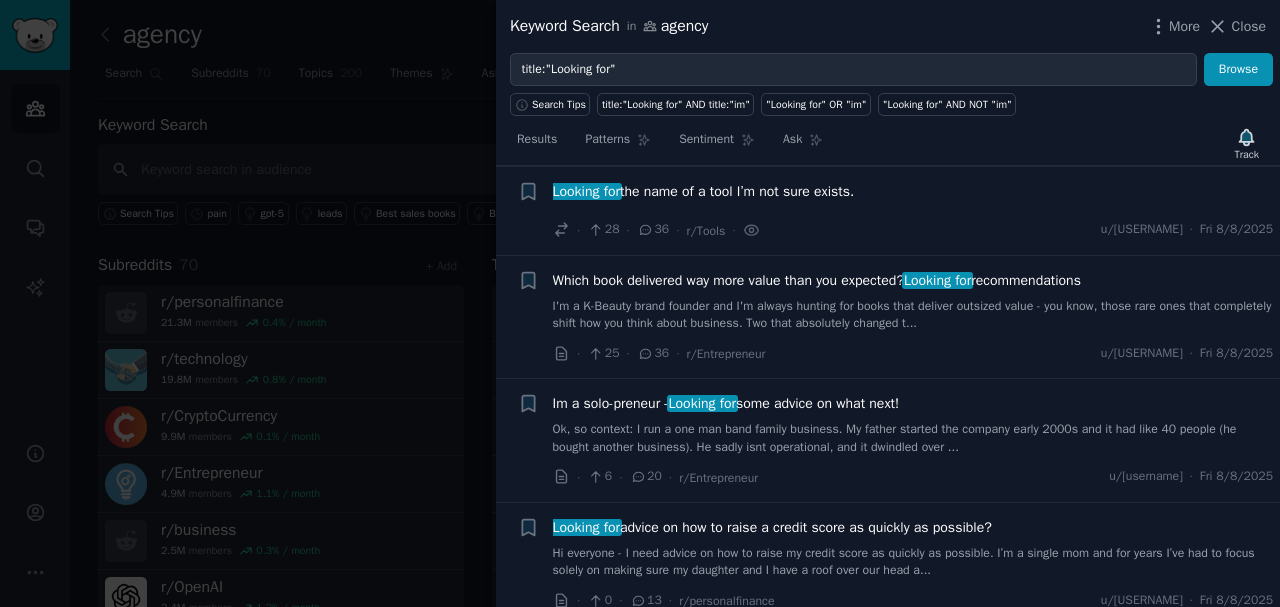 click on "Which book delivered way more value than you expected?  Looking for  recommendations" at bounding box center (817, 280) 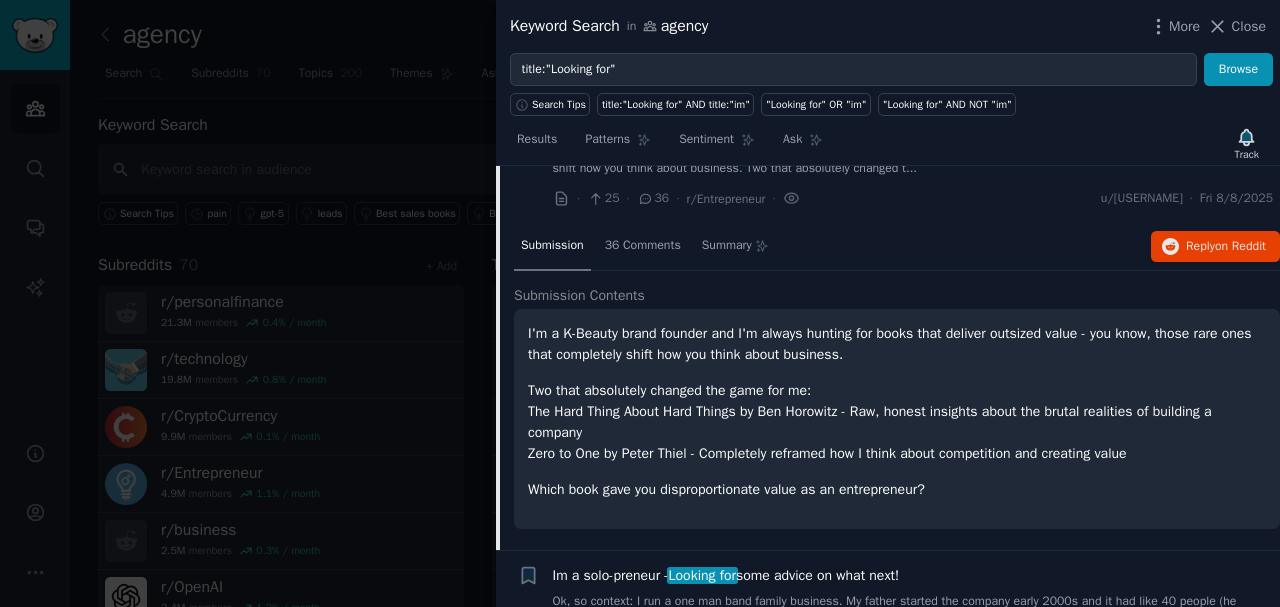 scroll, scrollTop: 176, scrollLeft: 0, axis: vertical 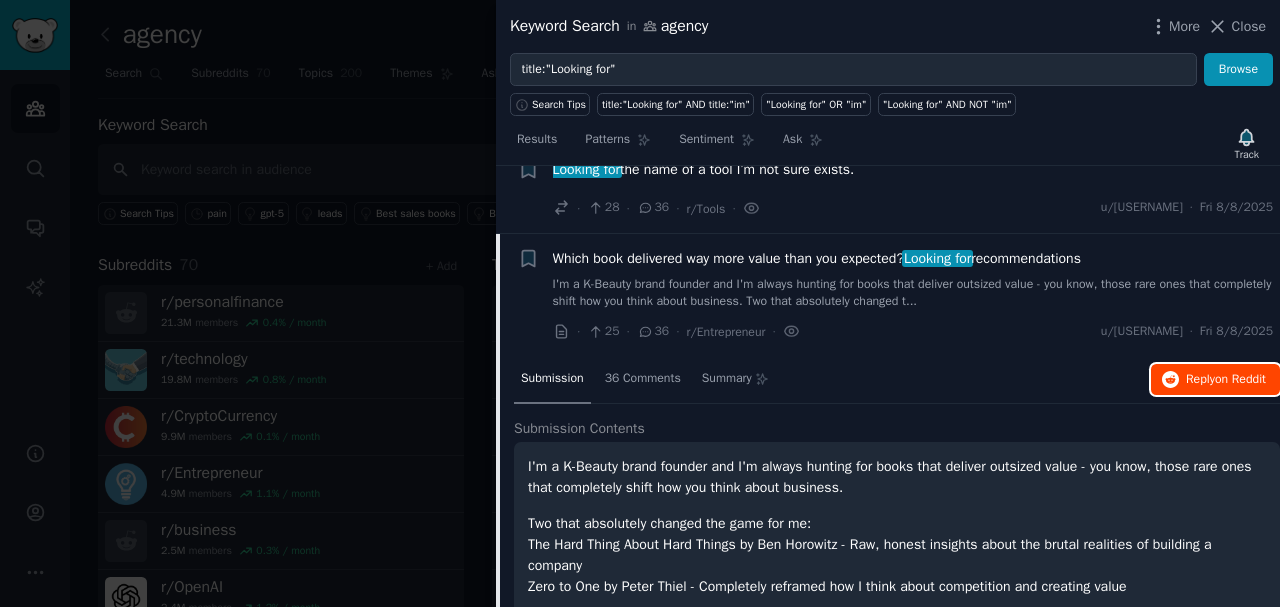 click on "Reply  on Reddit" at bounding box center (1215, 380) 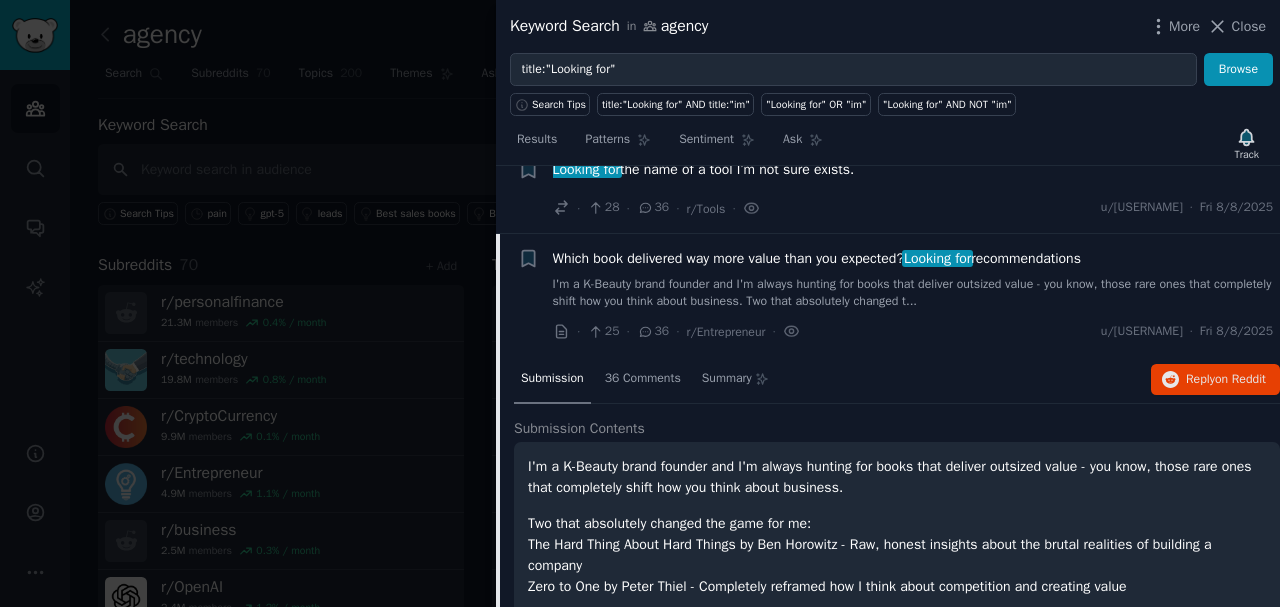 click on "Which book delivered way more value than you expected?  Looking for  recommendations" at bounding box center [817, 258] 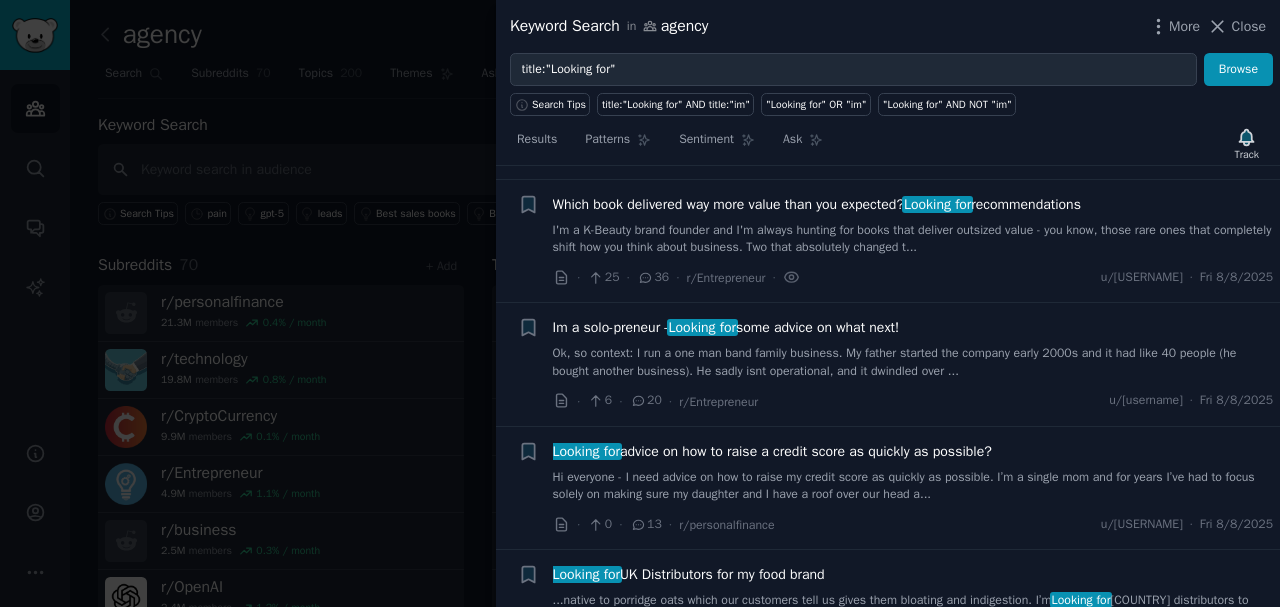 scroll, scrollTop: 242, scrollLeft: 0, axis: vertical 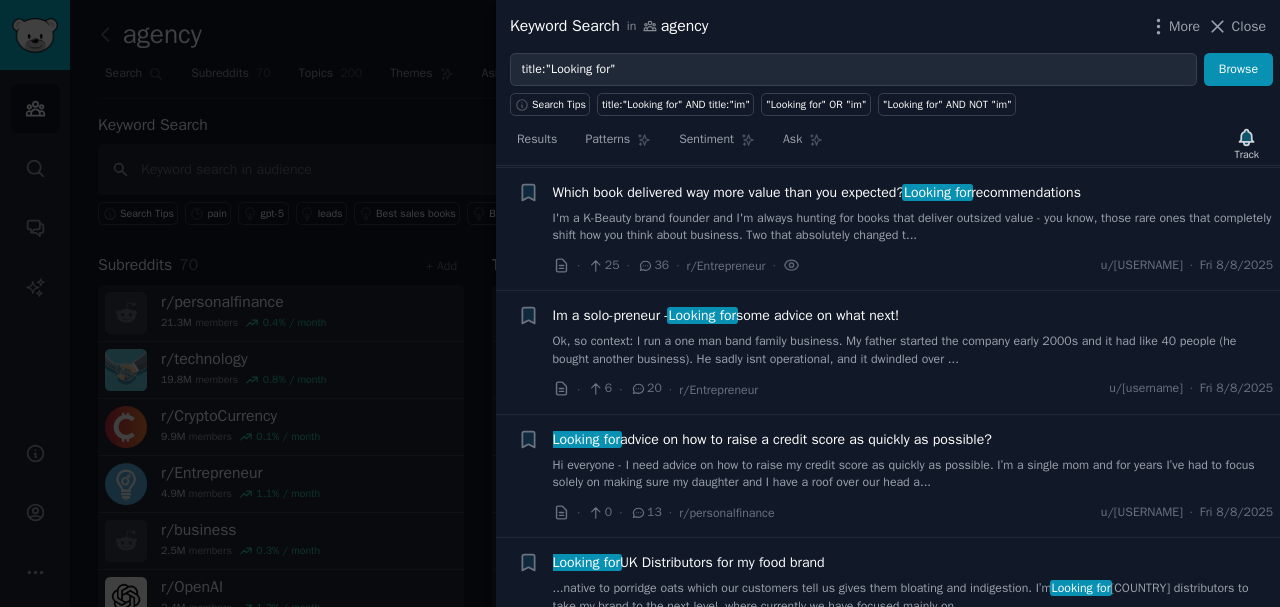click on "Im a solo-preneur - Looking for some advice on what next!" at bounding box center (726, 315) 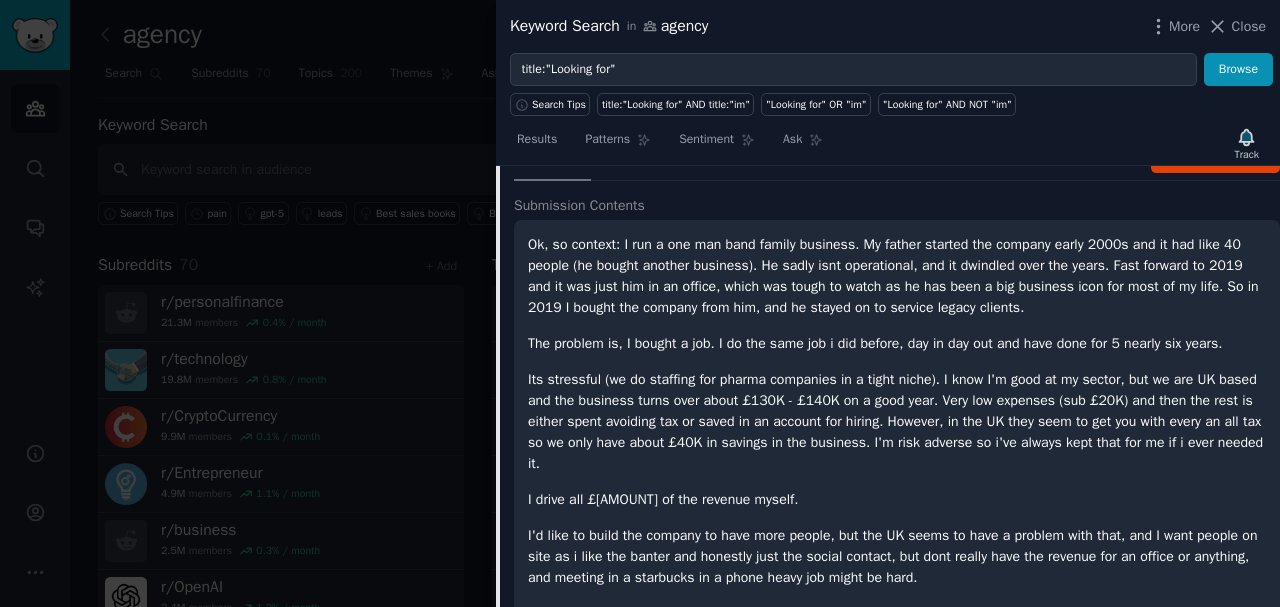 scroll, scrollTop: 366, scrollLeft: 0, axis: vertical 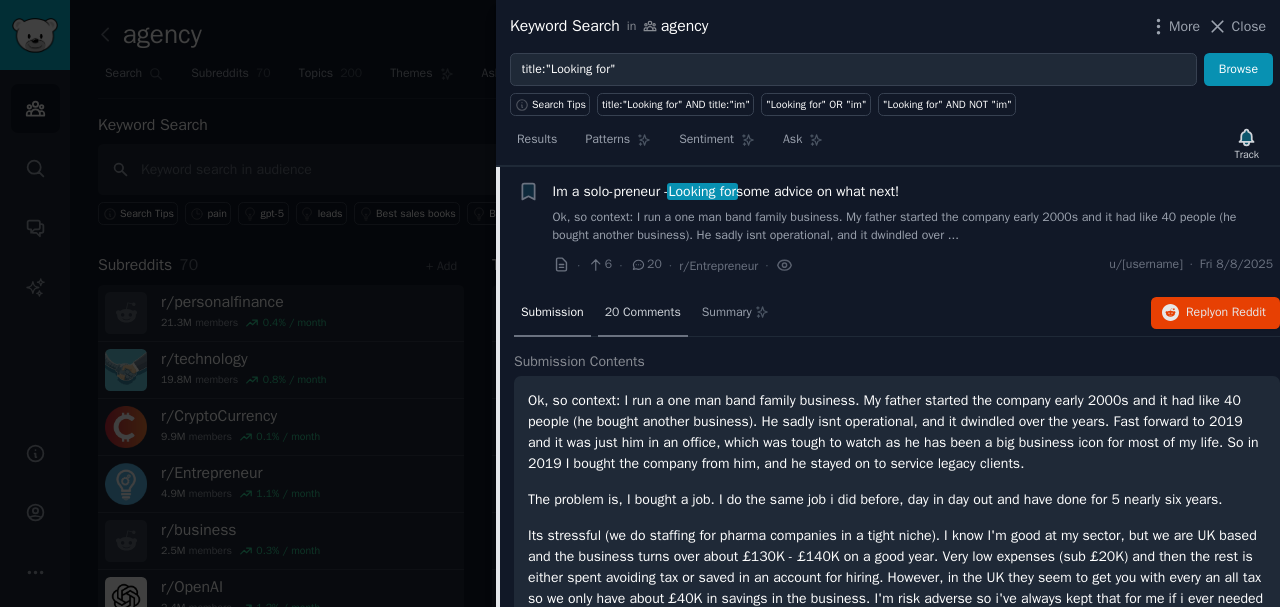 click on "20 Comments" at bounding box center [643, 314] 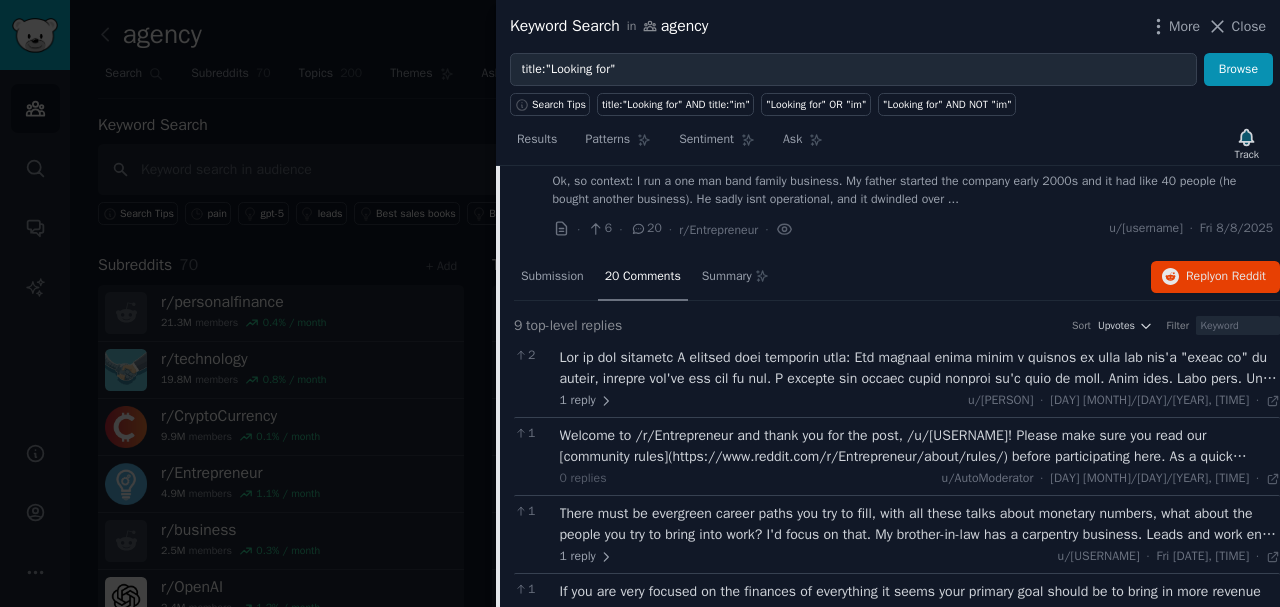 scroll, scrollTop: 432, scrollLeft: 0, axis: vertical 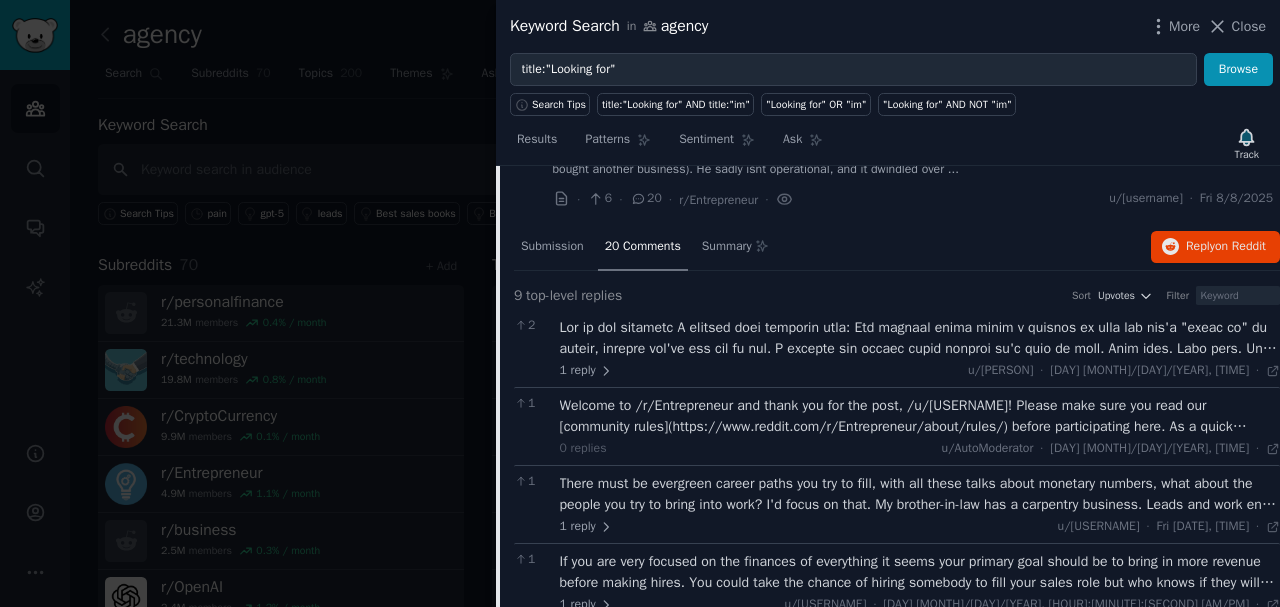 click at bounding box center [920, 338] 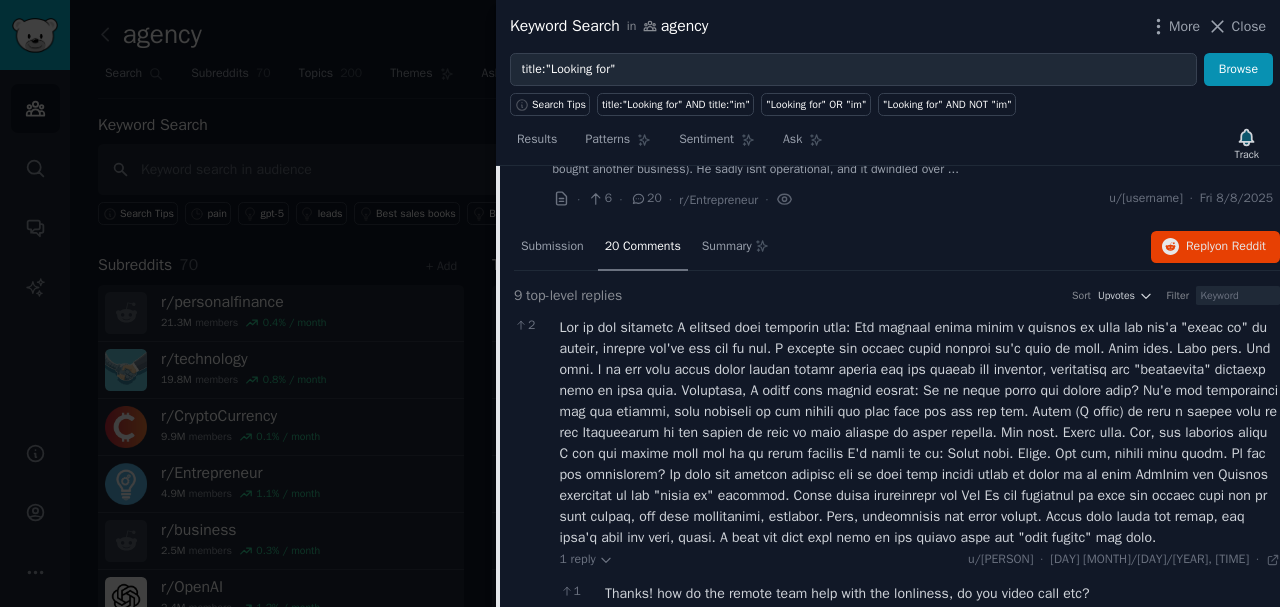 click on "replies" at bounding box center (601, 295) 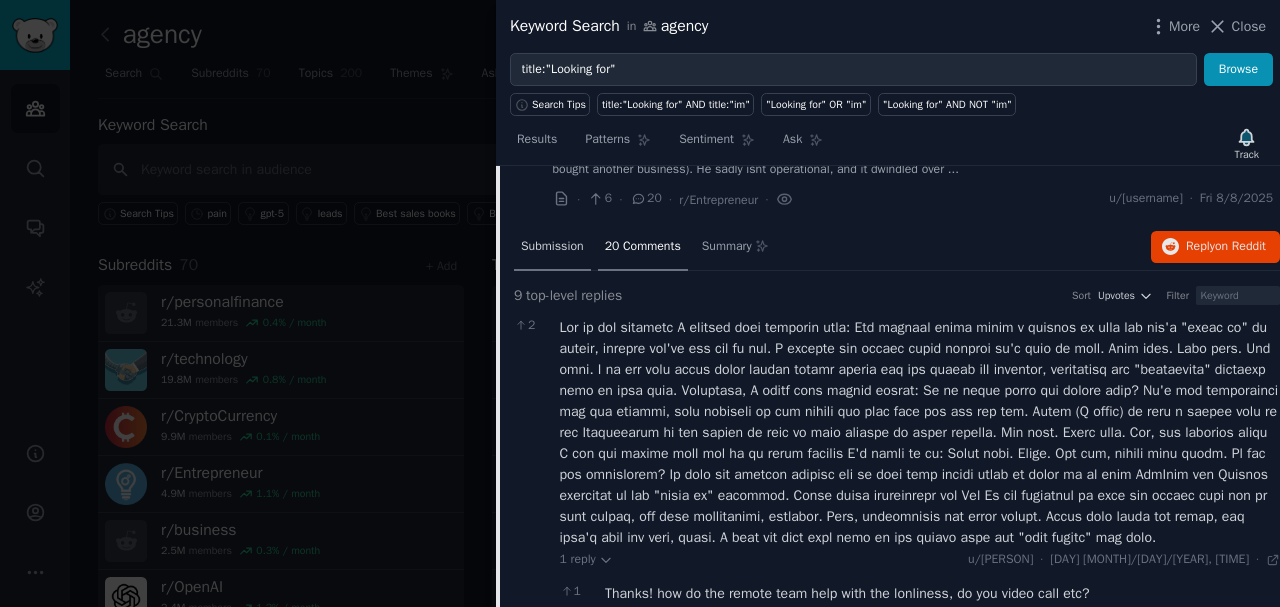 click on "Submission" at bounding box center (552, 247) 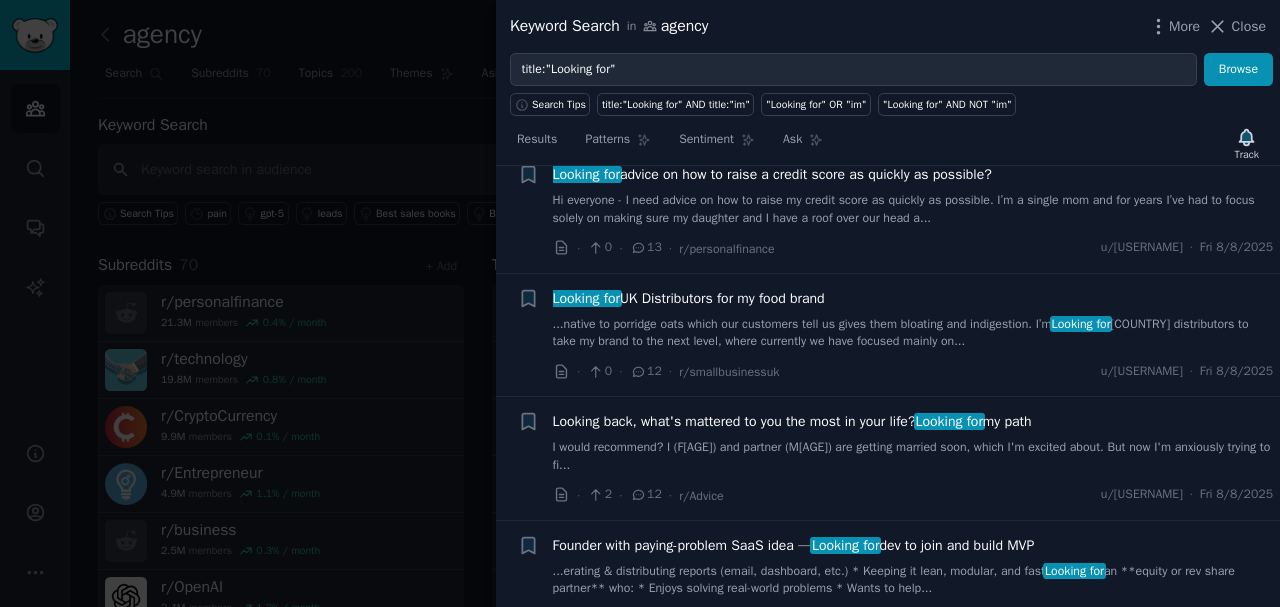 scroll, scrollTop: 1166, scrollLeft: 0, axis: vertical 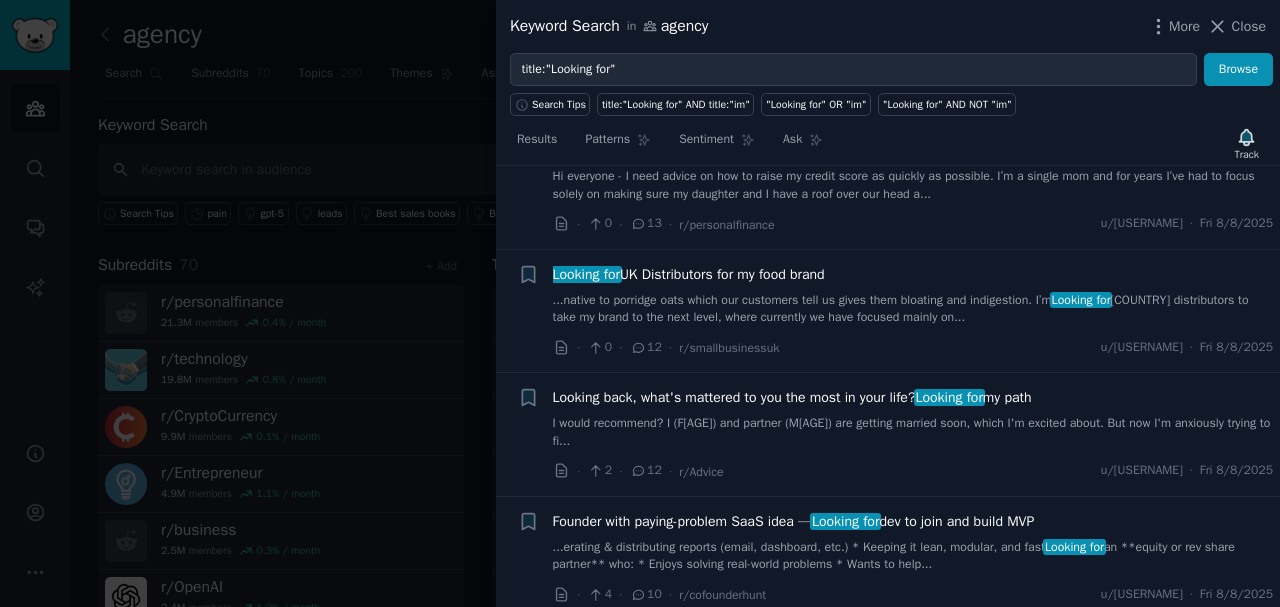 click on "...native to porridge oats which our customers tell us gives them bloating and indigestion.
I’m  Looking for  UK distributors to take my brand to the next level, where currently we have focused mainly on..." at bounding box center [913, 309] 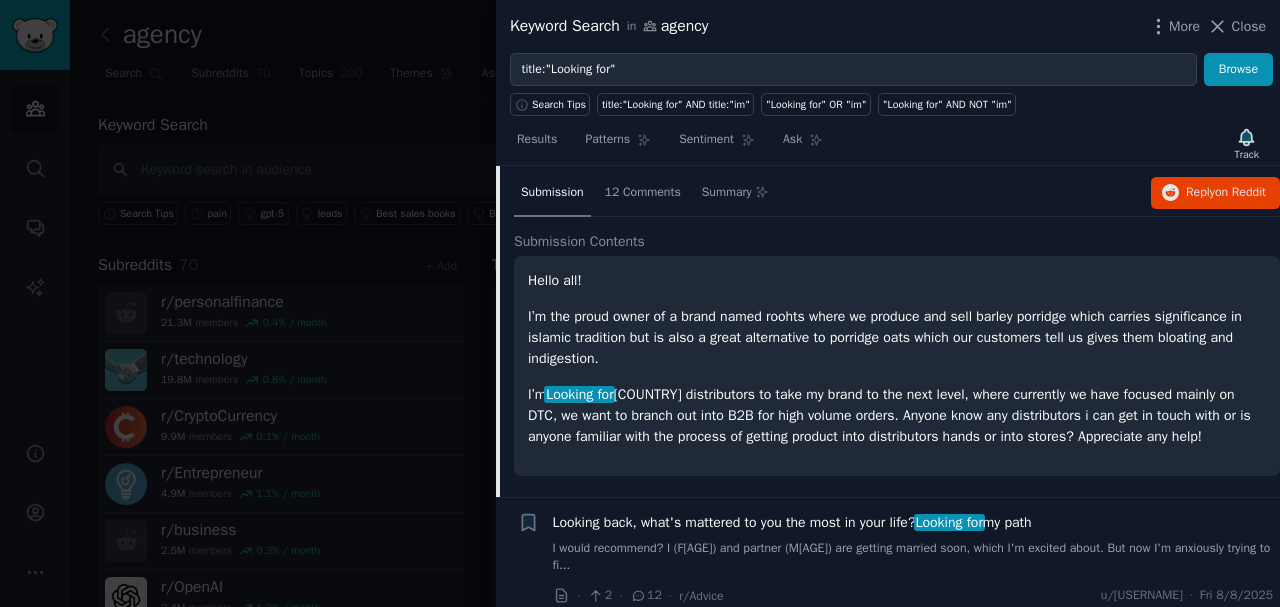 scroll, scrollTop: 746, scrollLeft: 0, axis: vertical 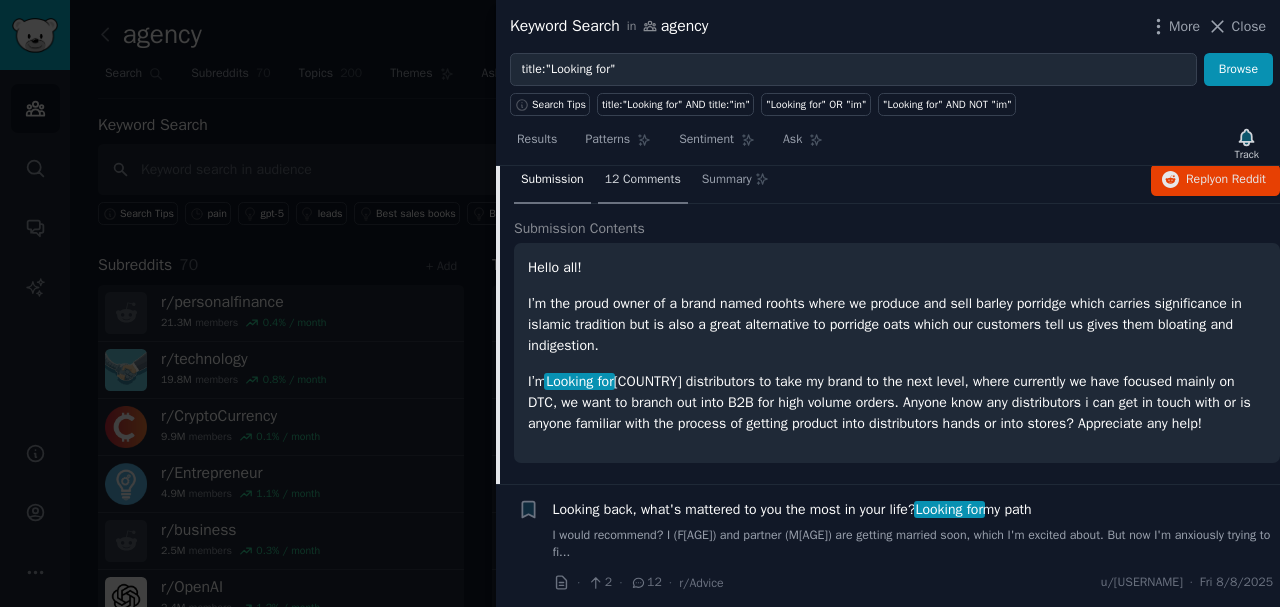 click on "12 Comments" at bounding box center [643, 181] 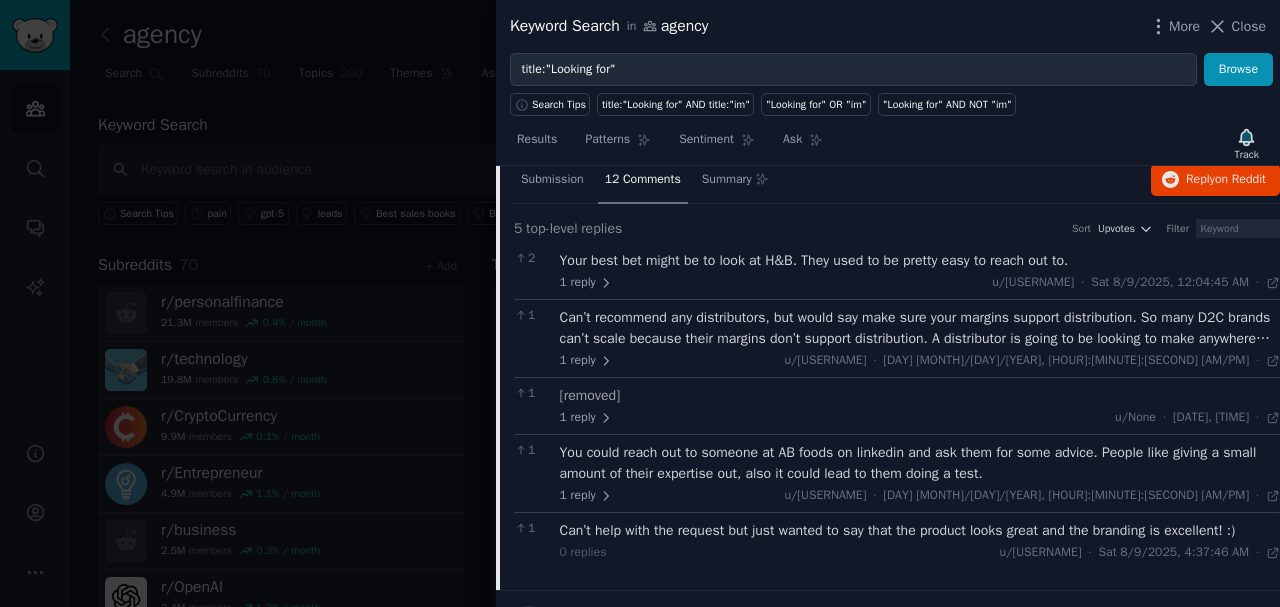 click on "Your best bet might be to look at H&B. They used to be pretty easy to reach out to." at bounding box center (920, 260) 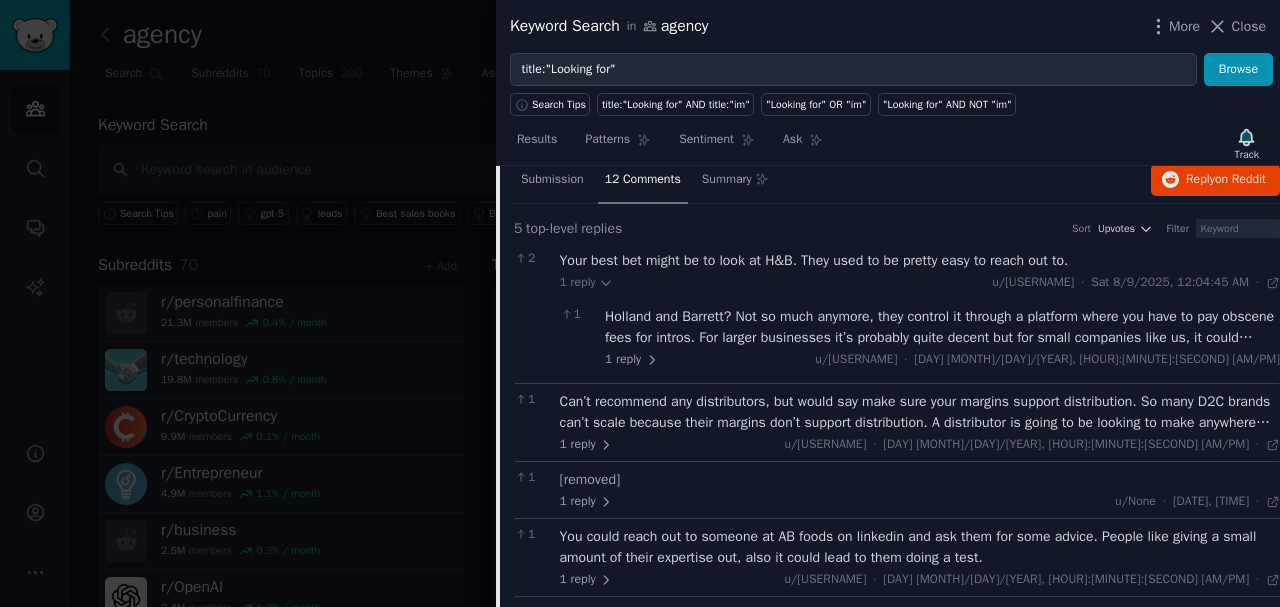 click on "Your best bet might be to look at H&B. They used to be pretty easy to reach out to." at bounding box center (920, 260) 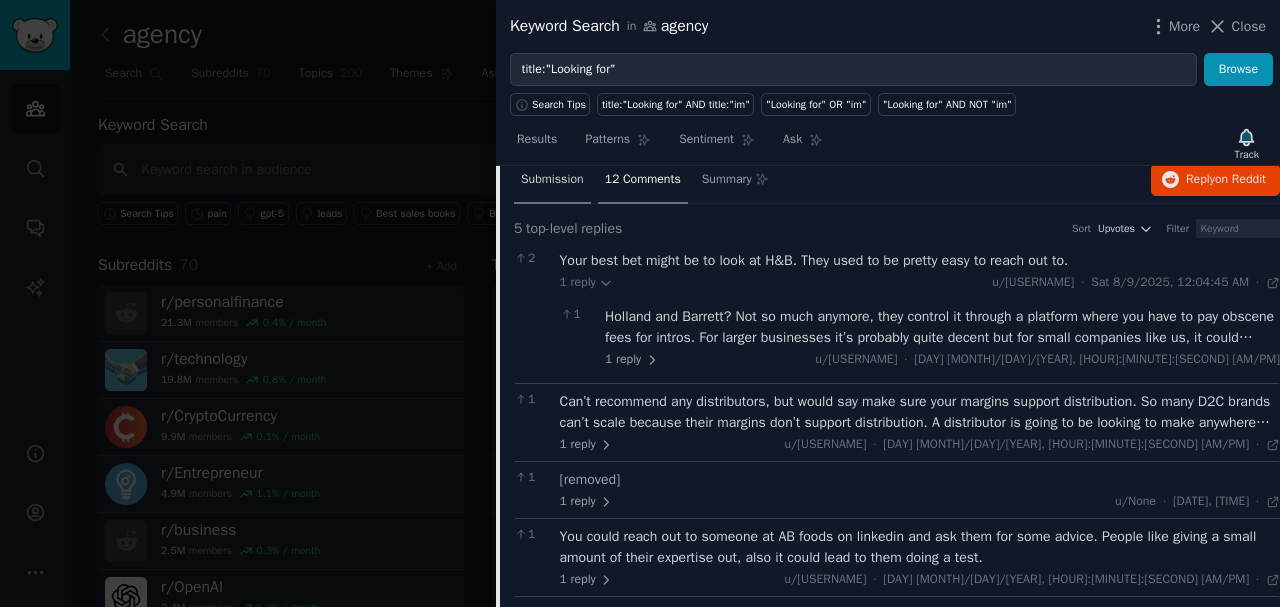 click on "Submission" at bounding box center (552, 181) 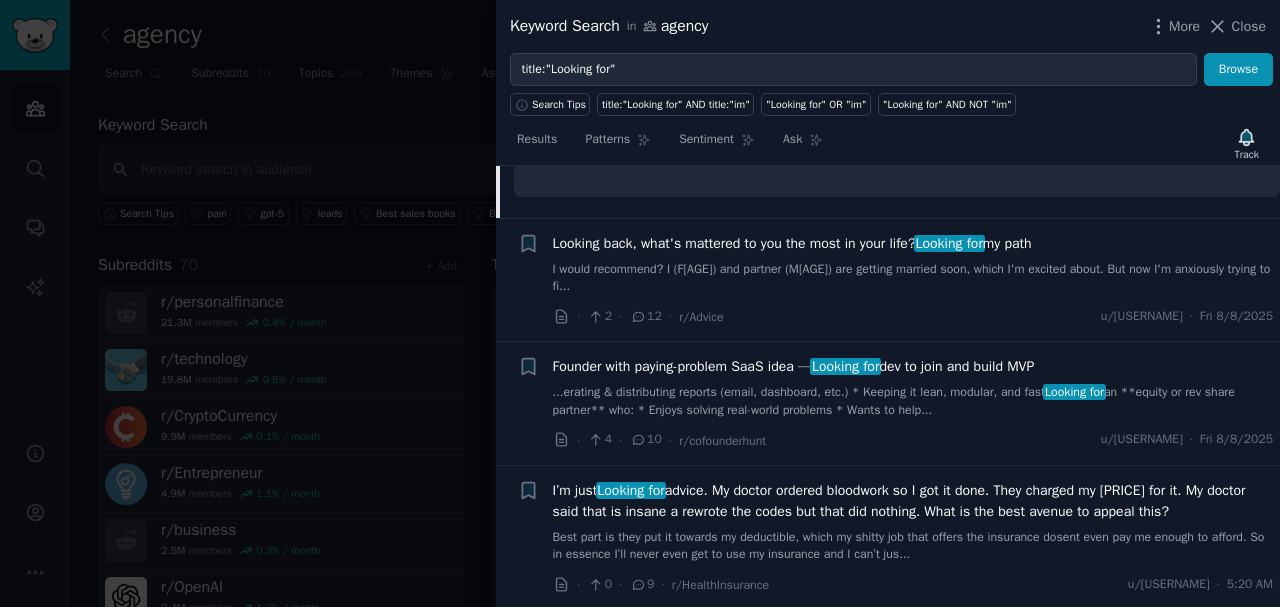 scroll, scrollTop: 1012, scrollLeft: 0, axis: vertical 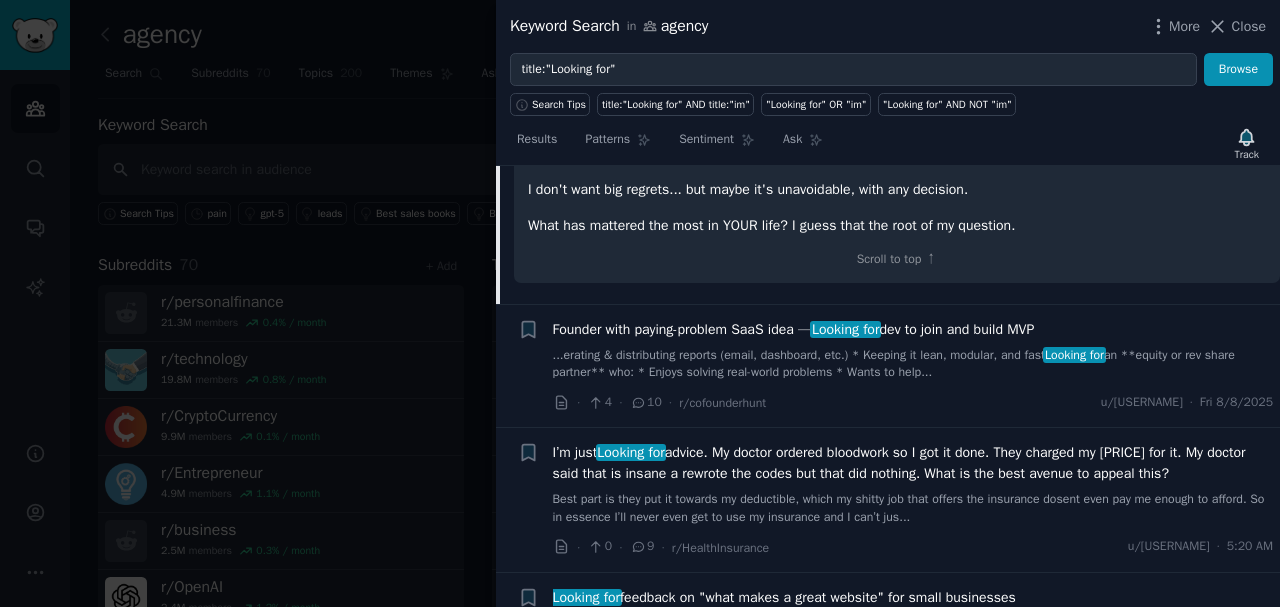 click on "Founder with paying-problem SaaS idea — Looking for dev to join and build MVP" at bounding box center [794, 329] 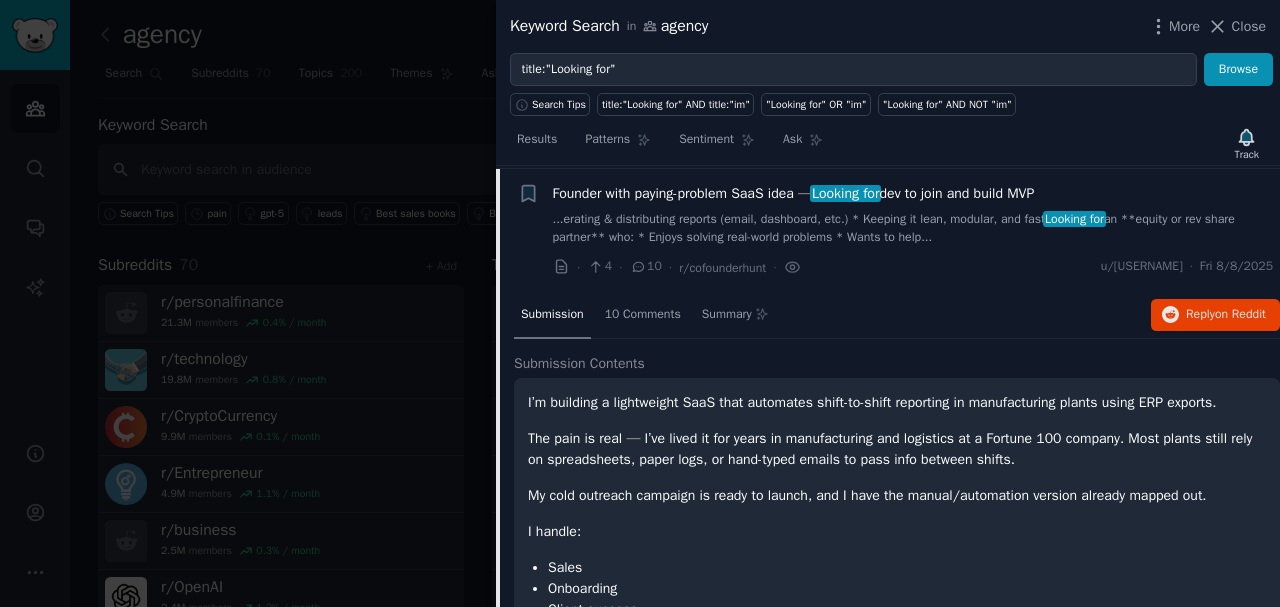 scroll, scrollTop: 992, scrollLeft: 0, axis: vertical 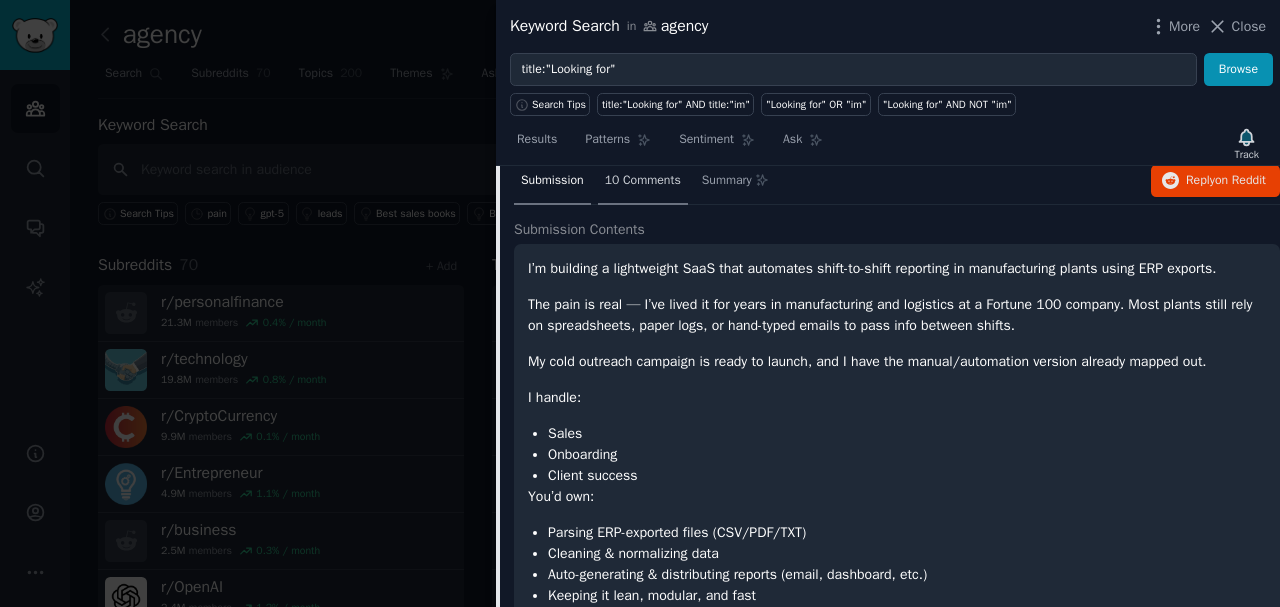 click on "10 Comments" at bounding box center (643, 182) 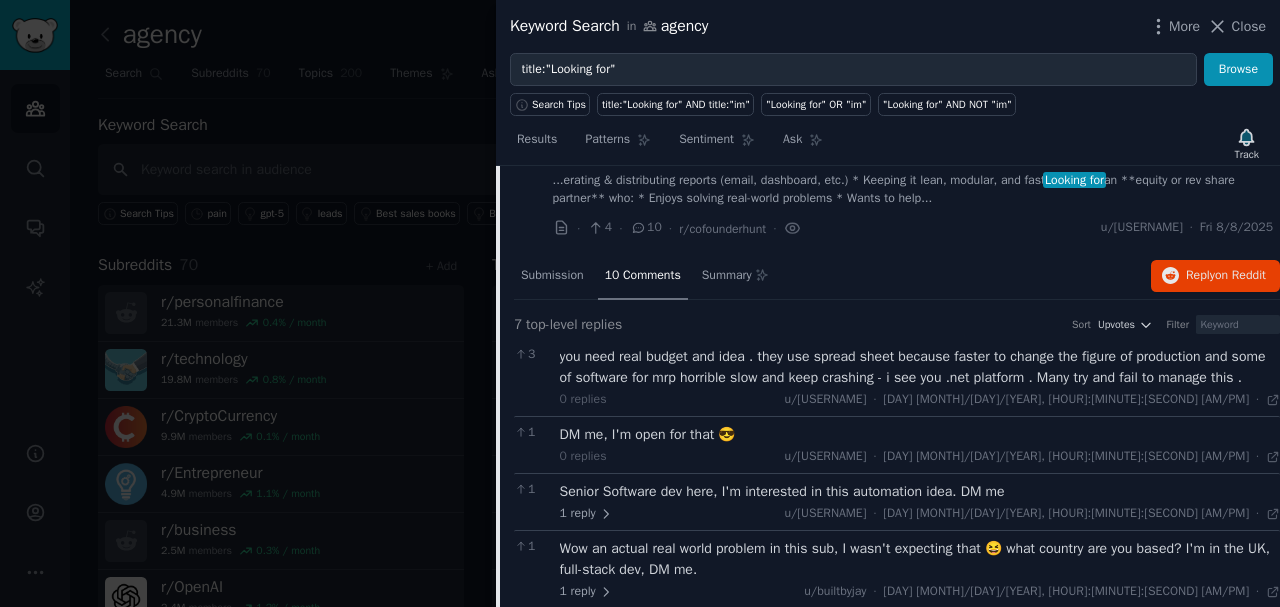 scroll, scrollTop: 925, scrollLeft: 0, axis: vertical 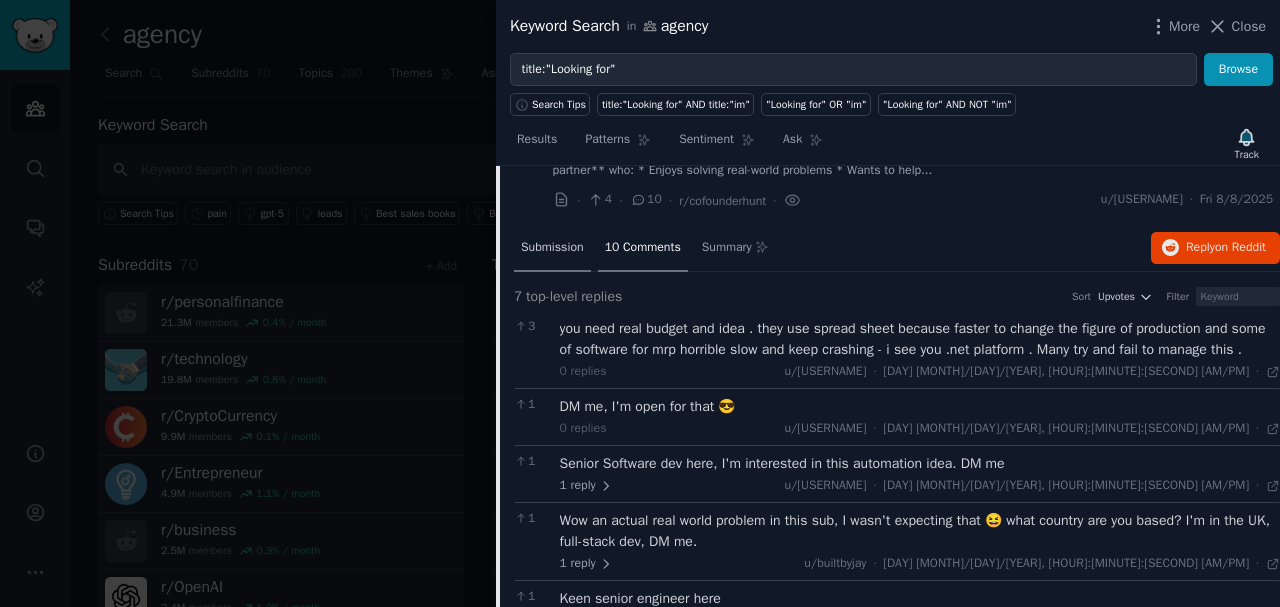 click on "Submission" at bounding box center [552, 248] 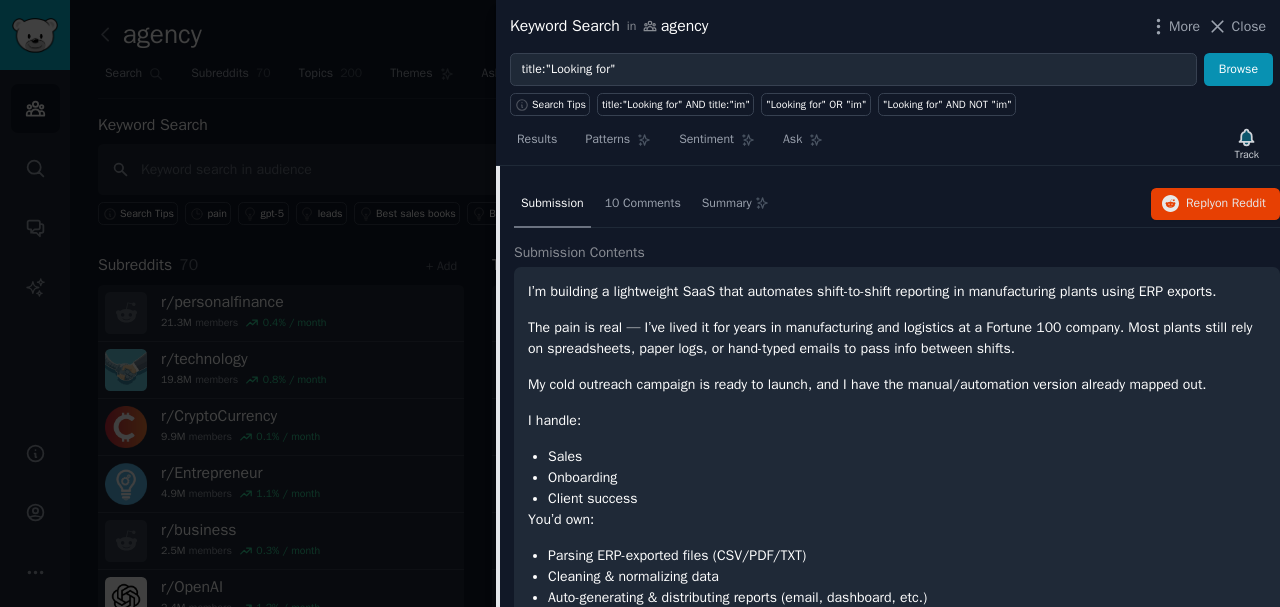 scroll, scrollTop: 992, scrollLeft: 0, axis: vertical 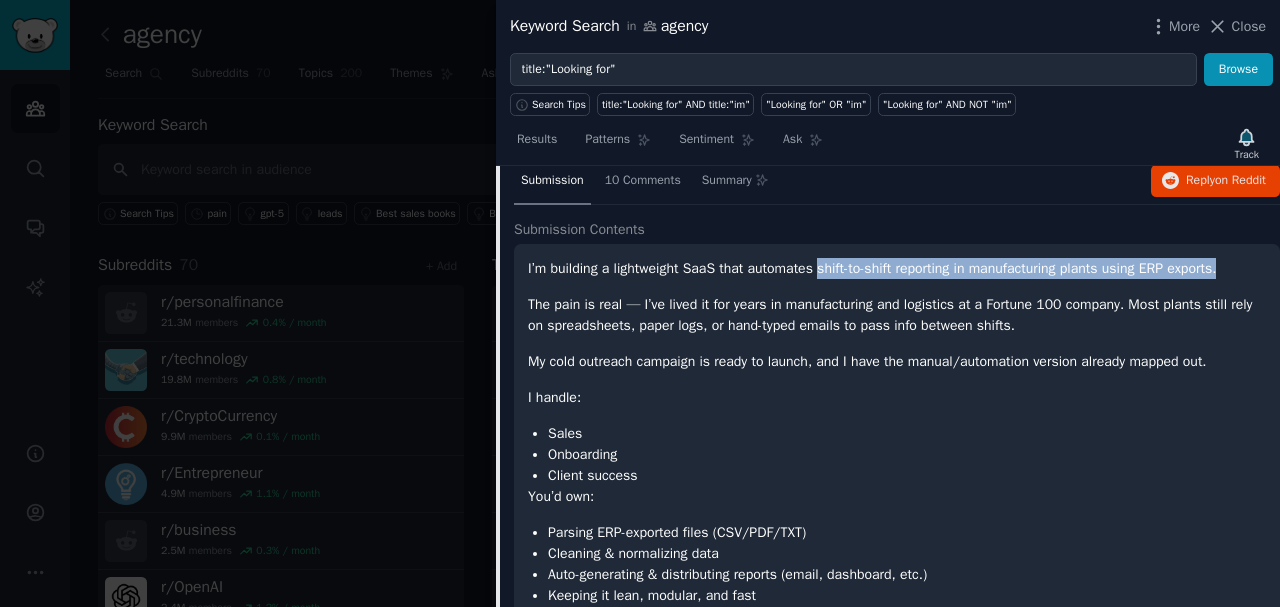 copy on "shift-to-shift reporting in manufacturing plants using ERP exports." 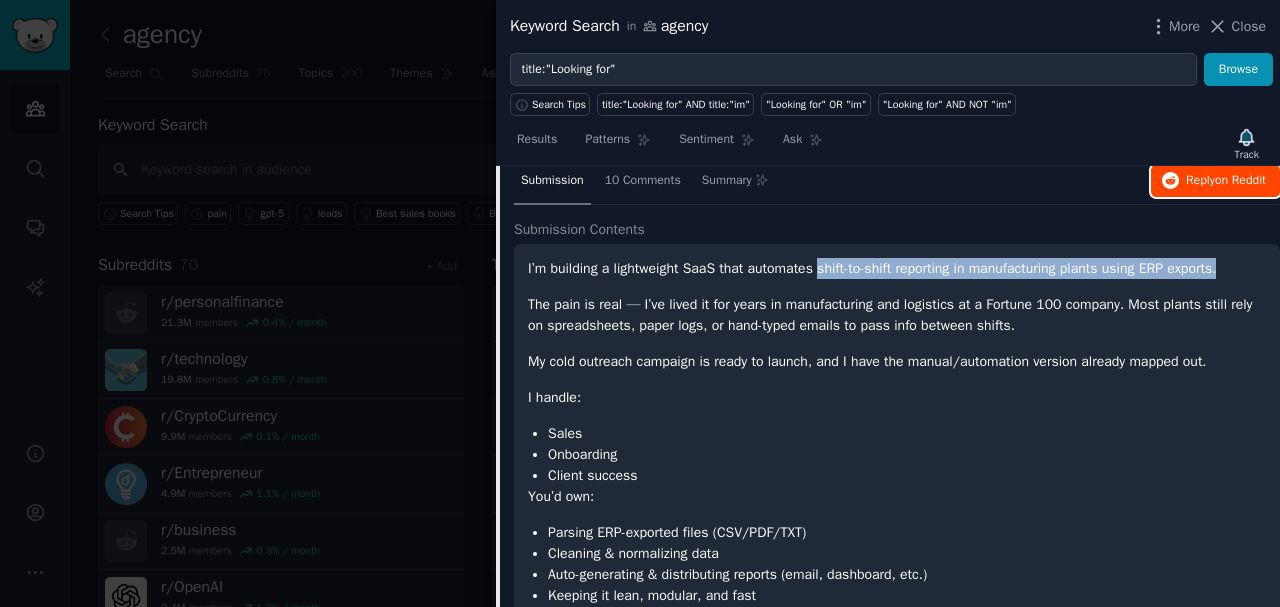 click on "Reply  on Reddit" at bounding box center [1226, 181] 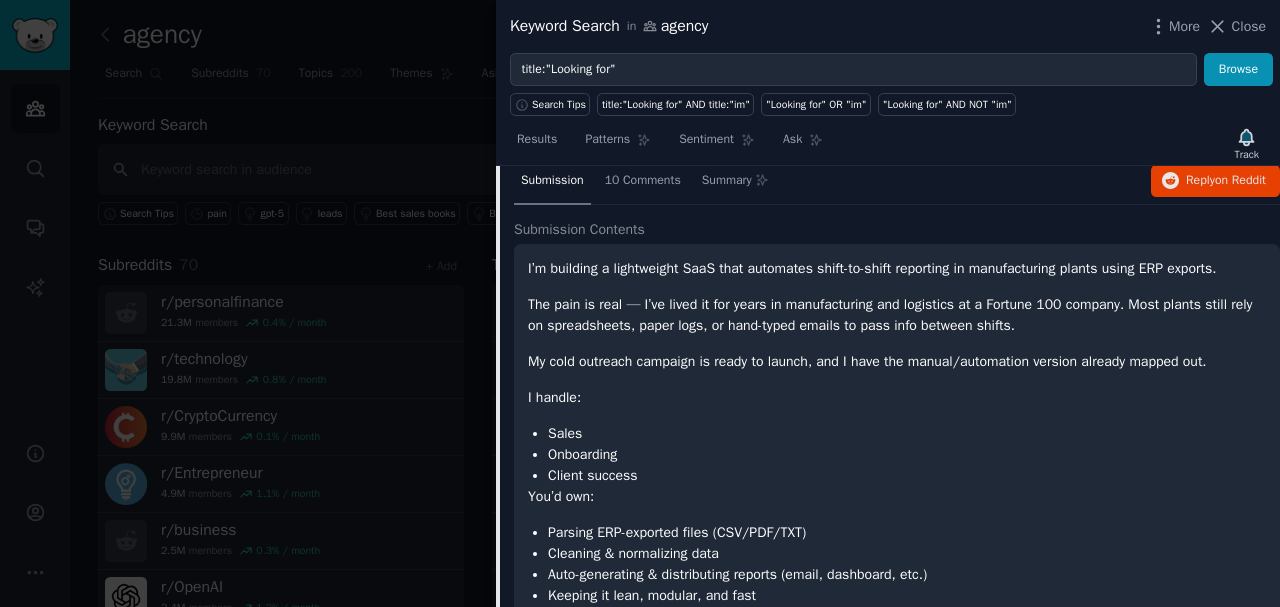 click on "The pain is real — I’ve lived it for years in manufacturing and logistics at a Fortune 100 company. Most plants still rely on spreadsheets, paper logs, or hand-typed emails to pass info between shifts." at bounding box center (897, 315) 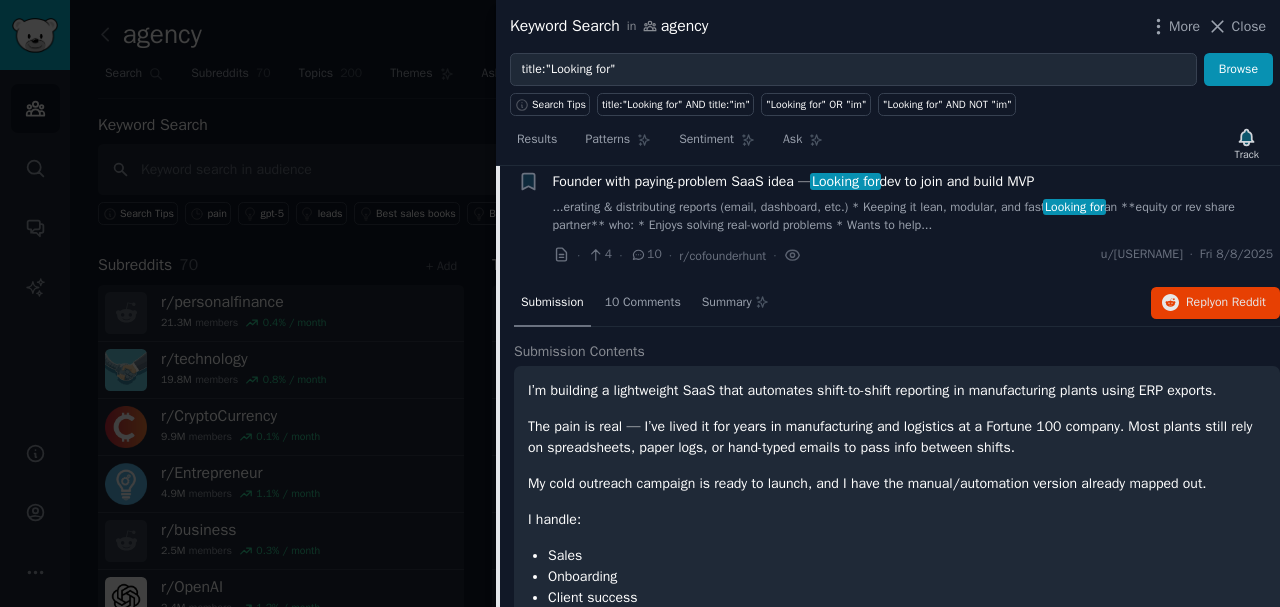 scroll, scrollTop: 858, scrollLeft: 0, axis: vertical 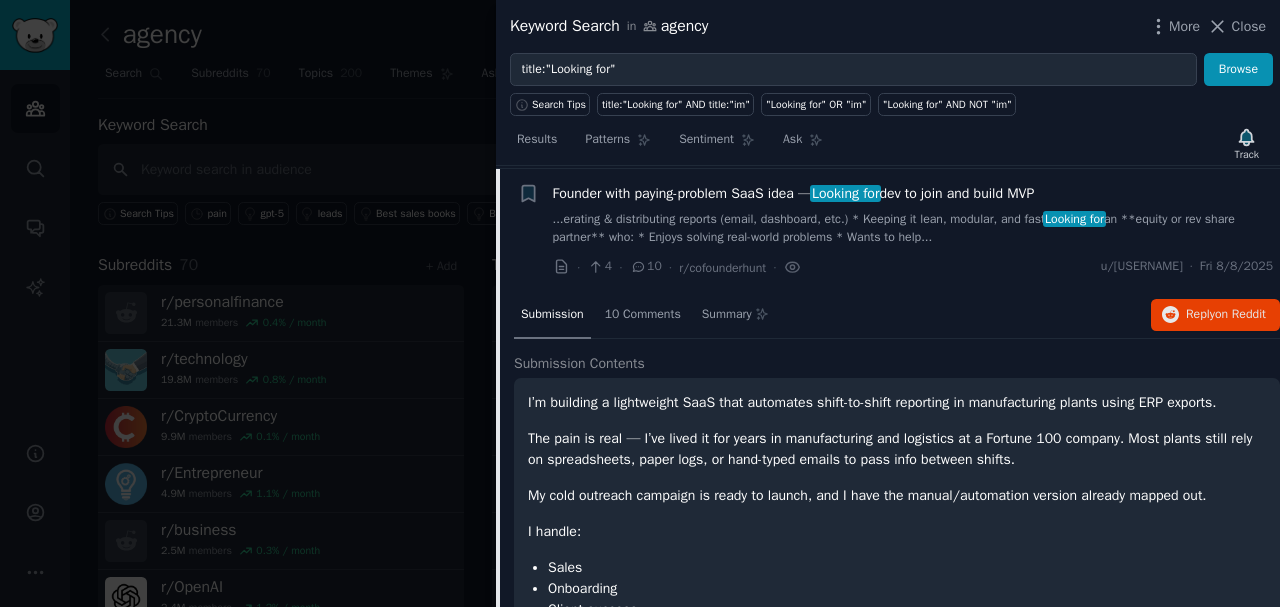 click on "Founder with paying-problem SaaS idea — Looking for dev to join and build MVP" at bounding box center (794, 193) 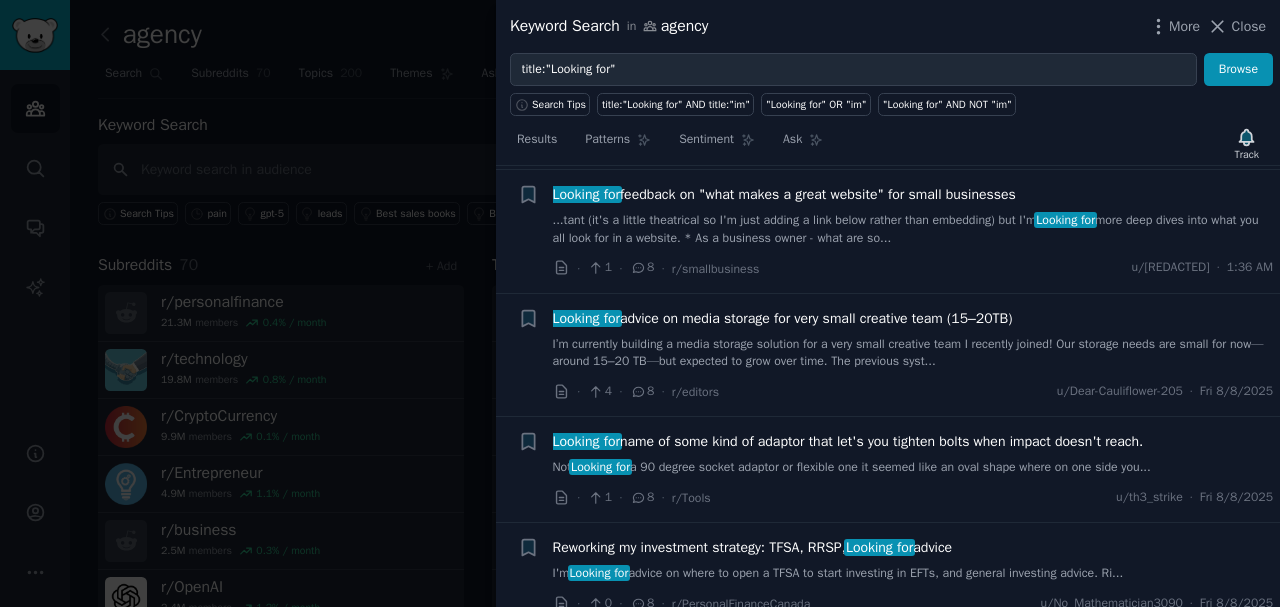 scroll, scrollTop: 1192, scrollLeft: 0, axis: vertical 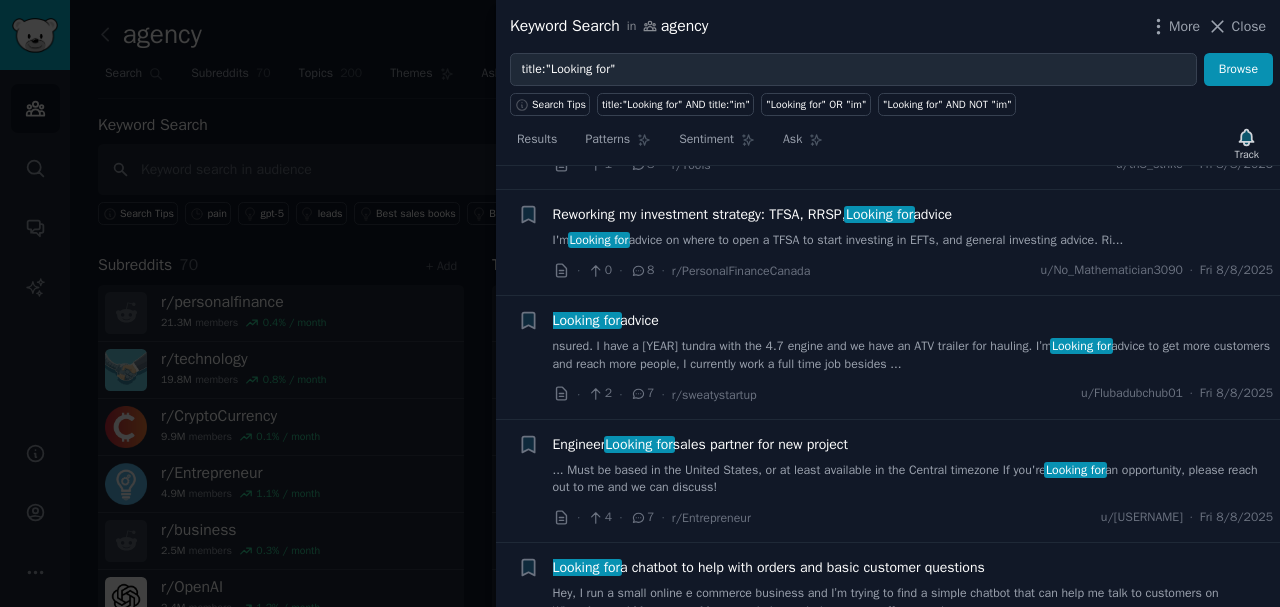click on "I'm Looking for advice on where to open a TFSA to start investing in EFTs, and general investing advice.
Ri..." at bounding box center (913, 241) 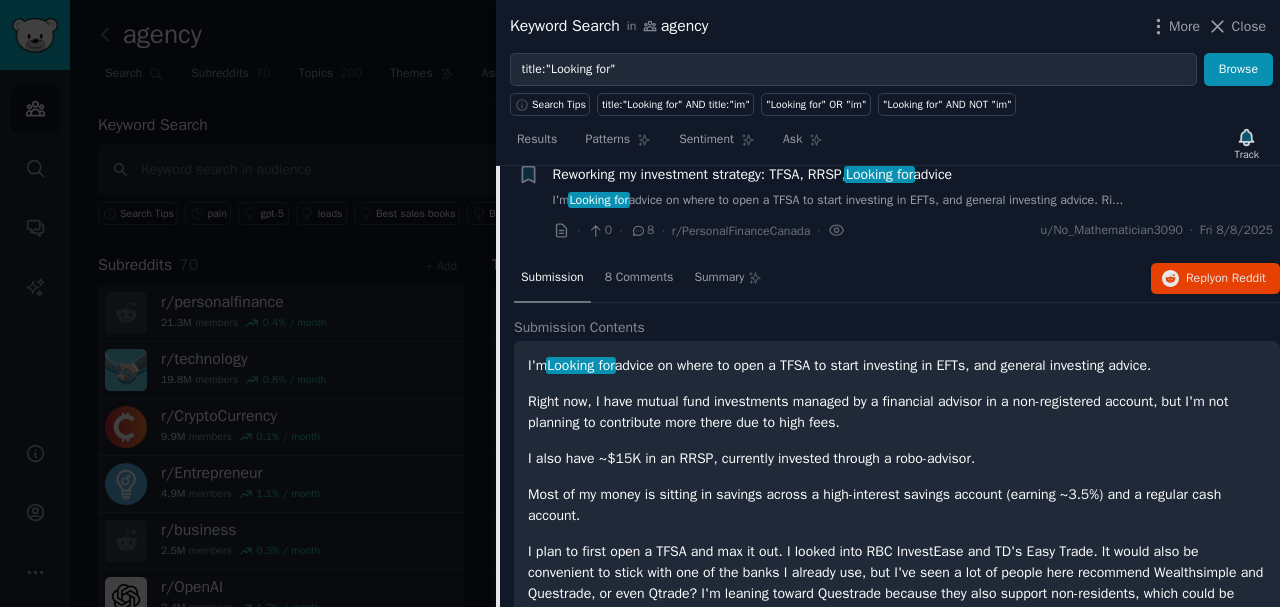 scroll, scrollTop: 1344, scrollLeft: 0, axis: vertical 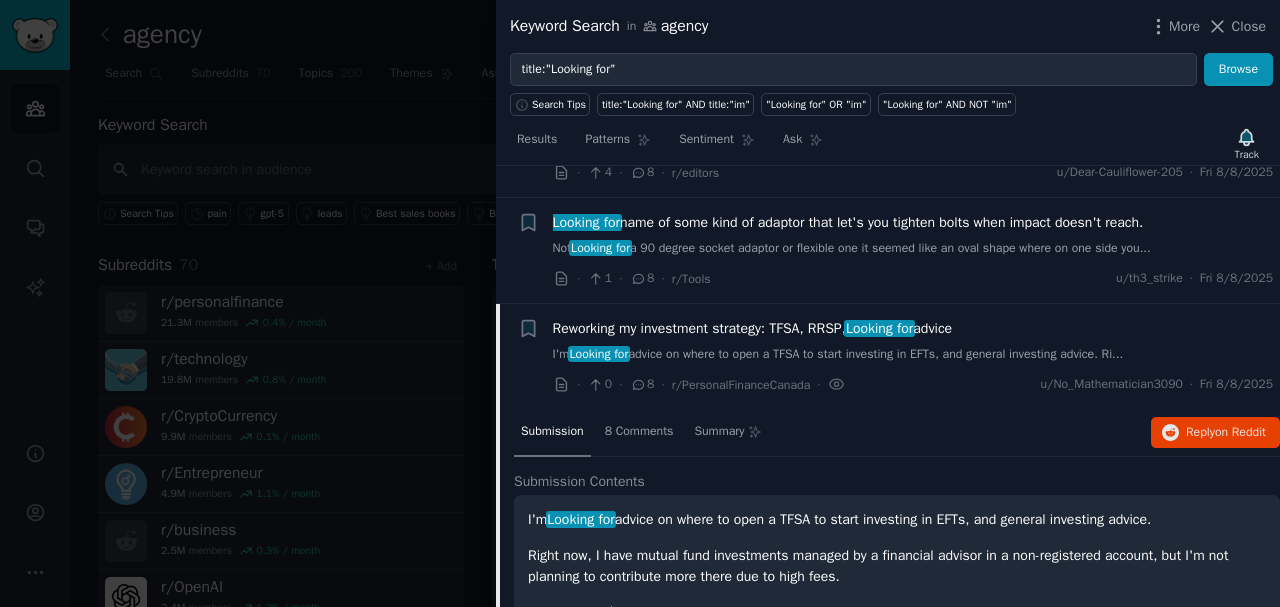 click on "Reworking my investment strategy: TFSA, RRSP, Looking for advice" at bounding box center [753, 328] 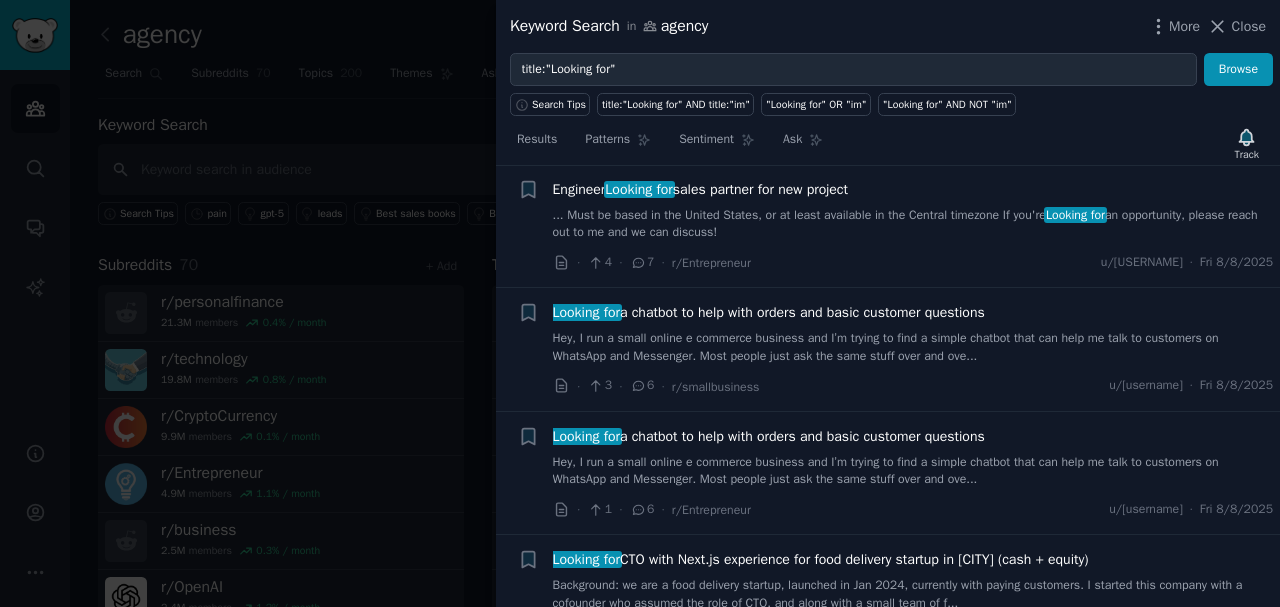 scroll, scrollTop: 1744, scrollLeft: 0, axis: vertical 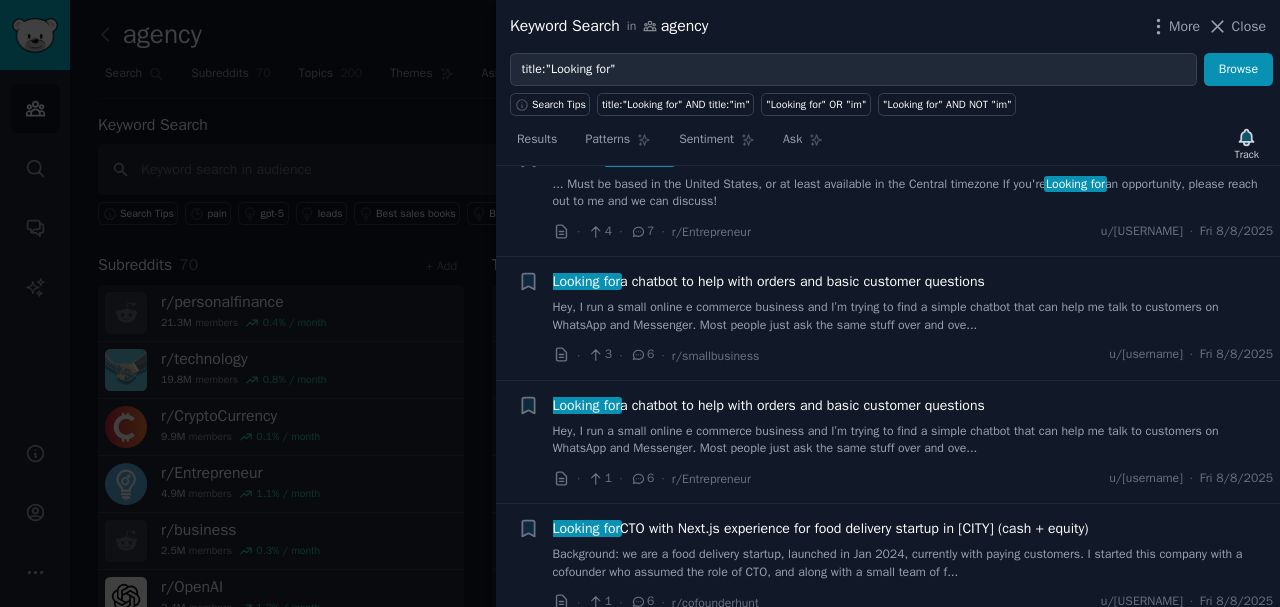 click on "Looking for  a chatbot to help with orders and basic customer questions" at bounding box center [769, 281] 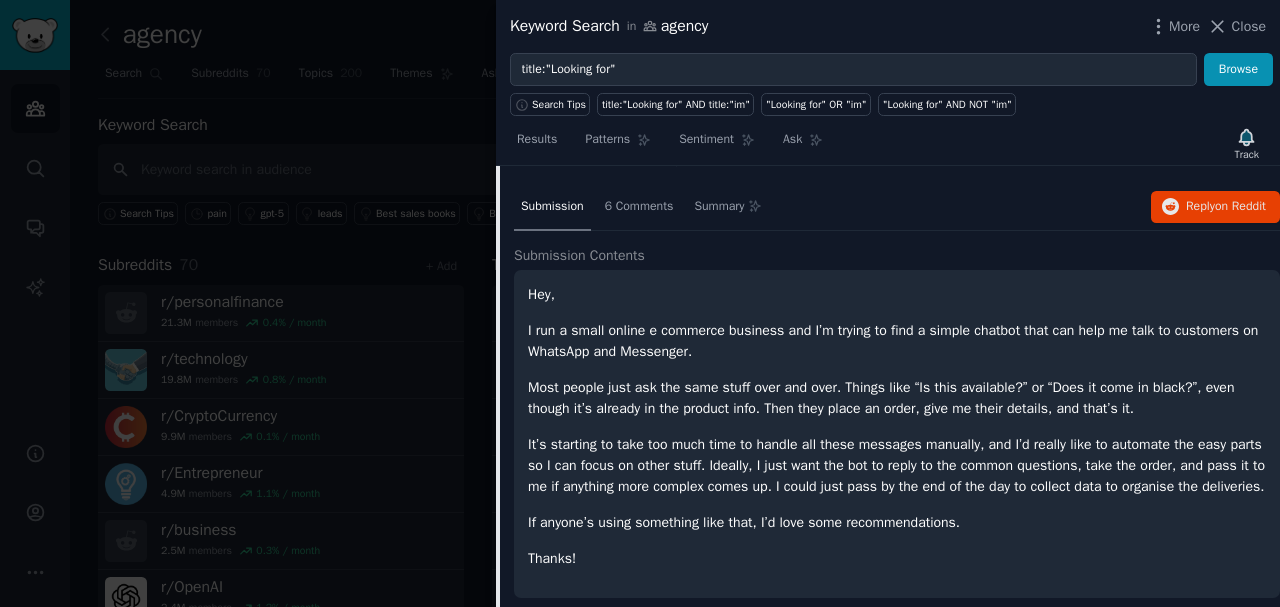 scroll, scrollTop: 1896, scrollLeft: 0, axis: vertical 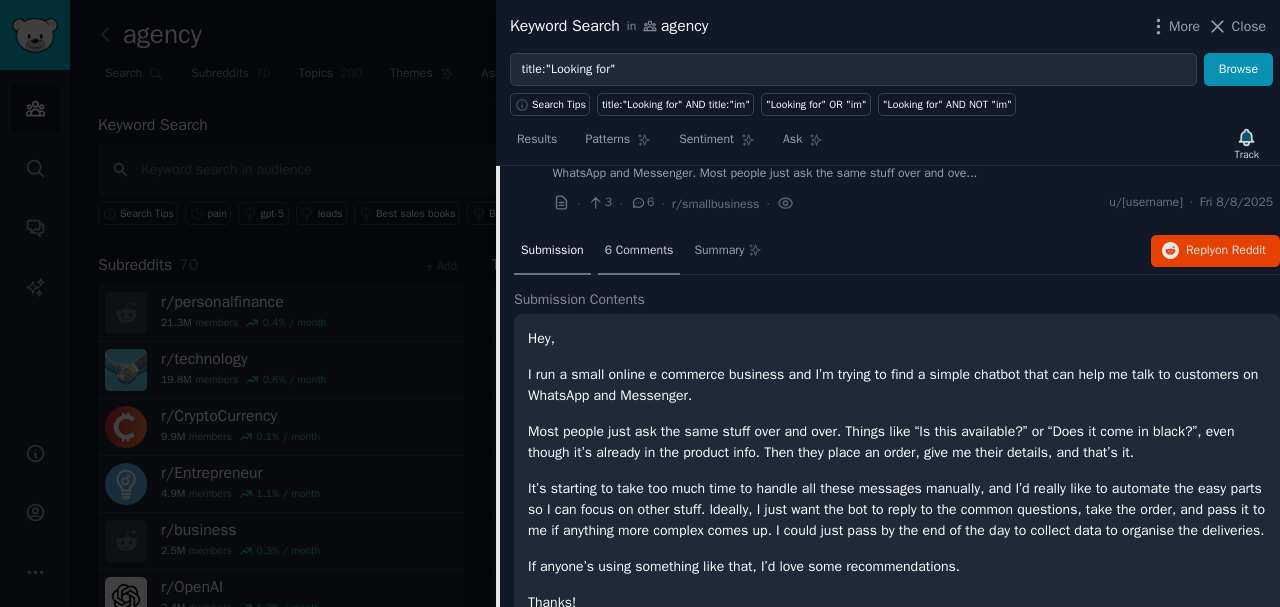 click on "6 Comments" at bounding box center [639, 252] 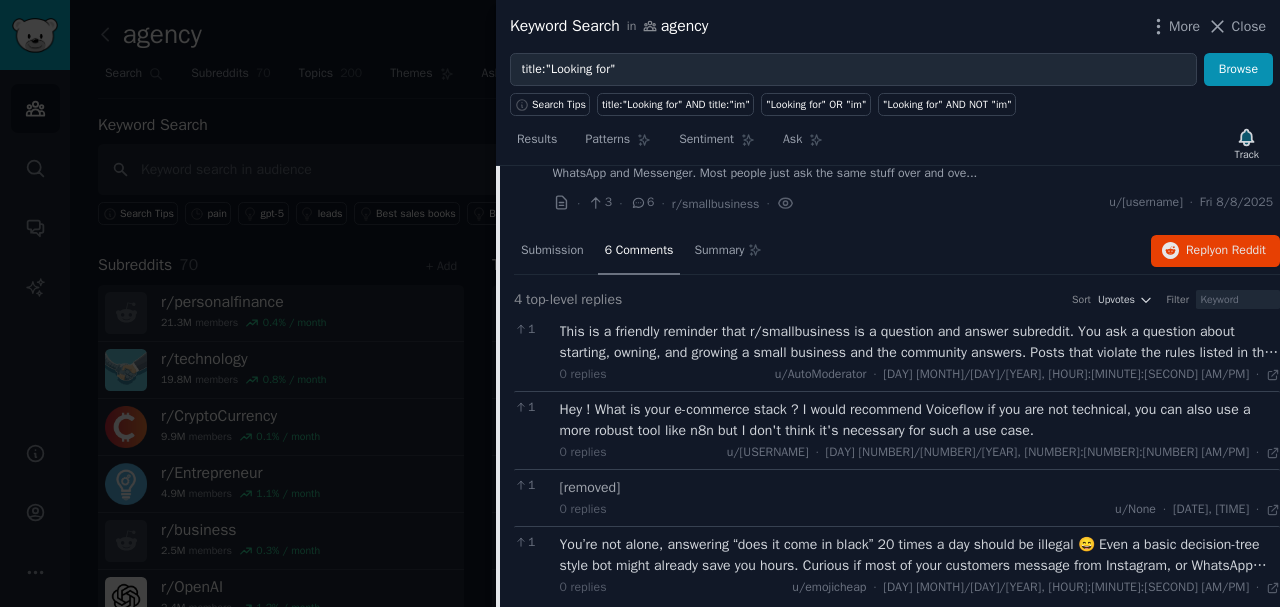 click on "This is a friendly reminder that r/smallbusiness is a question and answer subreddit. You ask a question about starting, owning, and growing a small business and the community answers. Posts that violate the rules listed in the sidebar will be removed. A permanent or temporary ban may also be issued if you do not remove the offending post. Seeing this message does not mean your post was automatically removed. Please also note our new Rule 5- Posts with negative vote totals may be removed if they are deemed non-specific, or if they are repeats of questions designed to gather information rather than solve a small business problem.
*I am a bot, and this action was performed automatically. Please [contact the moderators of this subreddit](/message/compose/?to=/r/smallbusiness) if you have any questions or concerns.*" at bounding box center [920, 342] 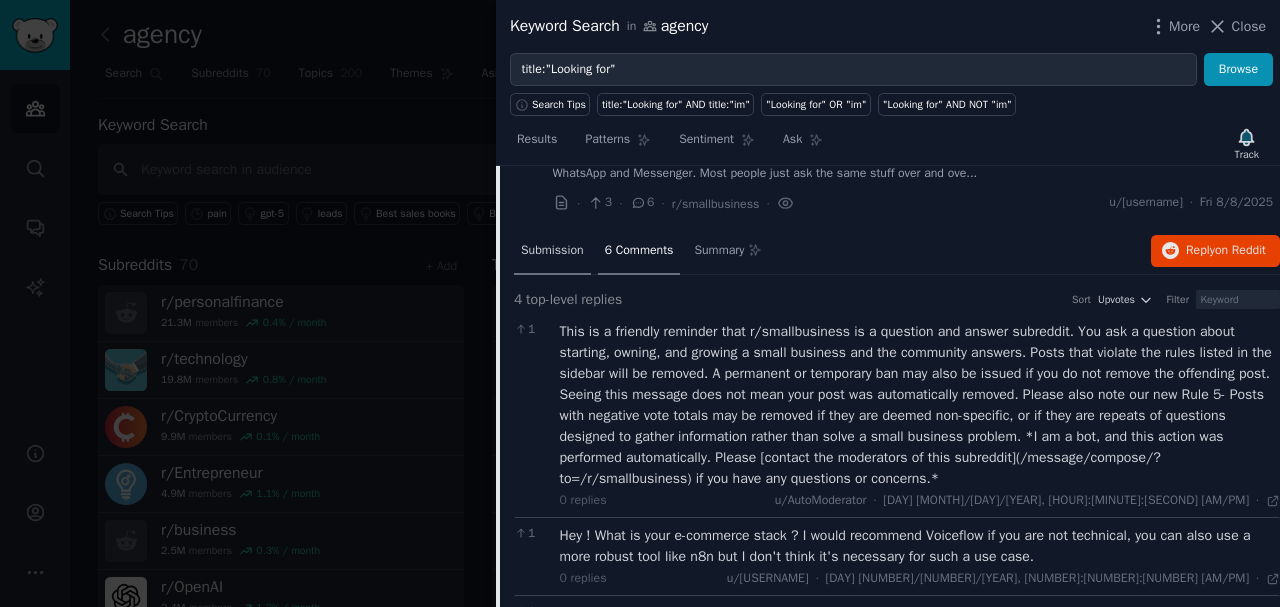 click on "Submission" at bounding box center (552, 252) 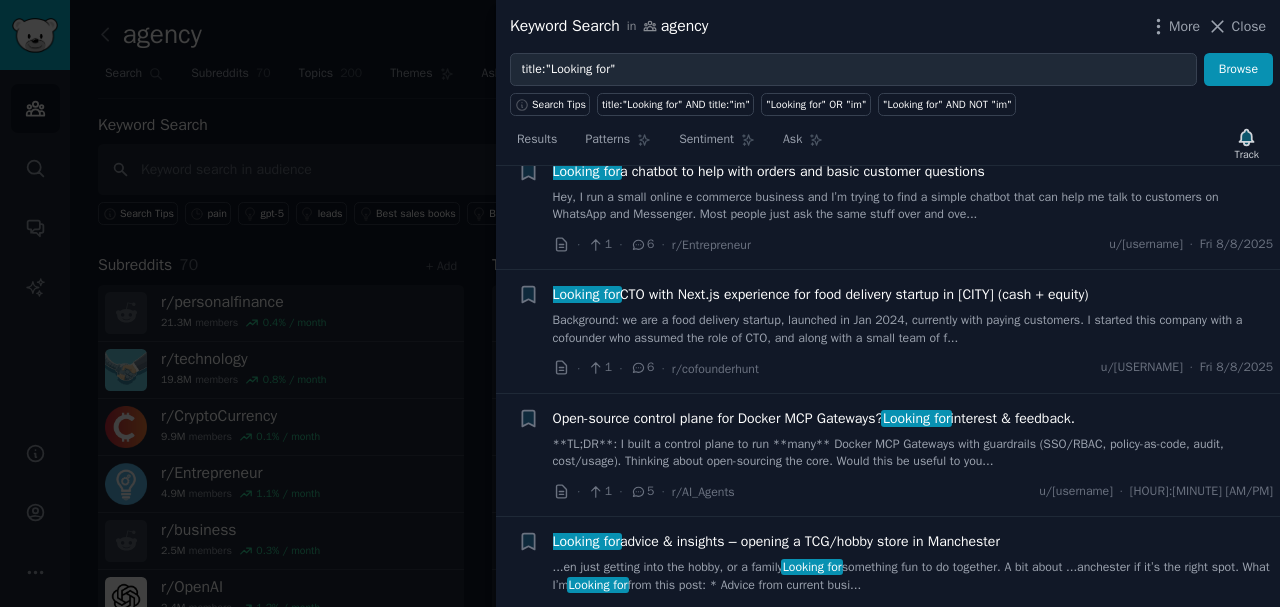 scroll, scrollTop: 2430, scrollLeft: 0, axis: vertical 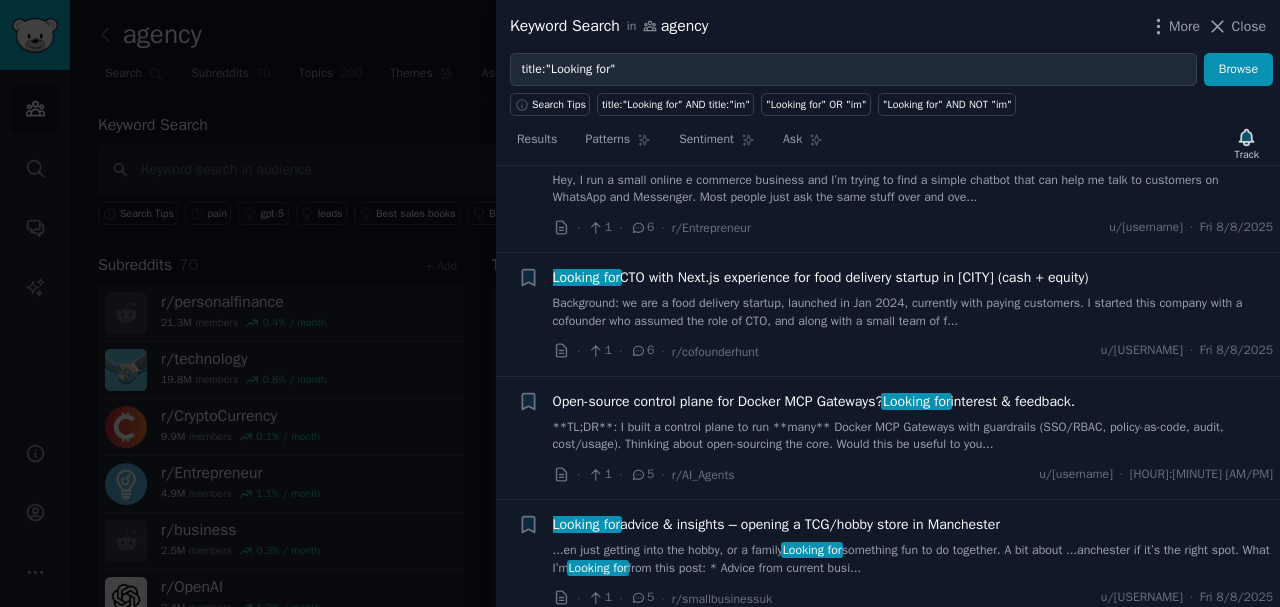 click on "Looking for CTO with Next.js experience for food delivery startup in Singapore (cash + equity)" at bounding box center [821, 277] 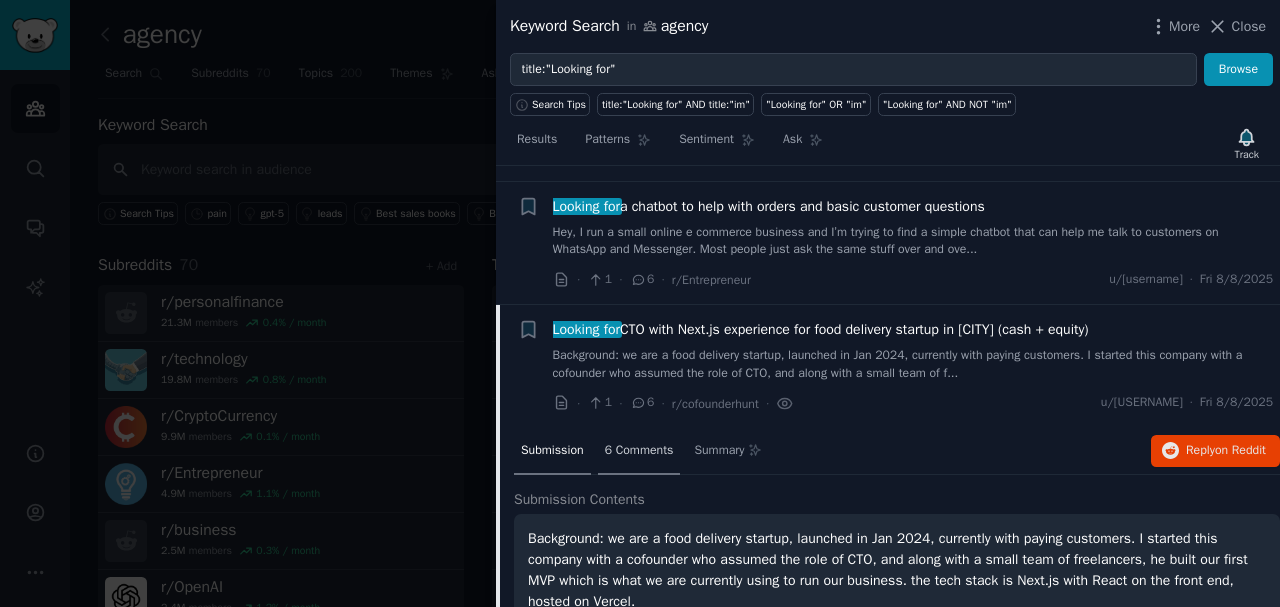 scroll, scrollTop: 2076, scrollLeft: 0, axis: vertical 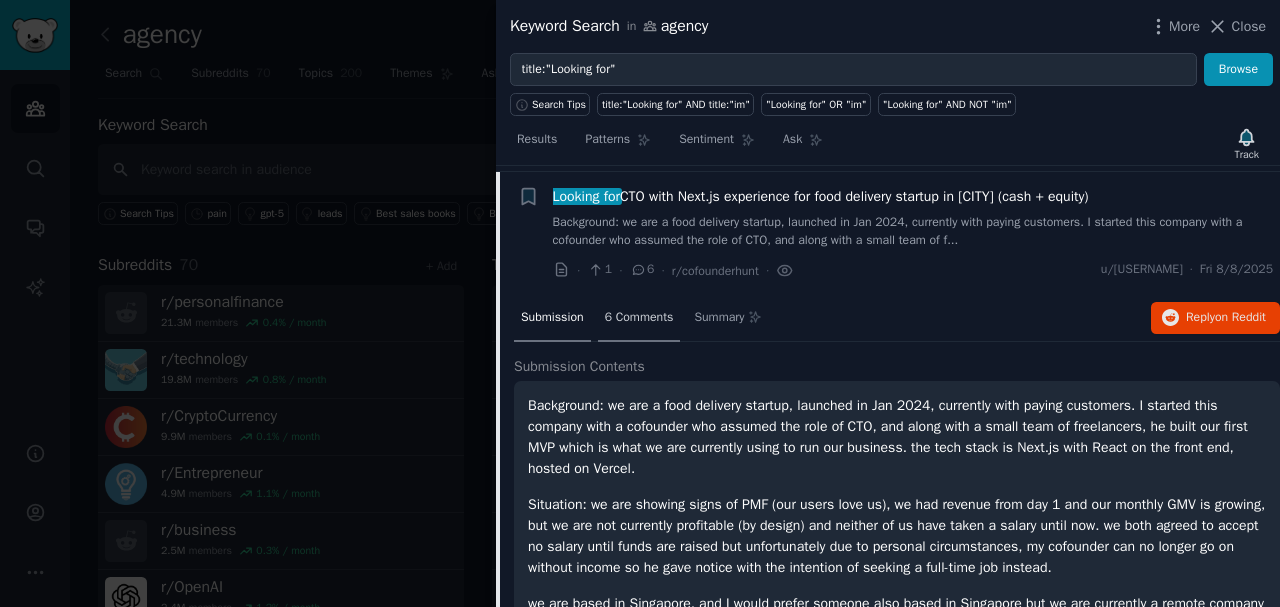 click on "6 Comments" at bounding box center (639, 318) 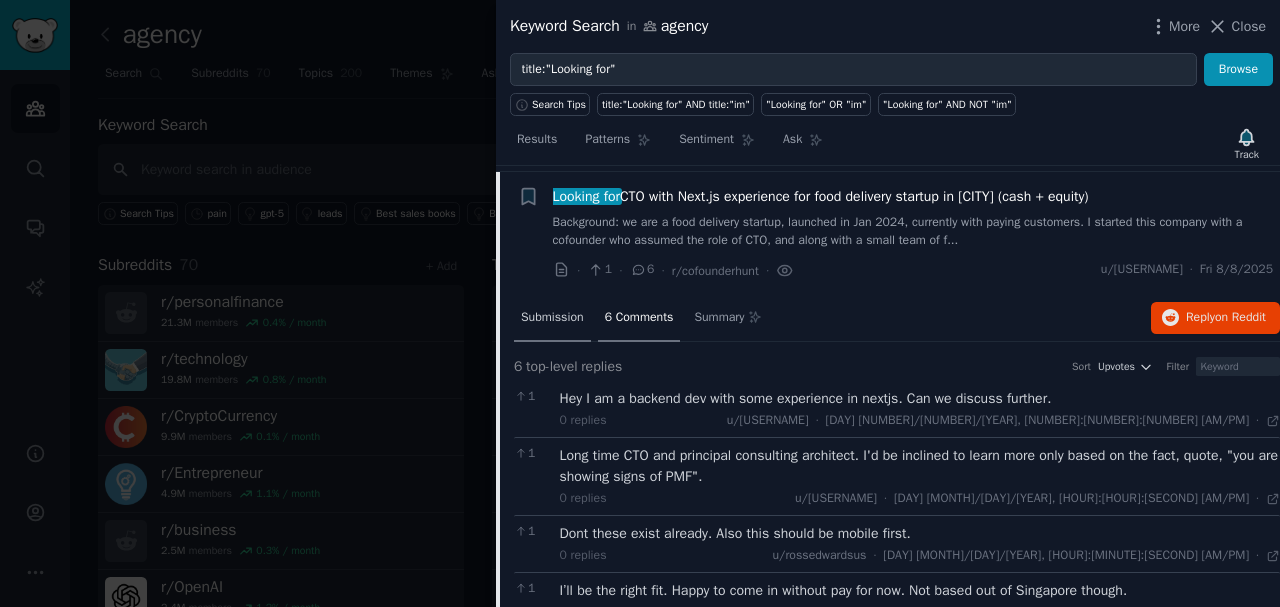 click on "Submission" at bounding box center (552, 318) 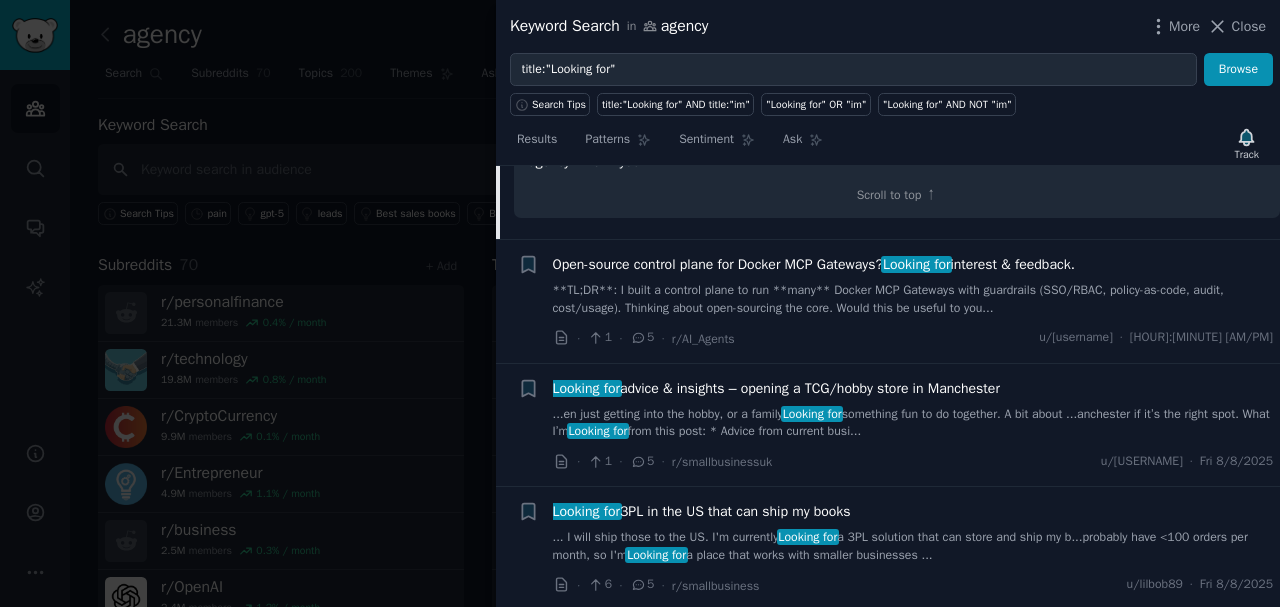 scroll, scrollTop: 2676, scrollLeft: 0, axis: vertical 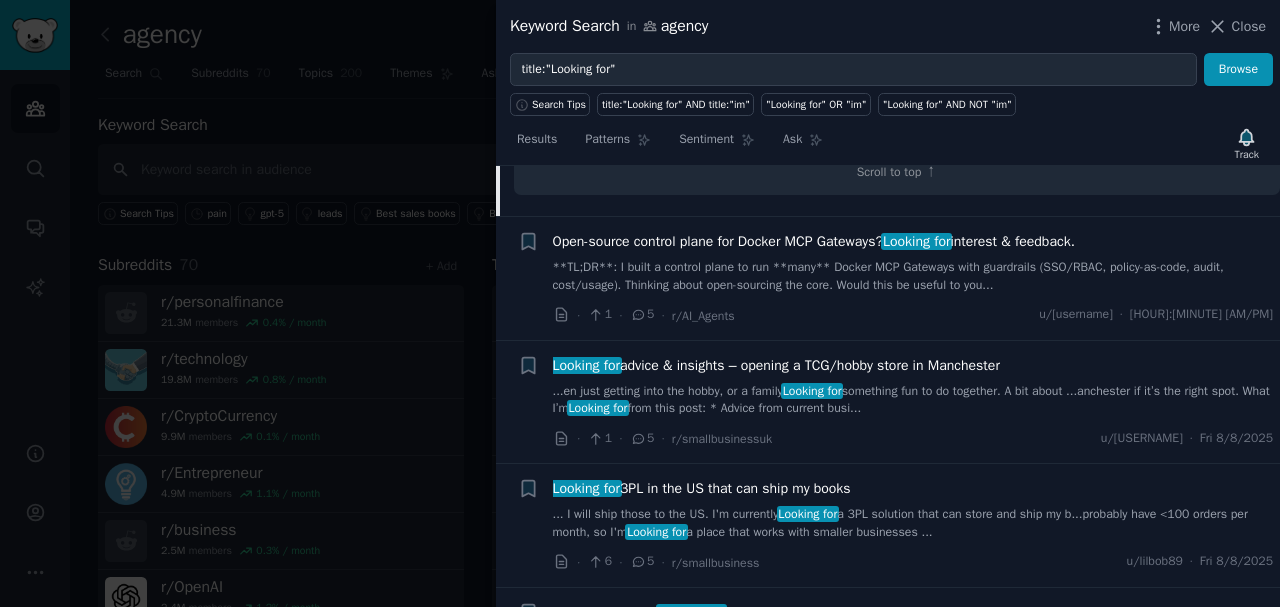click at bounding box center (640, 303) 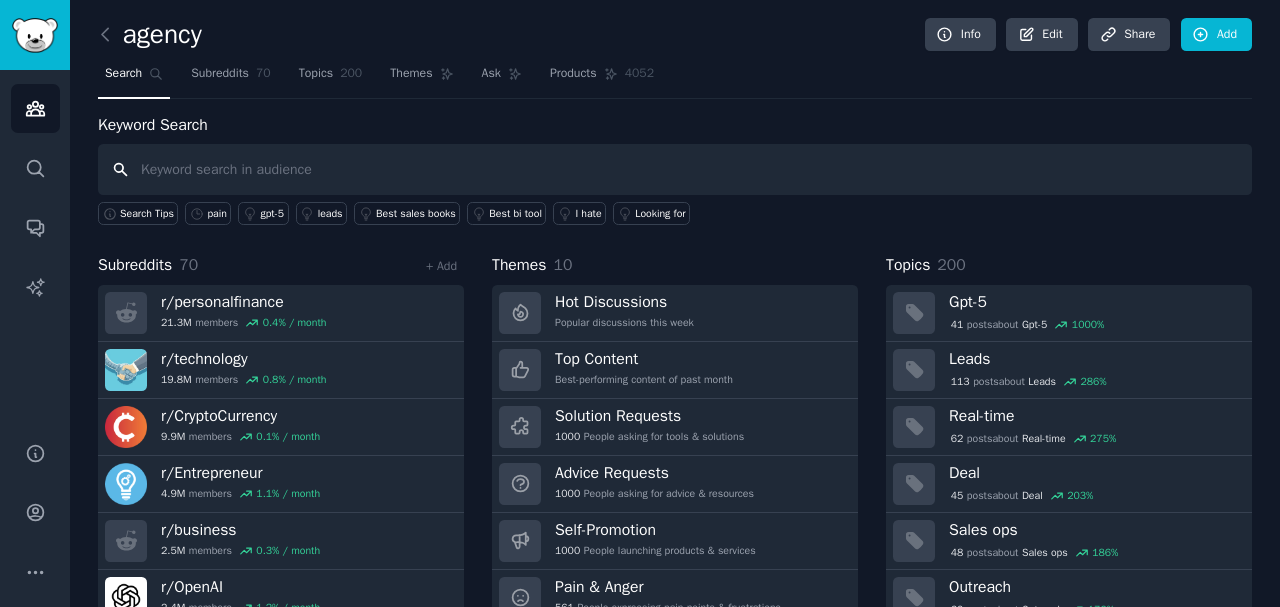 click at bounding box center [675, 169] 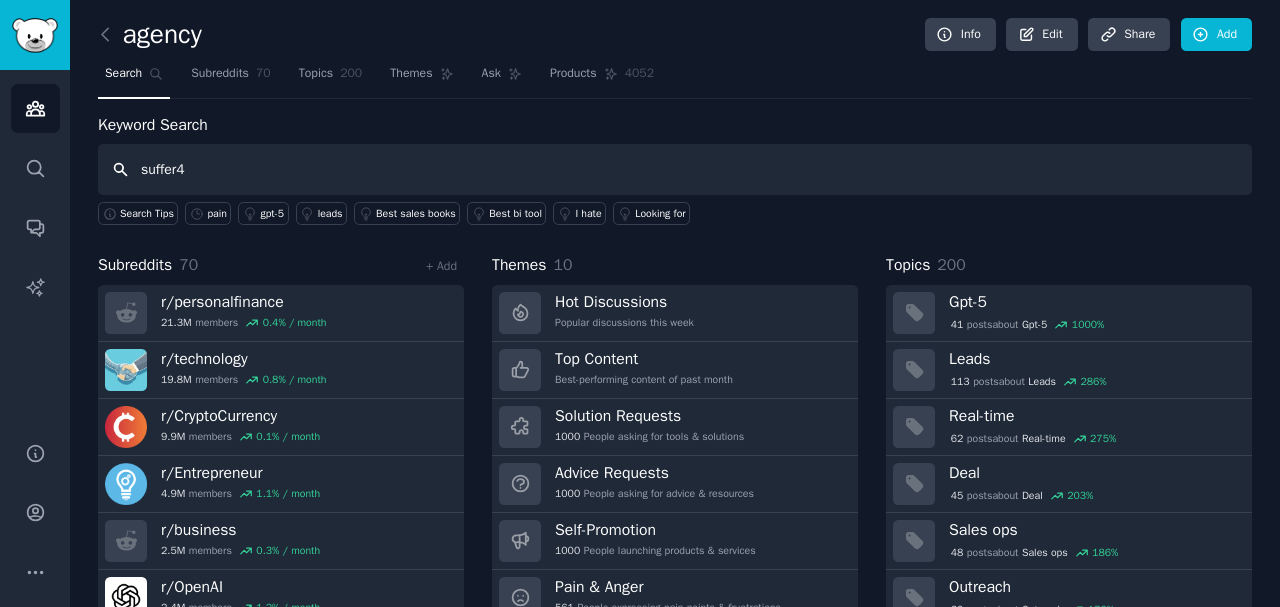 type on "suffer4" 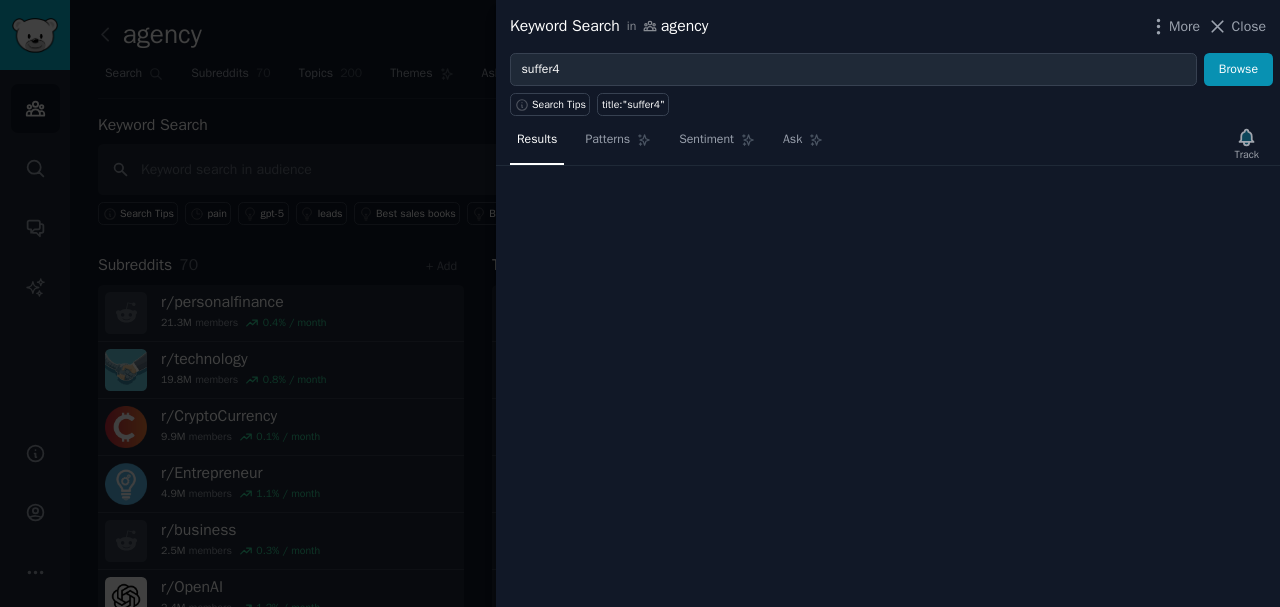type 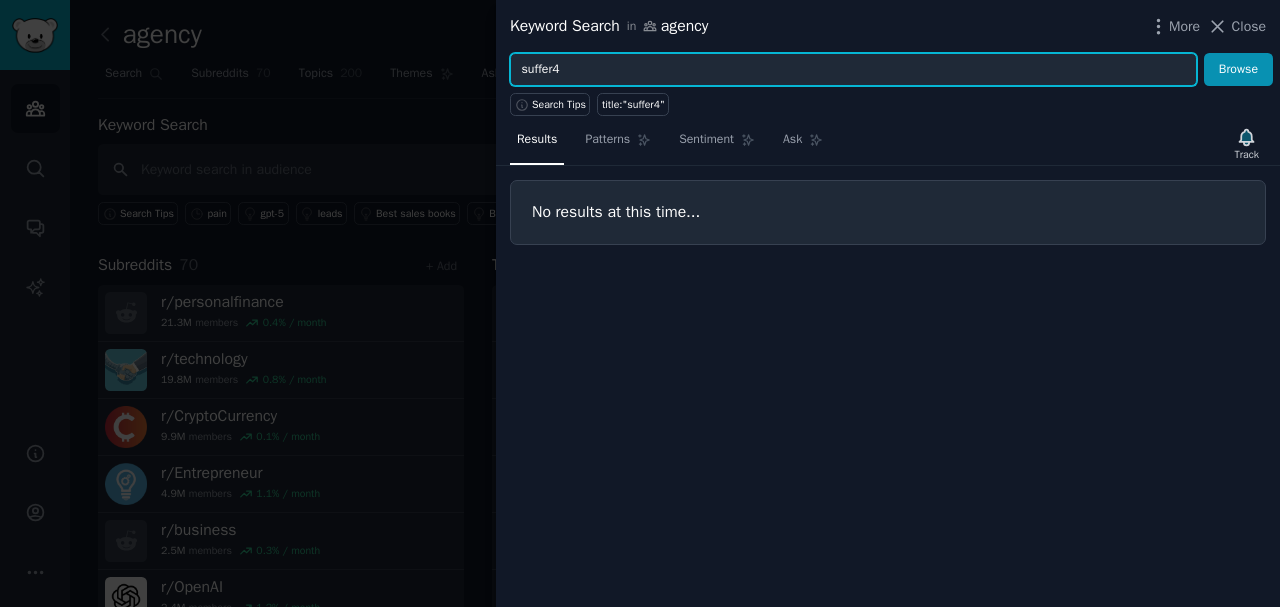 drag, startPoint x: 553, startPoint y: 73, endPoint x: 590, endPoint y: 72, distance: 37.01351 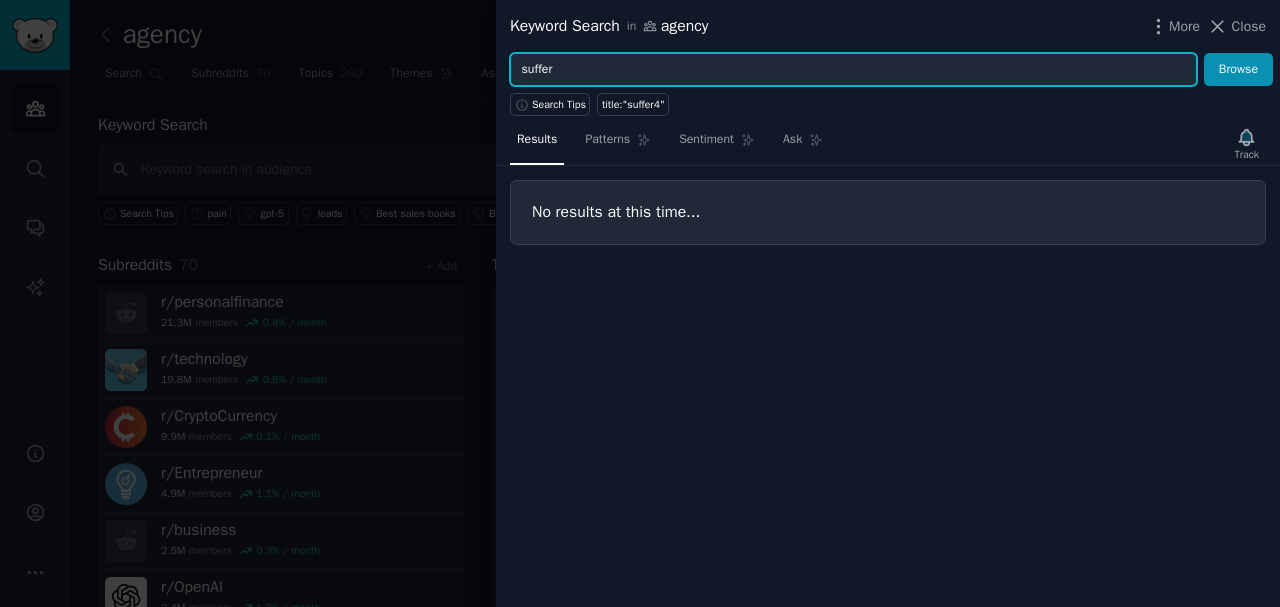 type on "suffer" 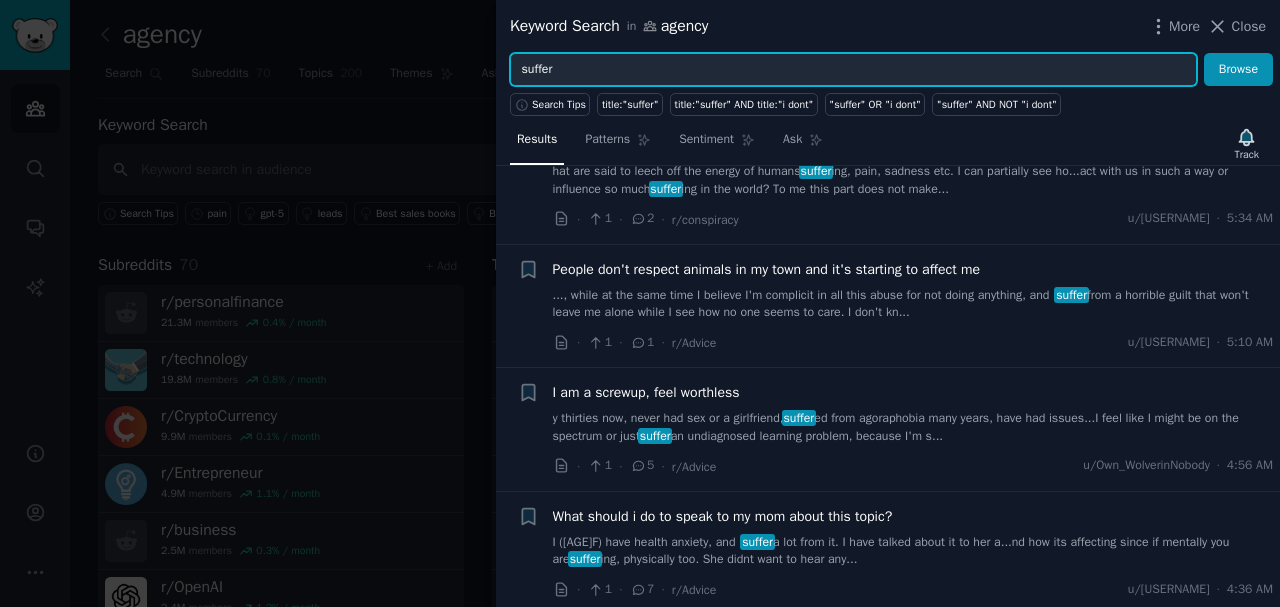 scroll, scrollTop: 0, scrollLeft: 0, axis: both 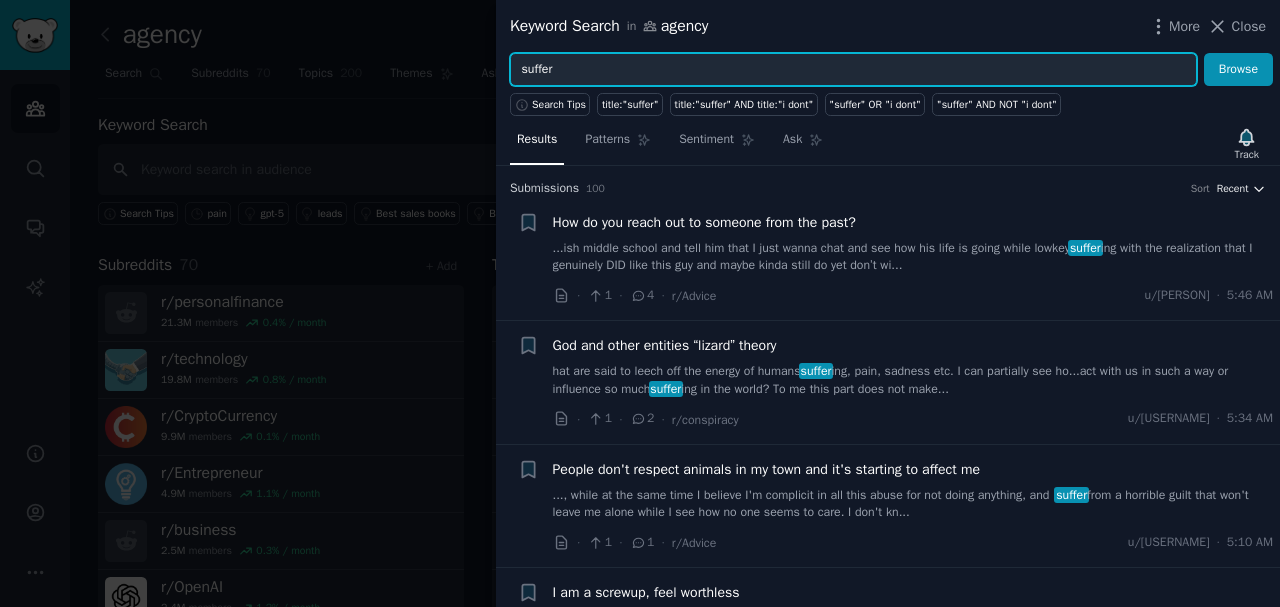 click on "Recent" at bounding box center [1233, 189] 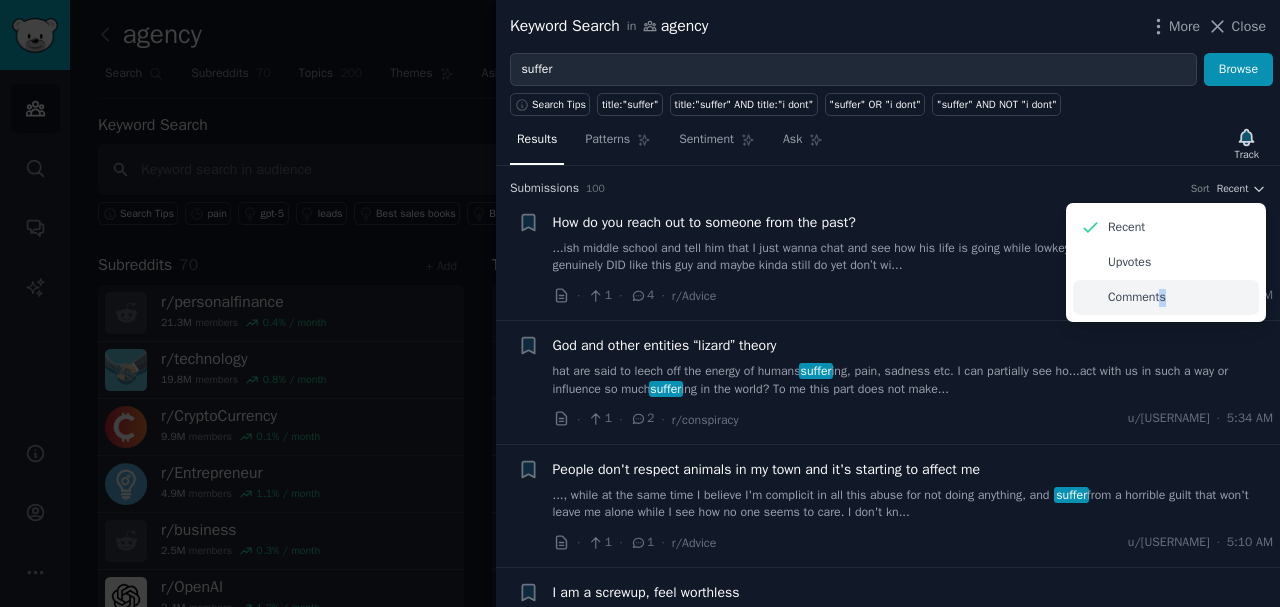 click on "Comments" at bounding box center (1137, 298) 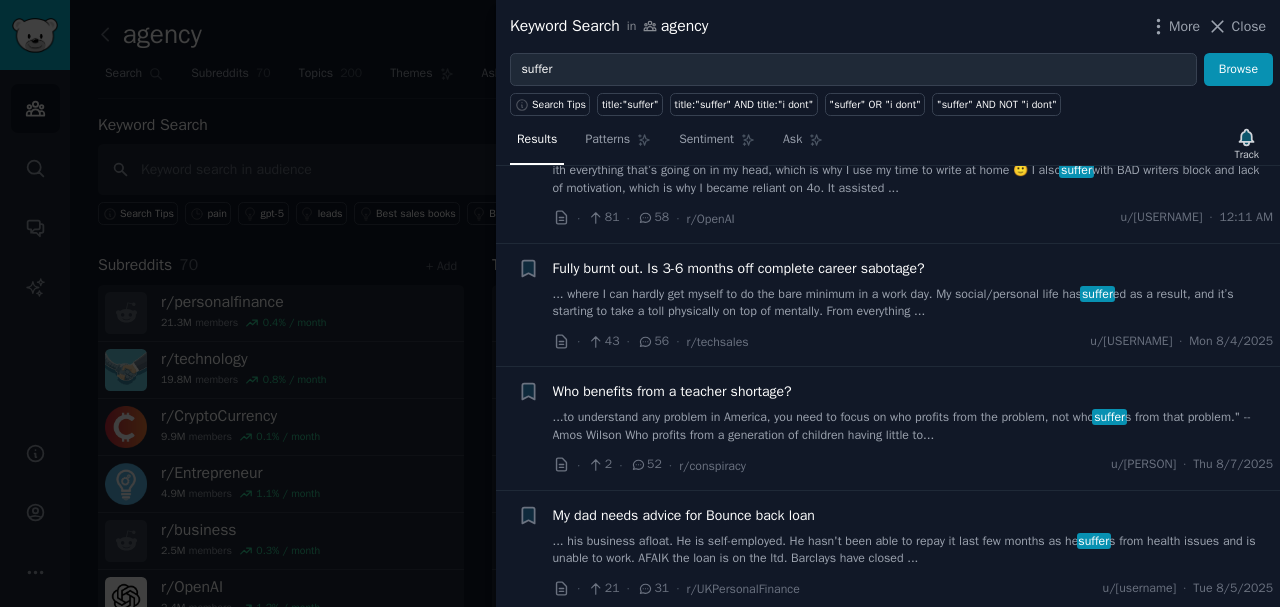 scroll, scrollTop: 333, scrollLeft: 0, axis: vertical 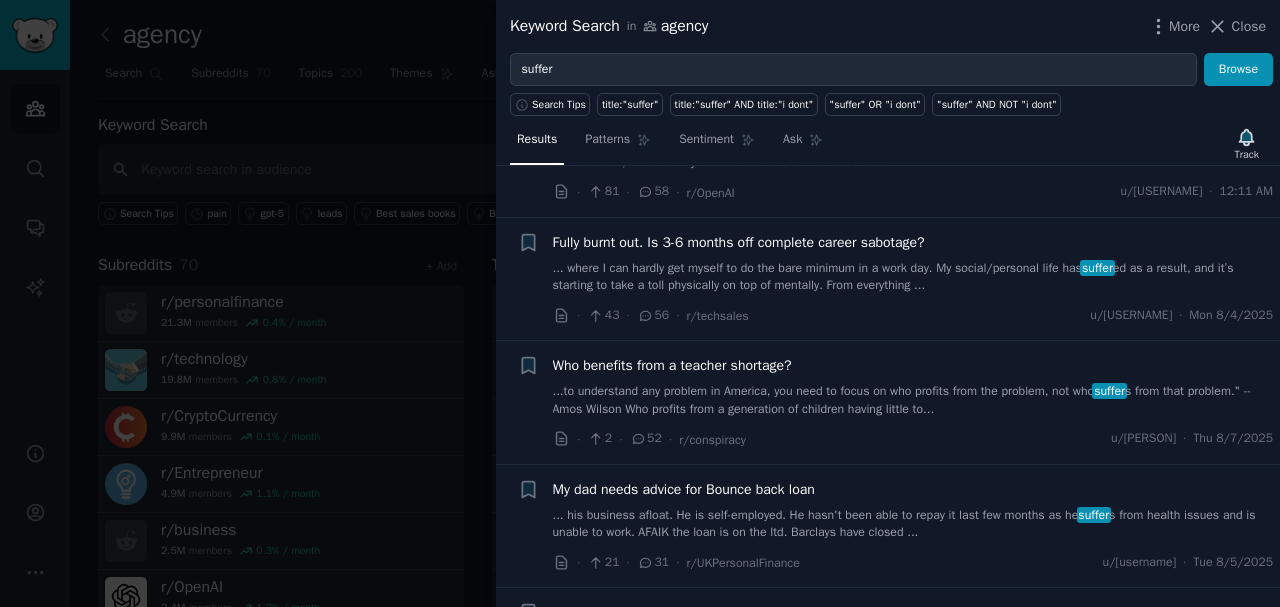 click on "... where I can hardly get myself to do the bare minimum in a work day. My social/personal life has  suffer ed as a result, and it’s starting to take a toll physically on top of mentally.
From everything ..." at bounding box center (913, 277) 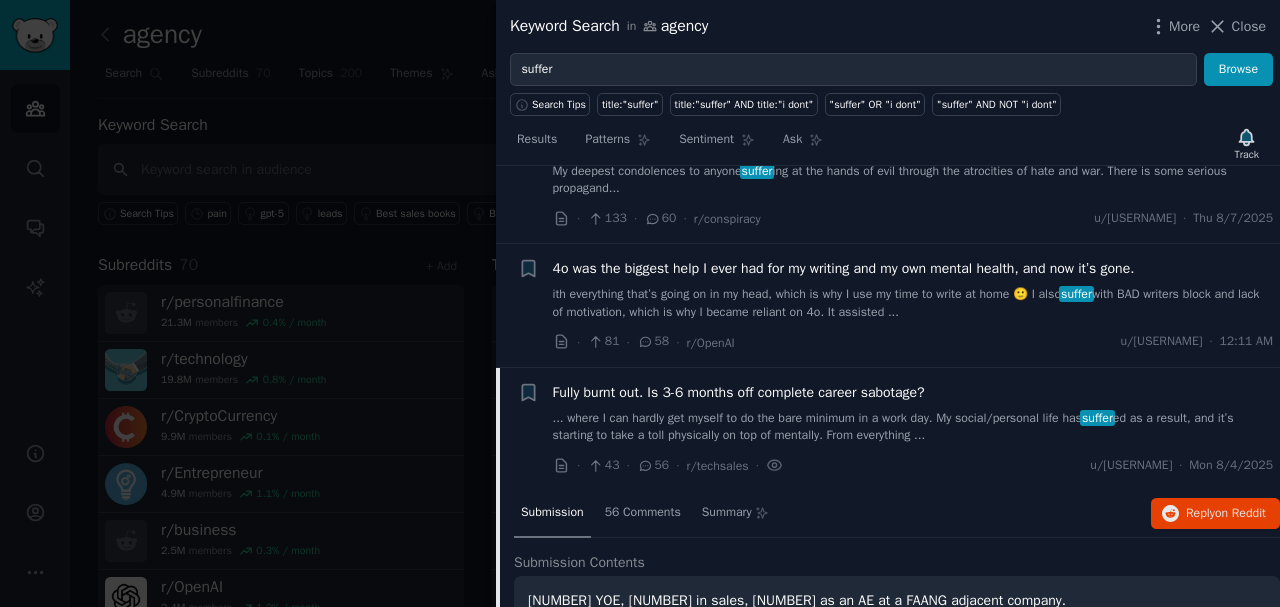 scroll, scrollTop: 383, scrollLeft: 0, axis: vertical 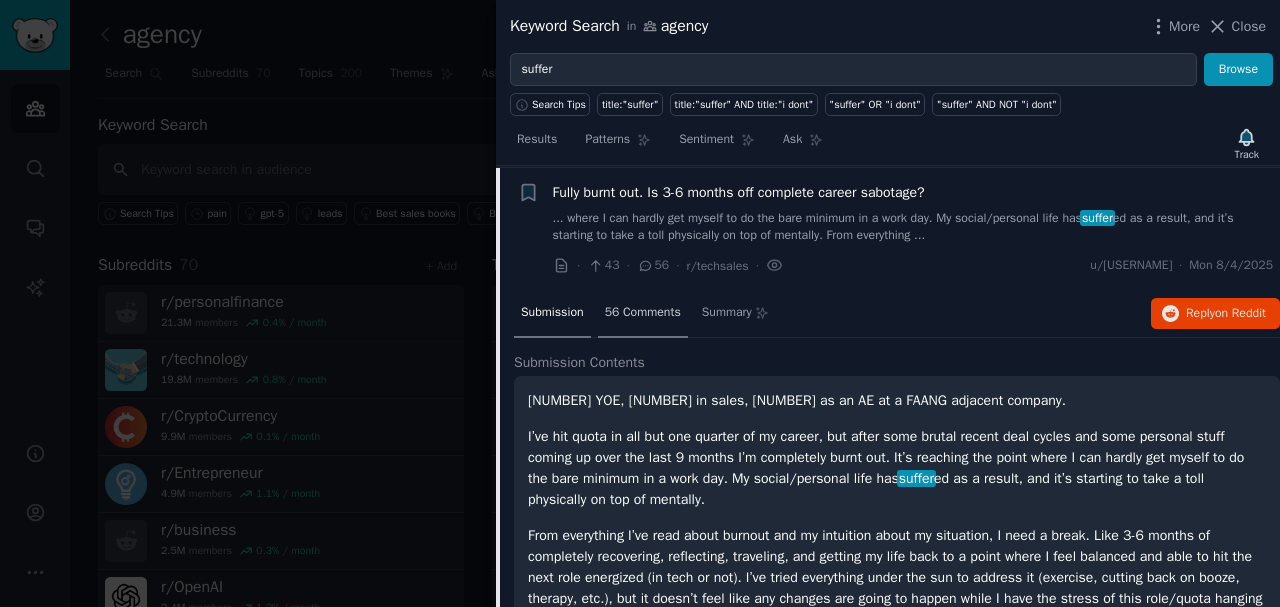 click on "56 Comments" at bounding box center [643, 313] 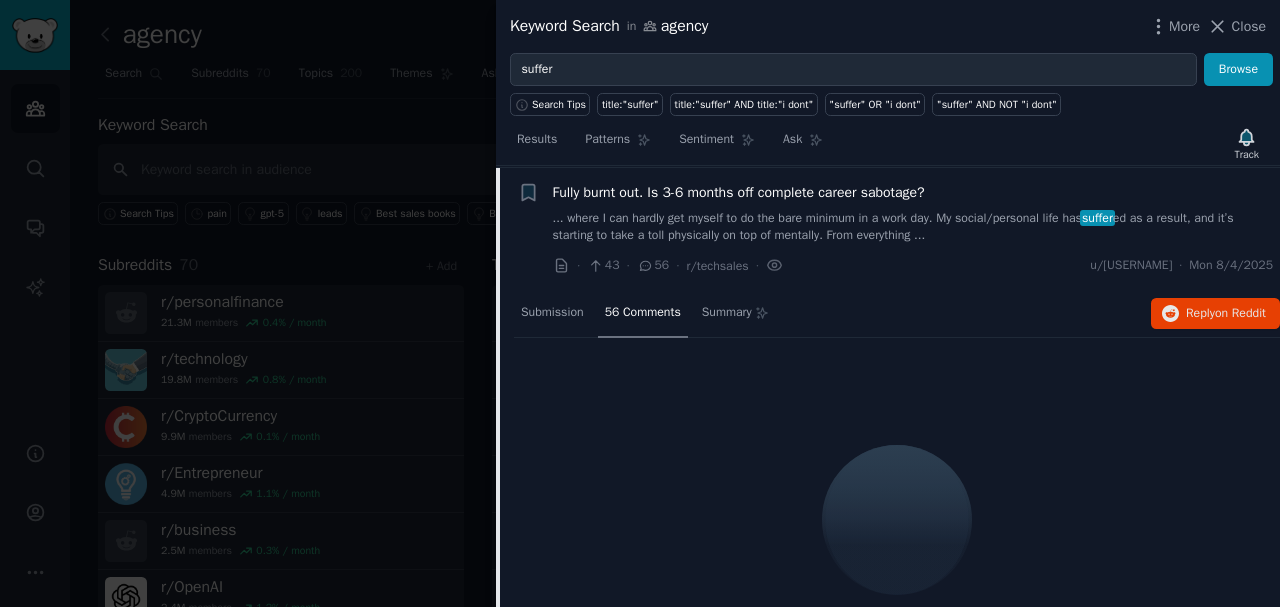 scroll, scrollTop: 450, scrollLeft: 0, axis: vertical 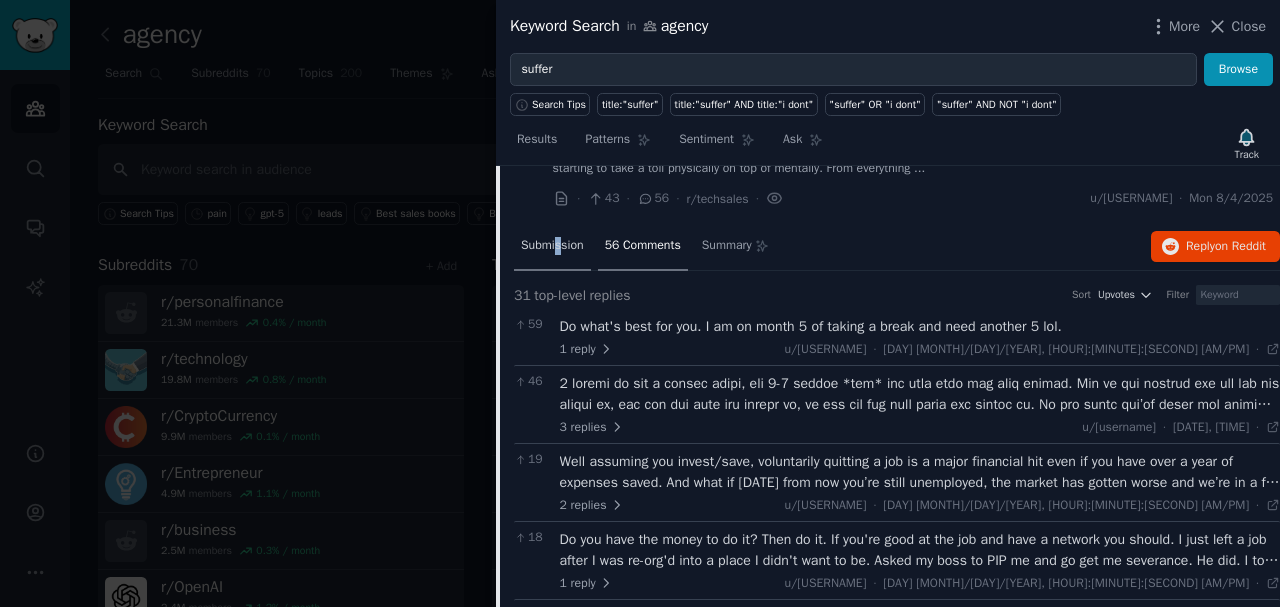 click on "Submission" at bounding box center (552, 246) 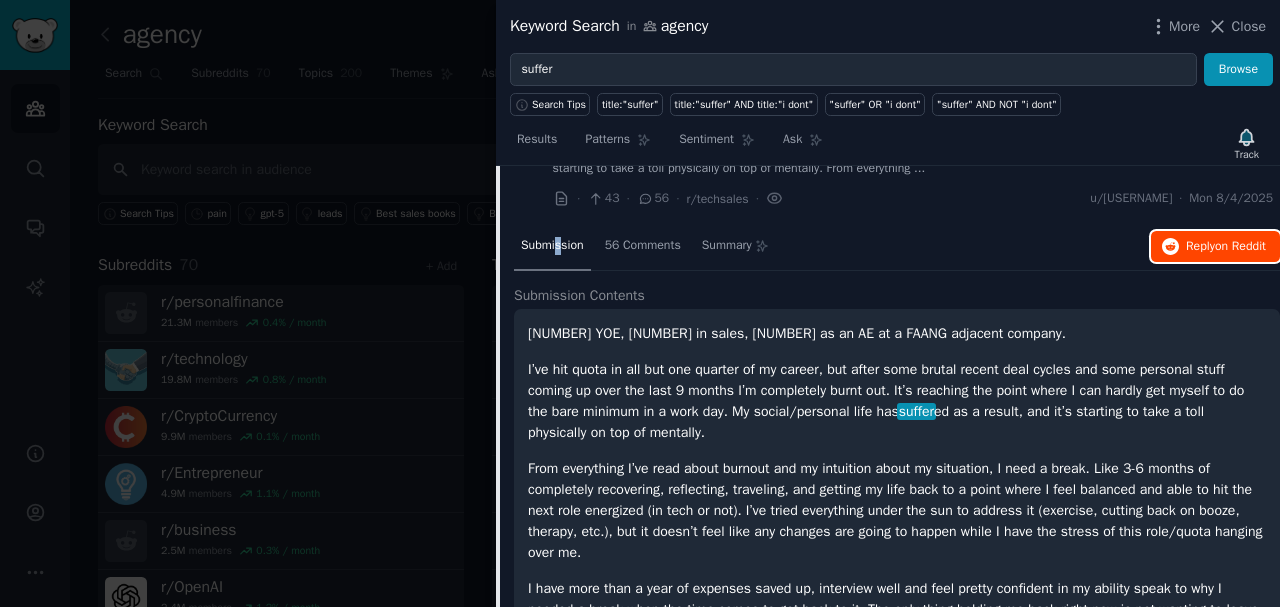 click on "on Reddit" at bounding box center (1240, 246) 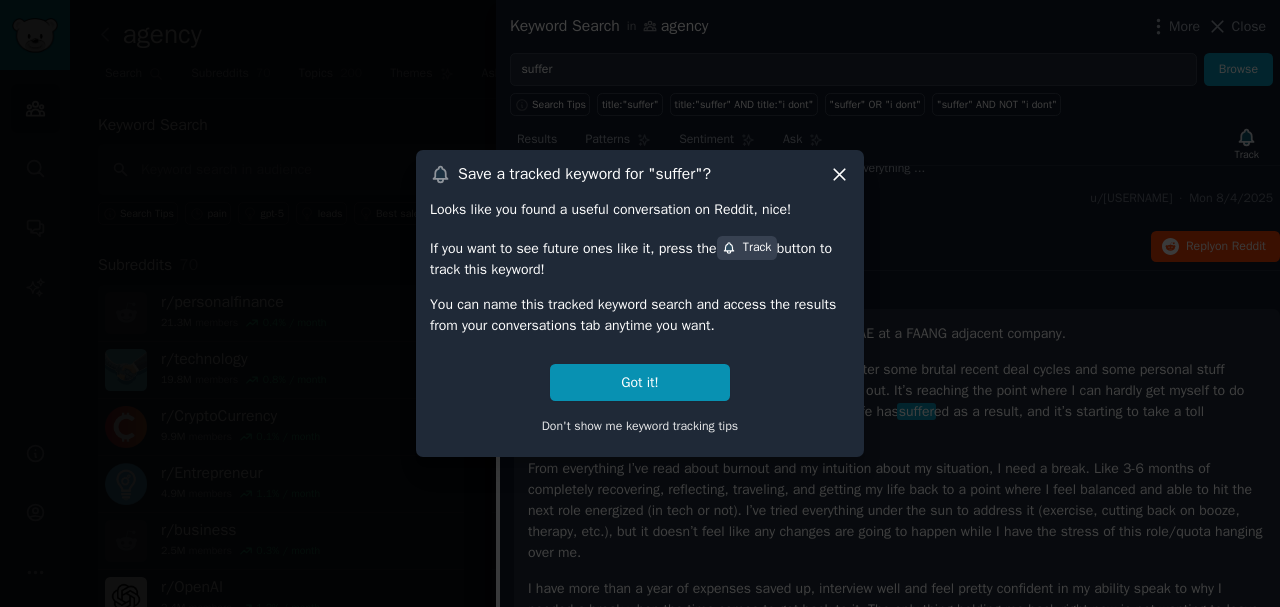 type 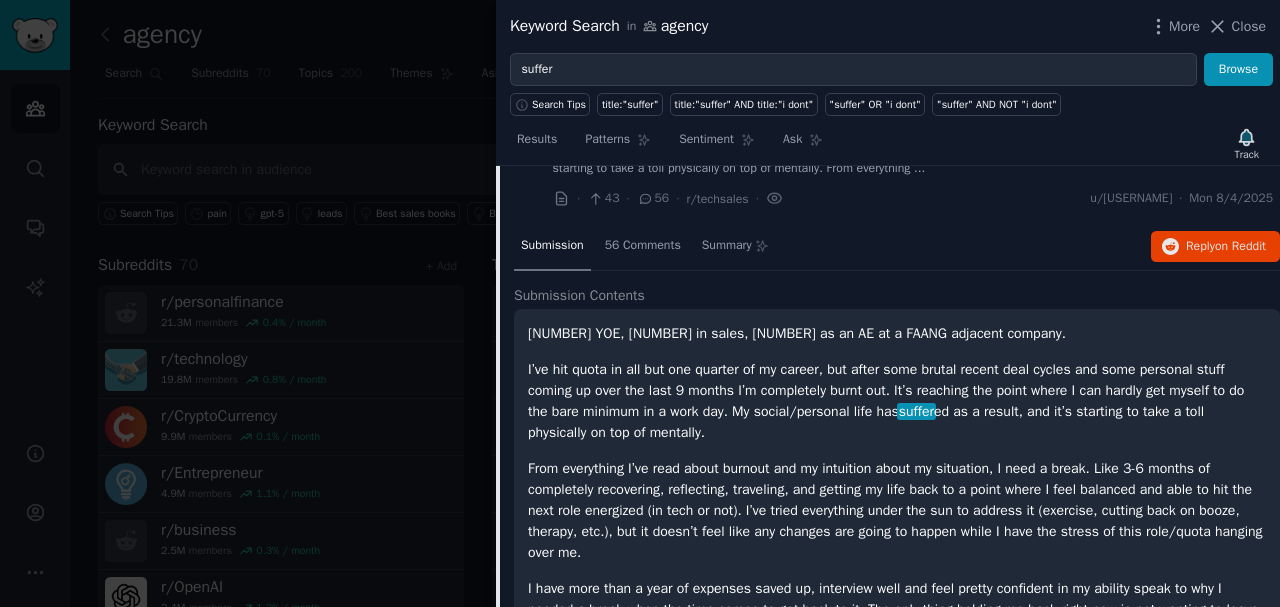 click at bounding box center [640, 303] 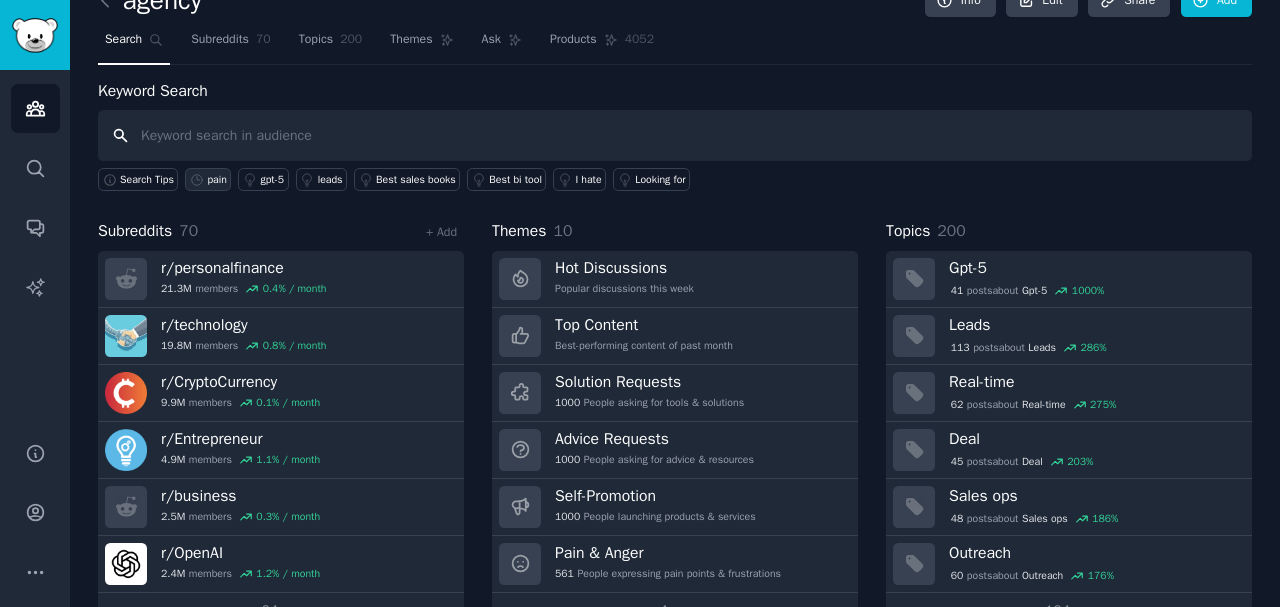 scroll, scrollTop: 0, scrollLeft: 0, axis: both 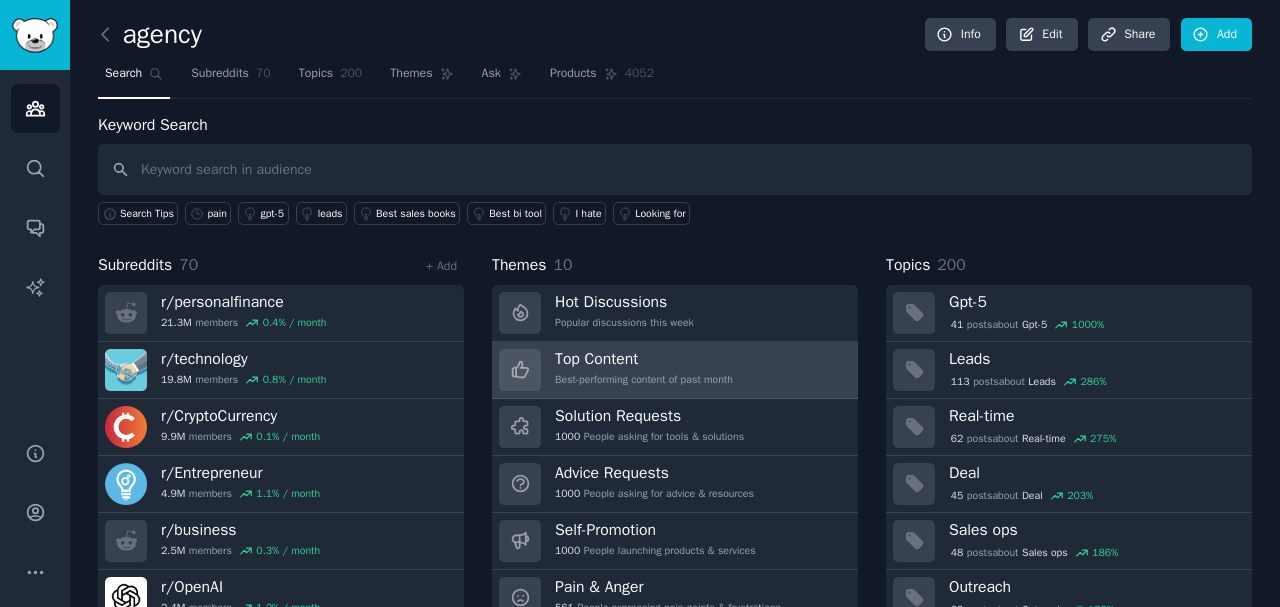 click on "Top Content" at bounding box center (644, 359) 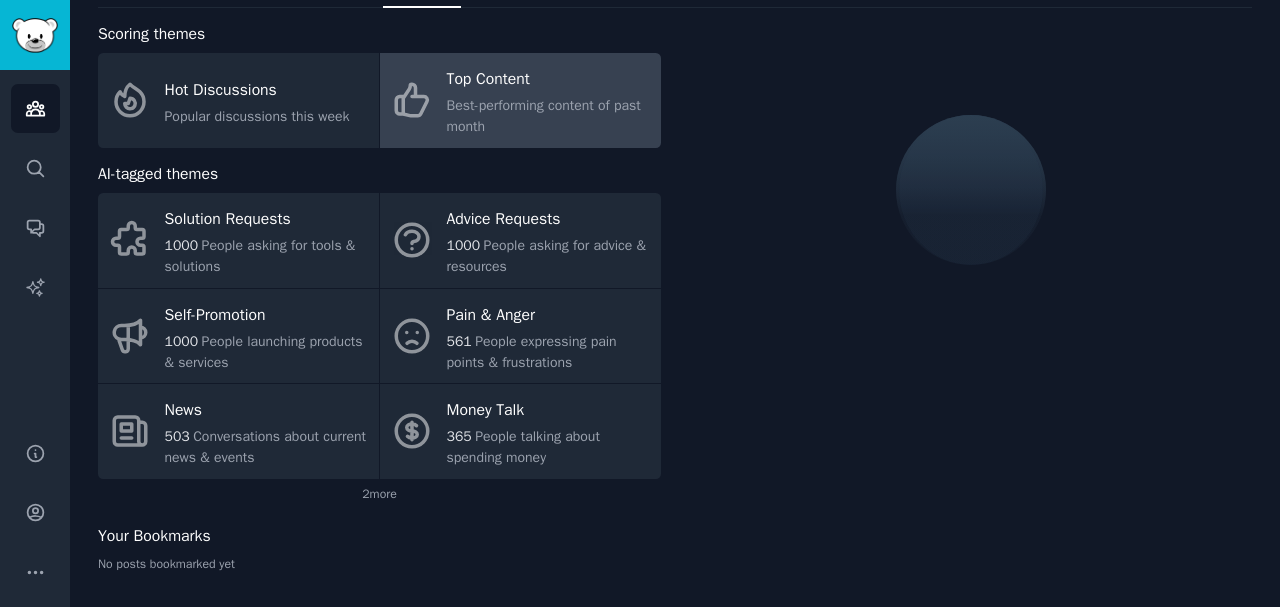 scroll, scrollTop: 98, scrollLeft: 0, axis: vertical 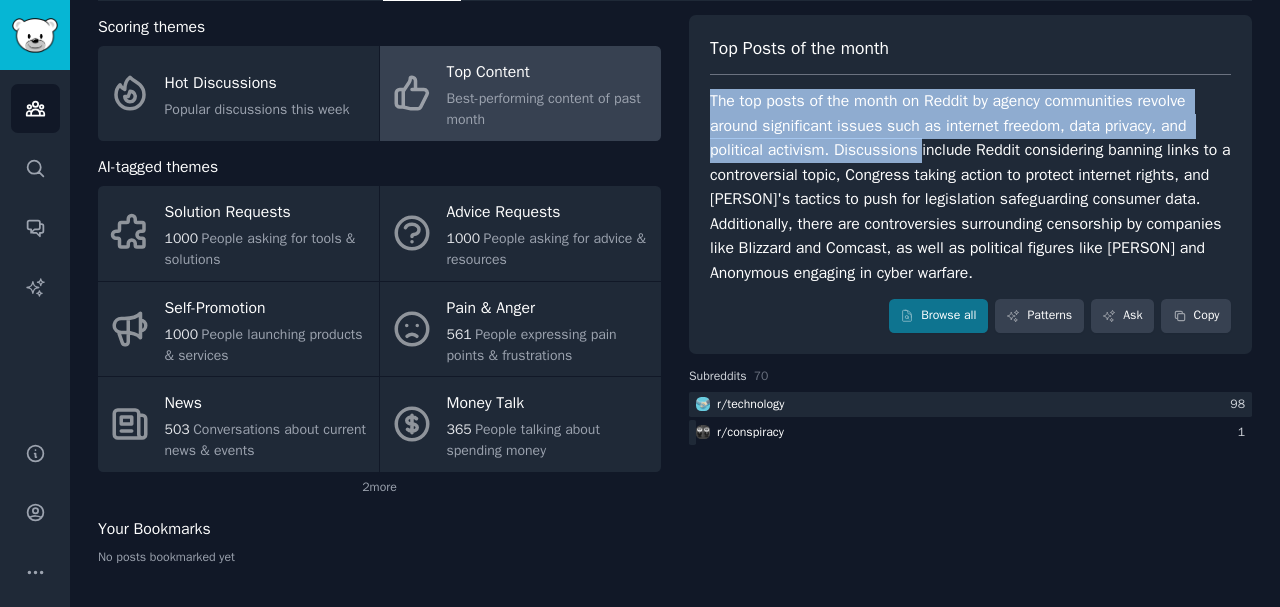 drag, startPoint x: 713, startPoint y: 102, endPoint x: 914, endPoint y: 153, distance: 207.36923 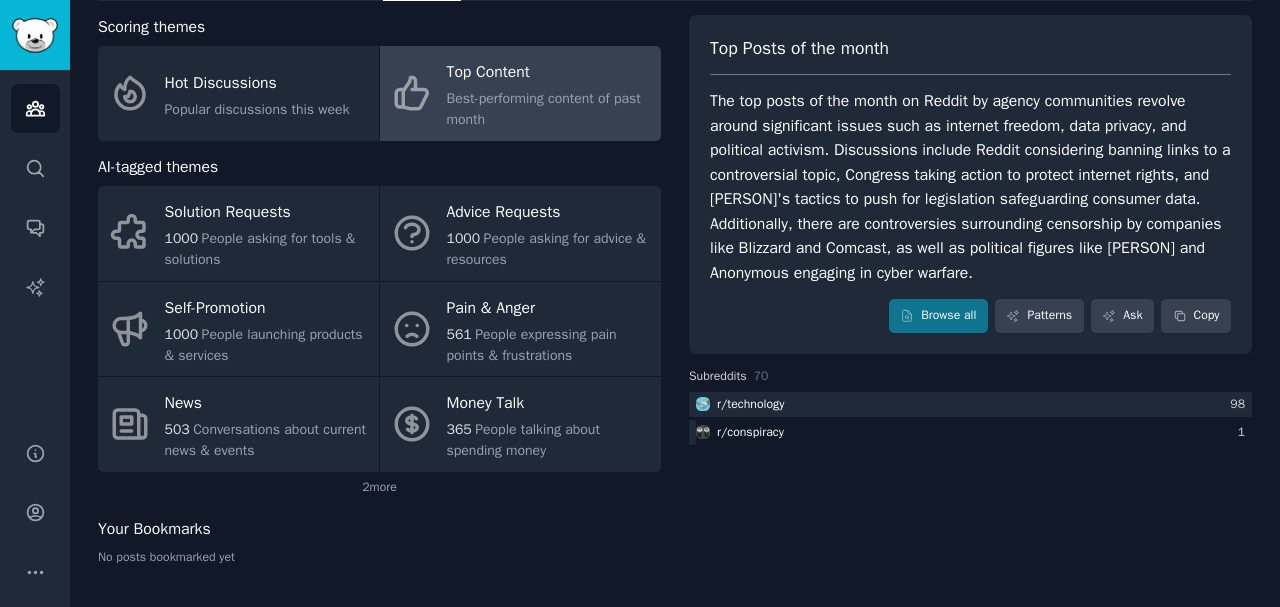 click on "The top posts of the month on Reddit by agency communities revolve around significant issues such as internet freedom, data privacy, and political activism. Discussions include Reddit considering banning links to a controversial topic, Congress taking action to protect internet rights, and [PERSON]'s tactics to push for legislation safeguarding consumer data. Additionally, there are controversies surrounding censorship by companies like Blizzard and Comcast, as well as political figures like [PERSON] and Anonymous engaging in cyber warfare." at bounding box center [970, 187] 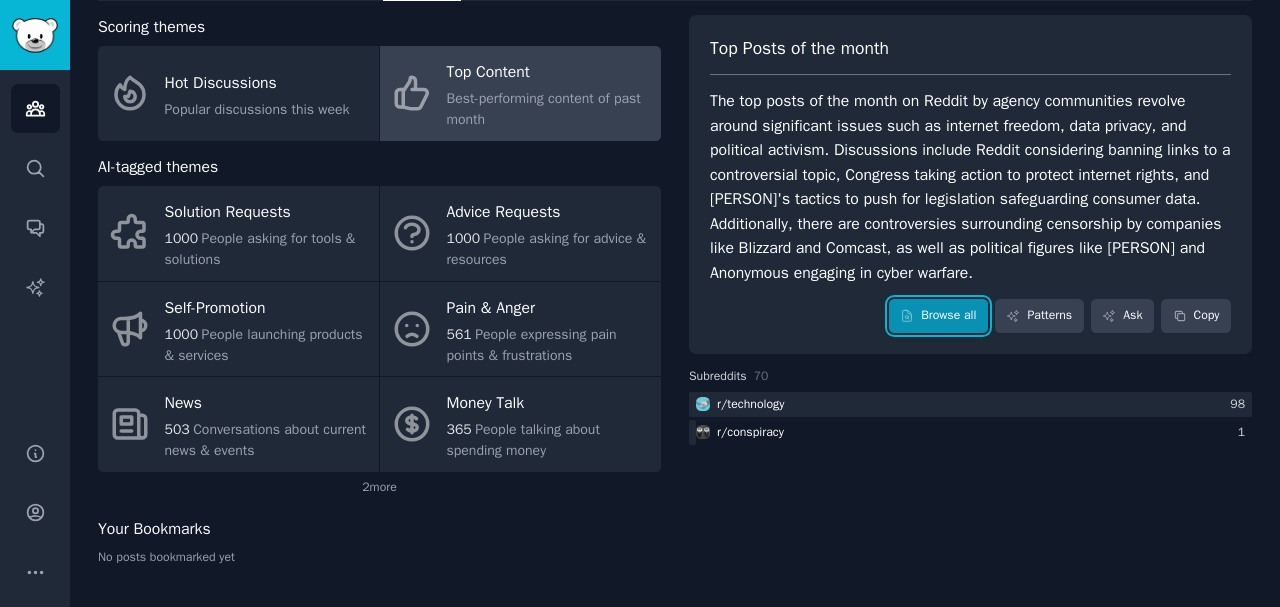 click on "Browse all" at bounding box center [938, 316] 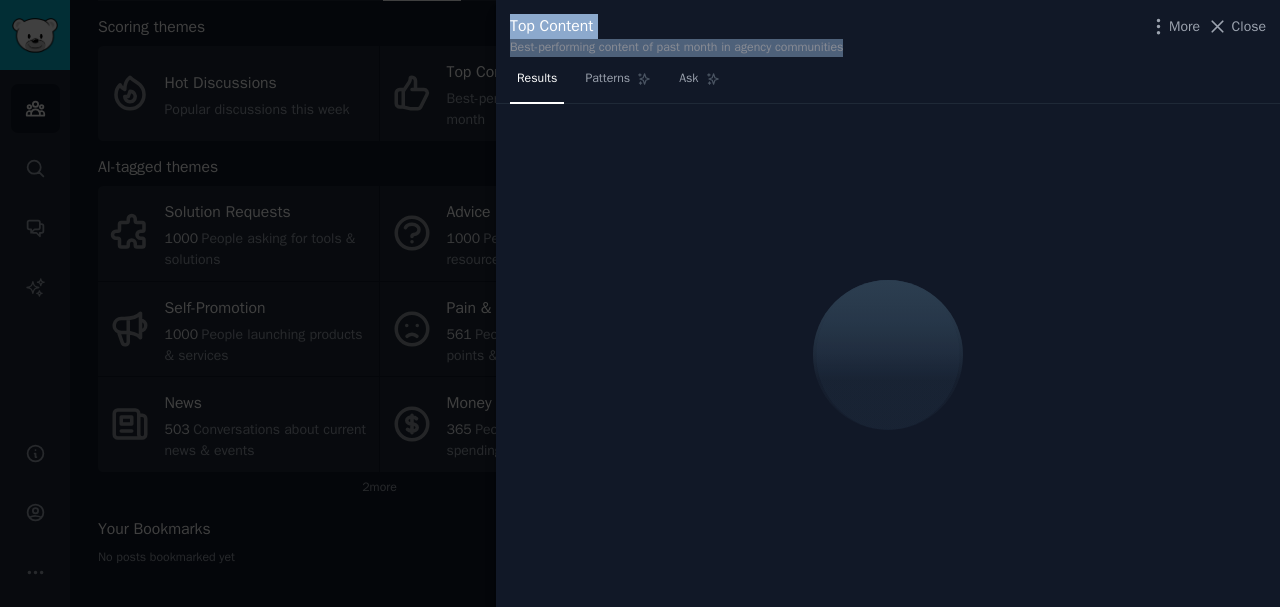 drag, startPoint x: 494, startPoint y: 43, endPoint x: 890, endPoint y: 46, distance: 396.01135 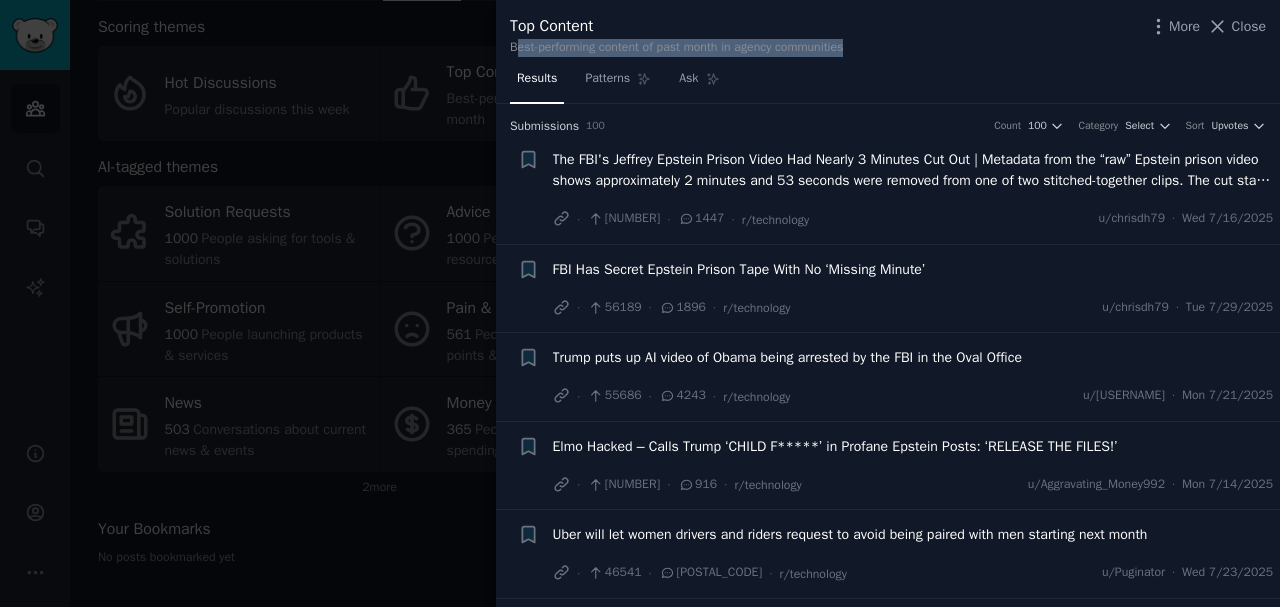 drag, startPoint x: 518, startPoint y: 47, endPoint x: 954, endPoint y: 60, distance: 436.19376 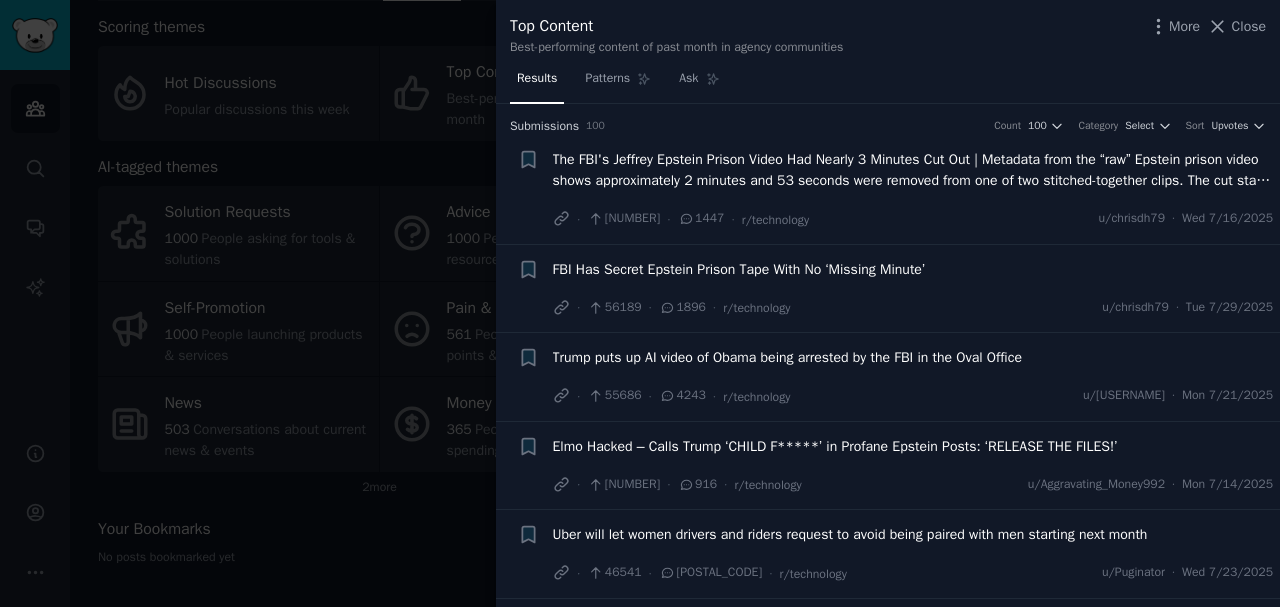 click on "Submission s [NUMBER] Count [NUMBER] Category Select Sort Upvotes + The FBI's Jeffrey Epstein Prison Video Had Nearly [NUMBER] Minutes Cut Out | Metadata from the “raw” Epstein prison video shows approximately [NUMBER] minutes and [NUMBER] seconds were removed from one of two stitched-together clips. The cut starts right at the “missing minute.” · [NUMBER] · [NUMBER] · [NUMBER] u/[USERNAME] · [DAY] [MONTH]/[DAY]/[YEAR] + FBI Has Secret Epstein Prison Tape With No ‘Missing Minute’ · [NUMBER] · [NUMBER] · [NUMBER] u/[USERNAME] · [DAY] [MONTH]/[DAY]/[YEAR] + Trump puts up AI video of Obama being arrested by the FBI in the Oval Office · [NUMBER] · [NUMBER] · [NUMBER] u/[USERNAME] · [DAY] [MONTH]/[DAY]/[YEAR] + Elmo Hacked – Calls Trump ‘CHILD F*****’ in Profane Epstein Posts: ‘RELEASE THE FILES!’ · [NUMBER] · [NUMBER] · [NUMBER] u/[USERNAME] · [DAY] [MONTH]/[DAY]/[YEAR] + Uber will let women drivers and riders request to avoid being paired with men starting next month · [NUMBER] · [NUMBER] · [NUMBER] u/[USERNAME] · [DAY] [MONTH]/[DAY]/[YEAR] + · [NUMBER] · [NUMBER] · ·" at bounding box center [888, 356] 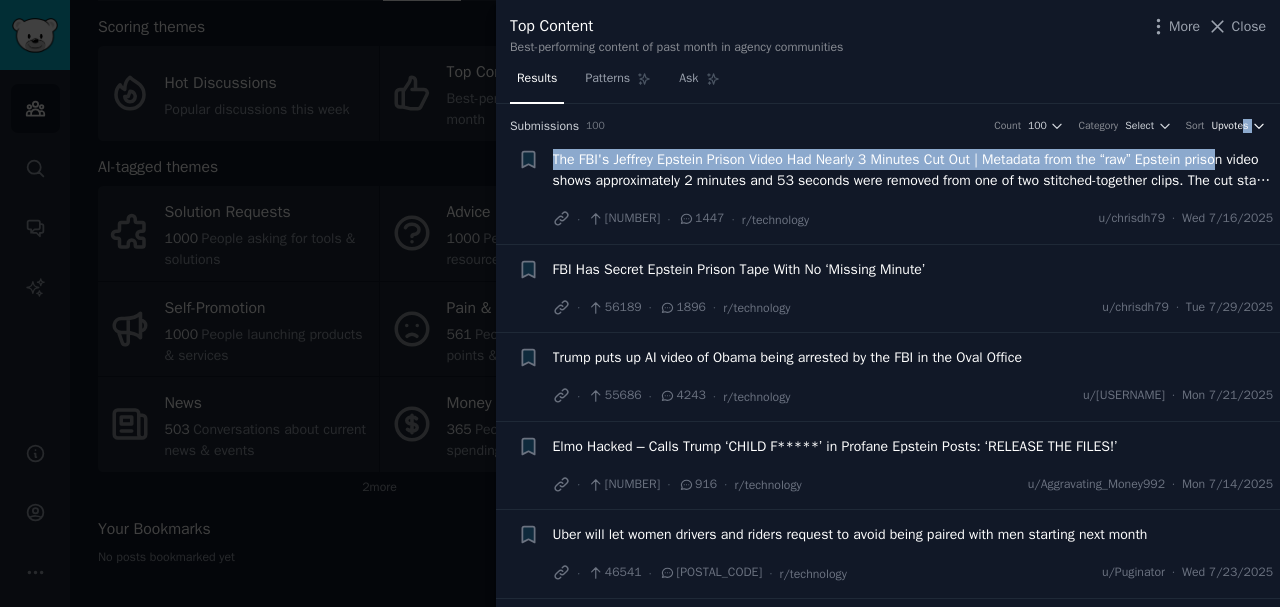click on "Upvotes" at bounding box center (1229, 126) 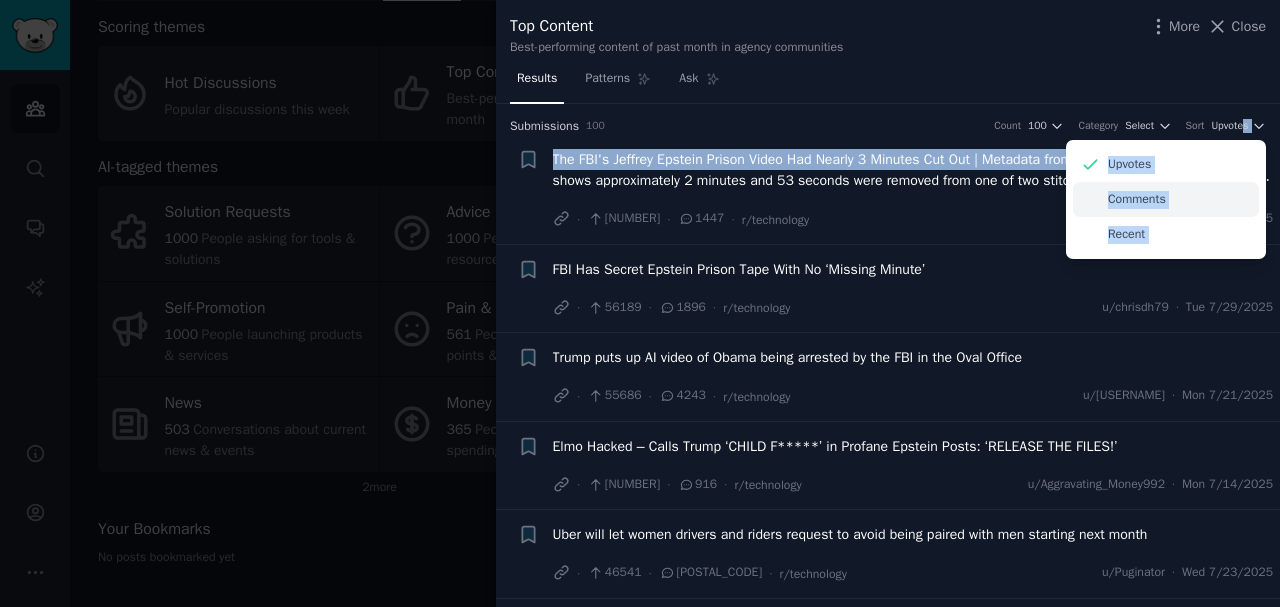click on "Comments" at bounding box center (1166, 199) 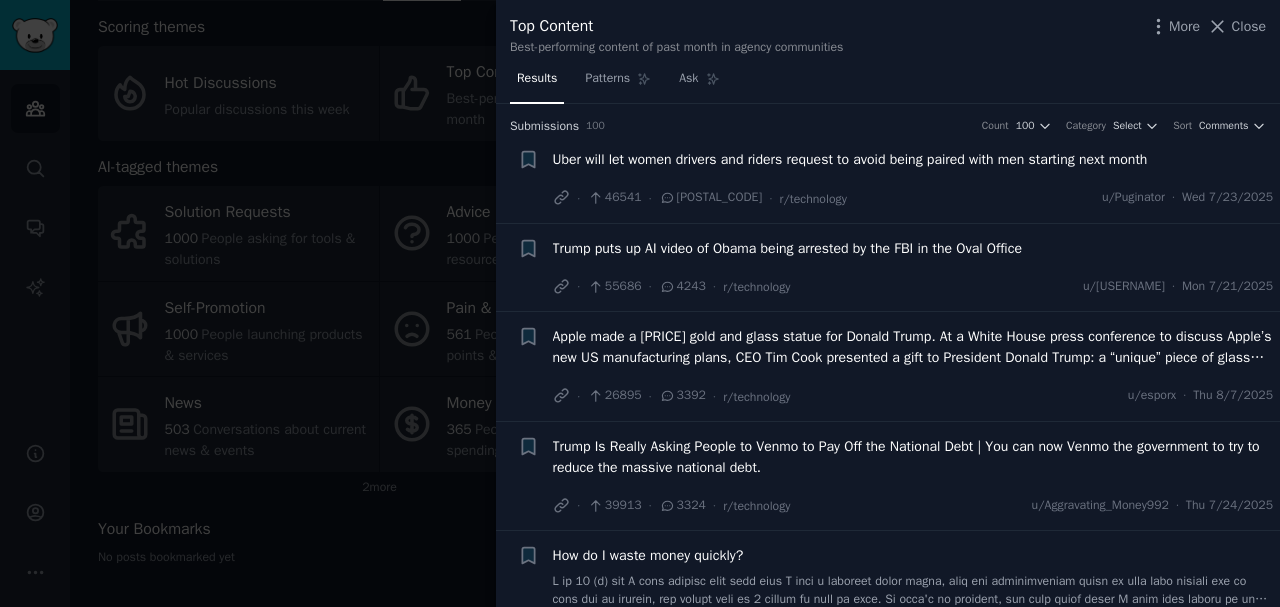 click on "Results Patterns Ask" at bounding box center (888, 83) 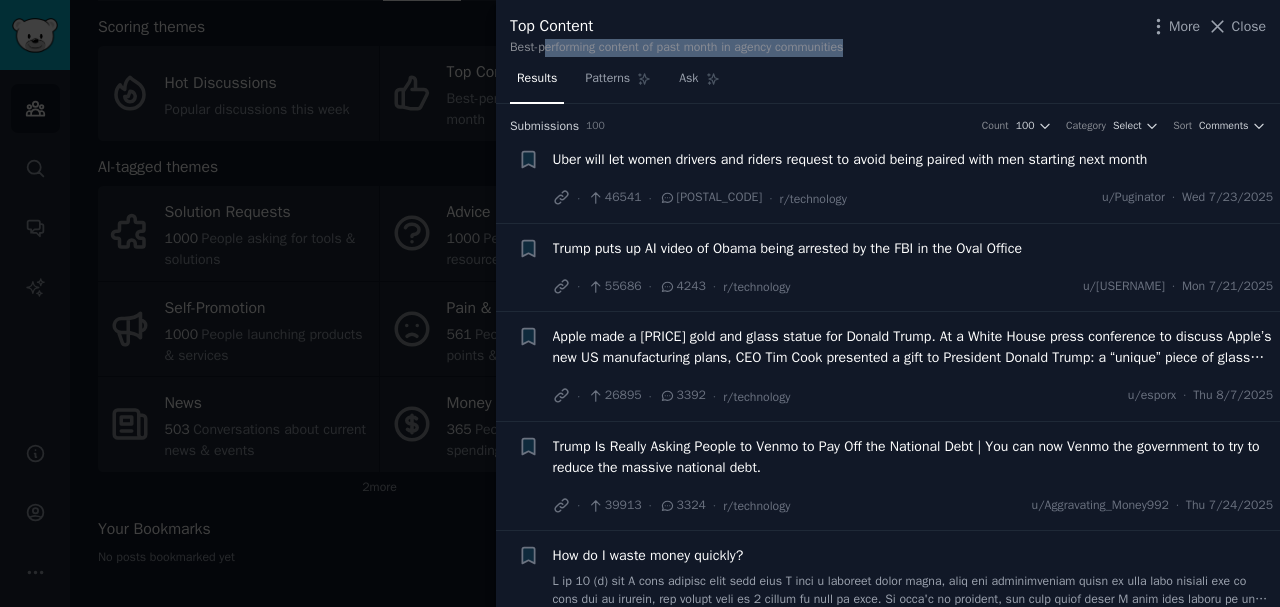 drag, startPoint x: 778, startPoint y: 46, endPoint x: 892, endPoint y: 42, distance: 114.07015 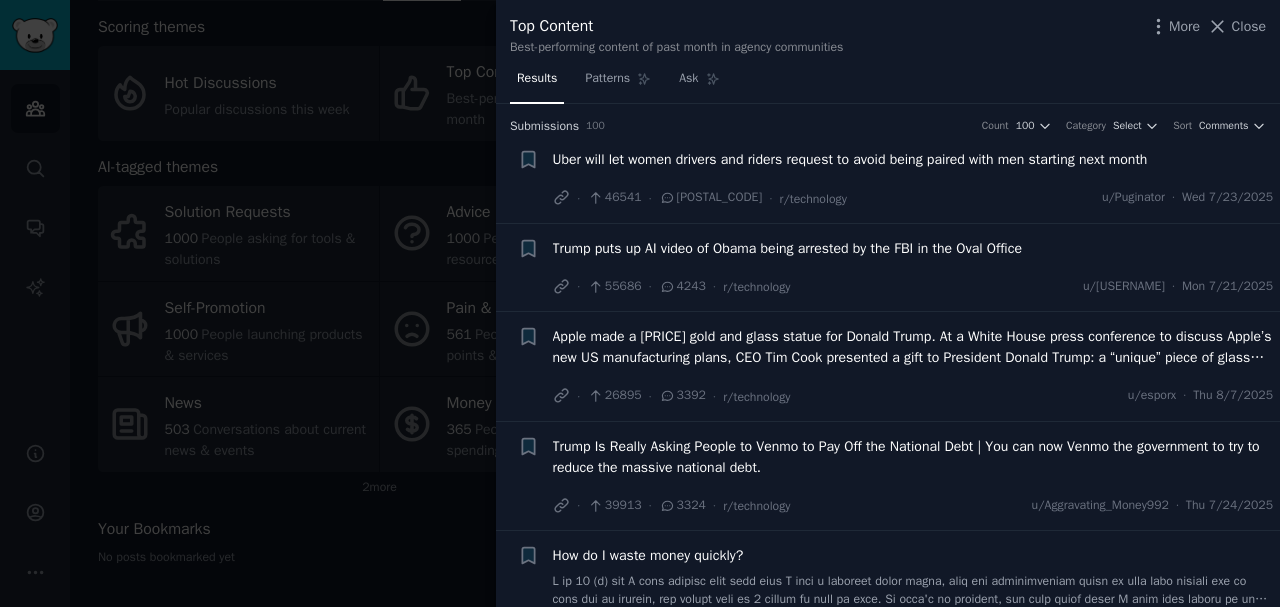 click at bounding box center [640, 303] 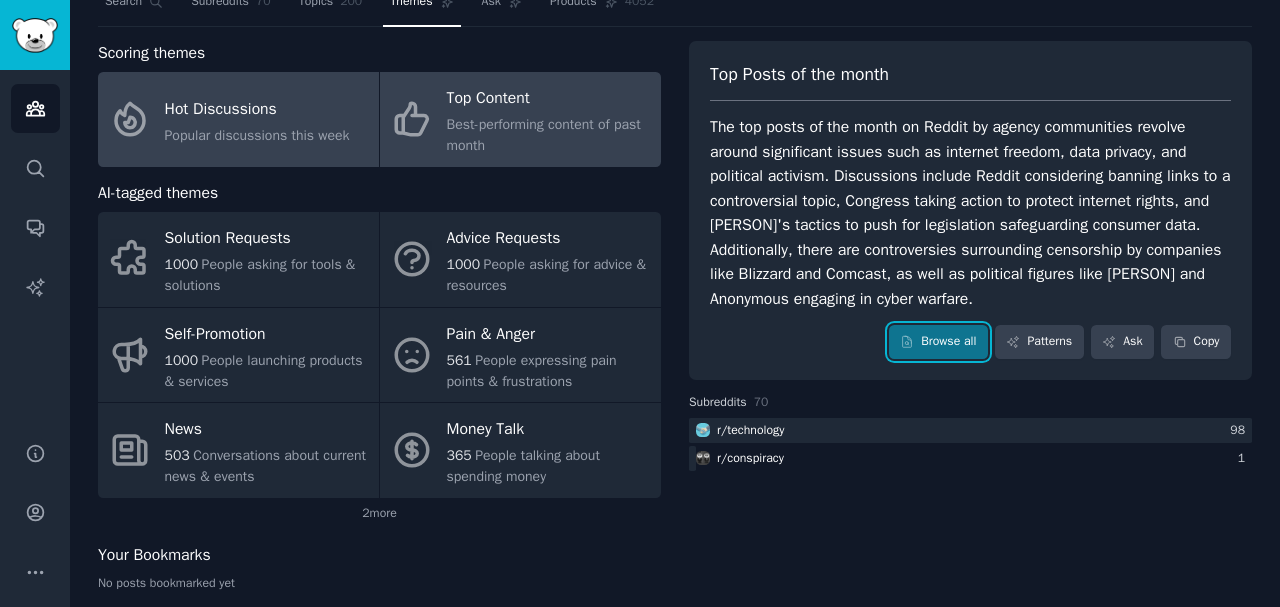 scroll, scrollTop: 31, scrollLeft: 0, axis: vertical 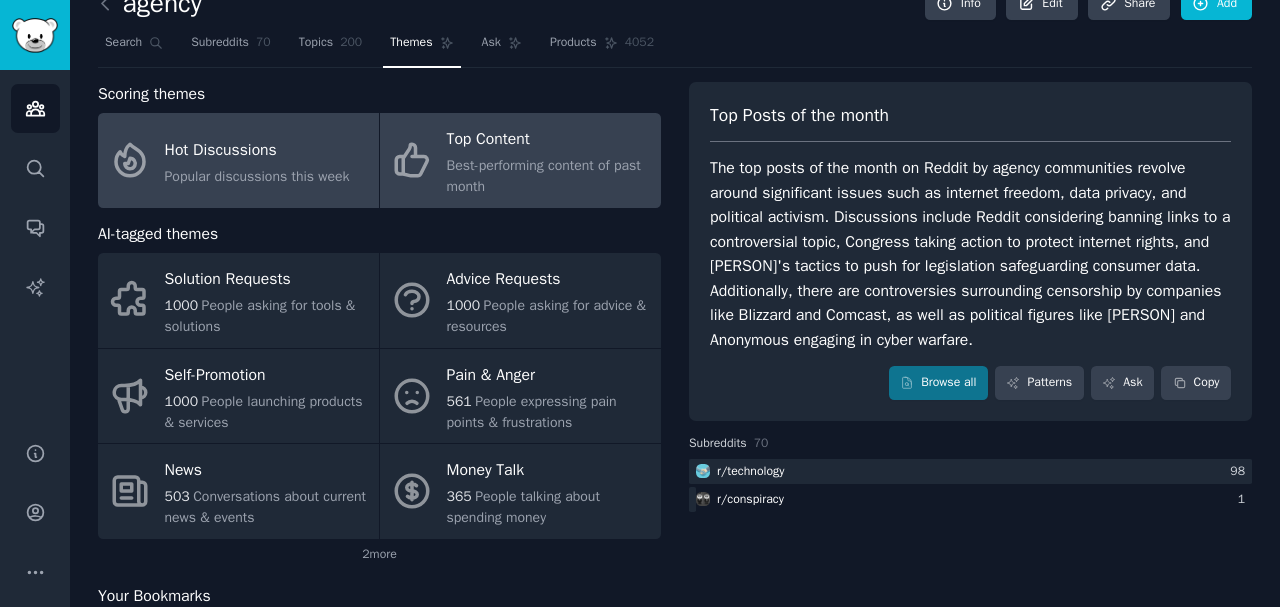 click on "Hot Discussions" at bounding box center [257, 150] 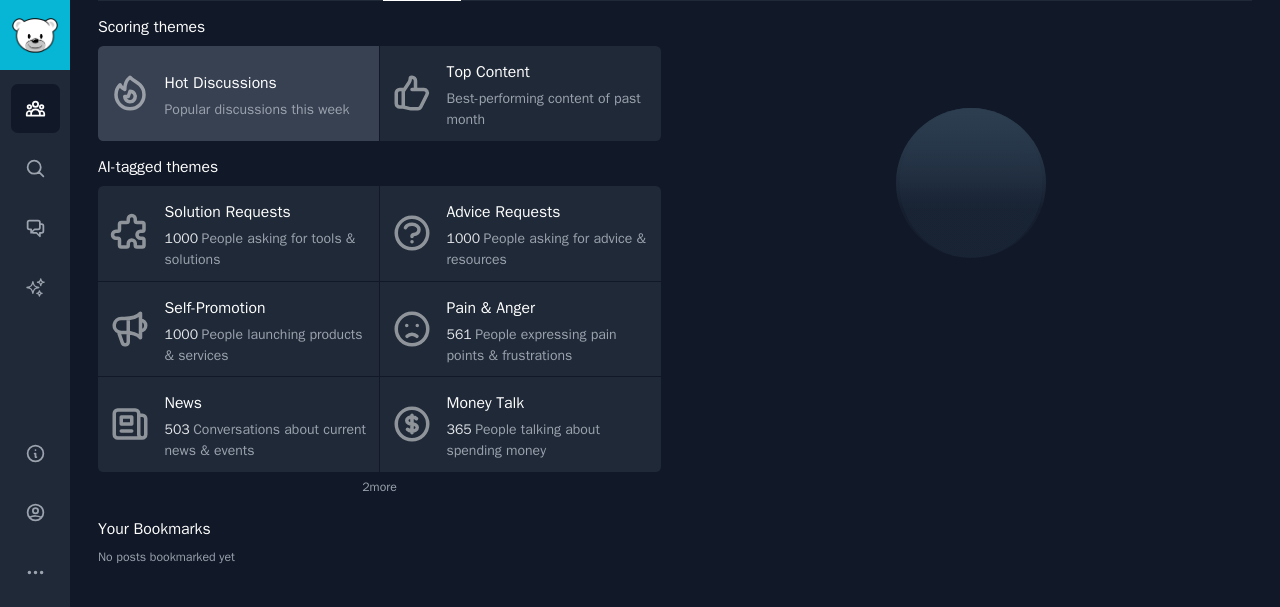 scroll, scrollTop: 0, scrollLeft: 0, axis: both 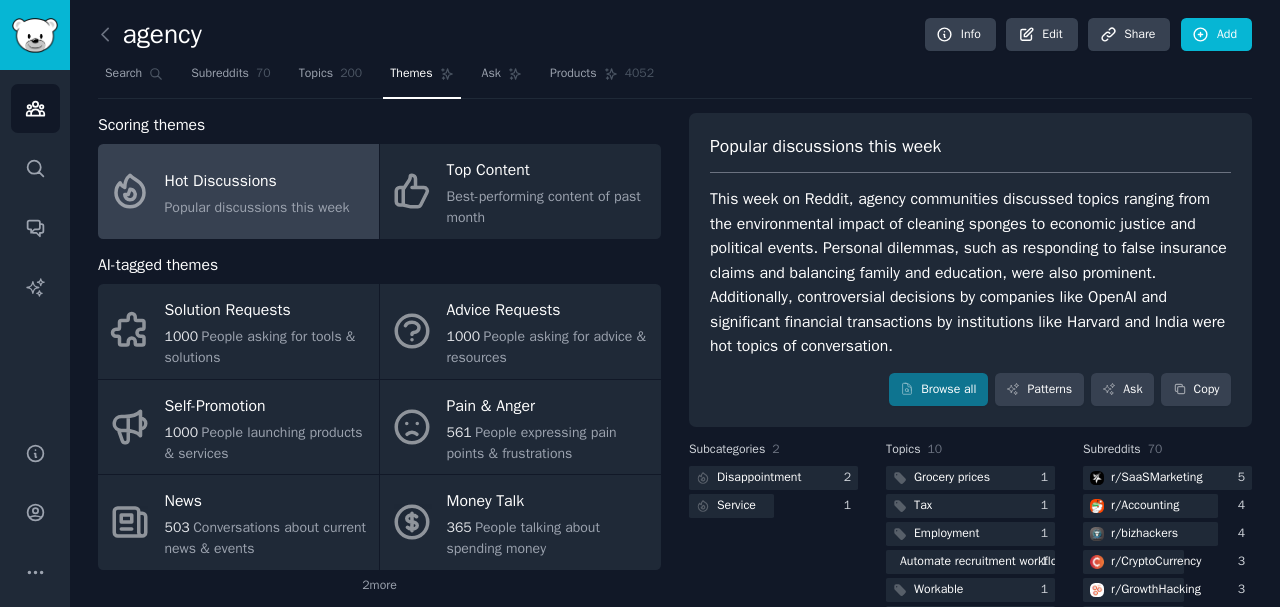 click on "agency" at bounding box center (150, 35) 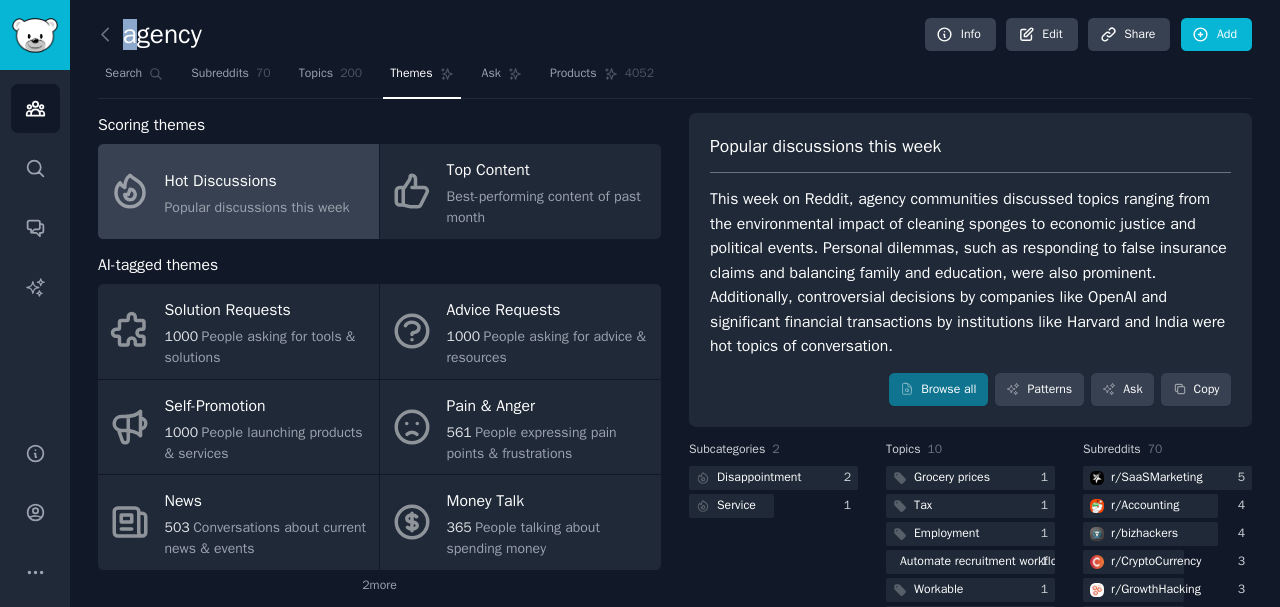 drag, startPoint x: 141, startPoint y: 40, endPoint x: 430, endPoint y: 36, distance: 289.02768 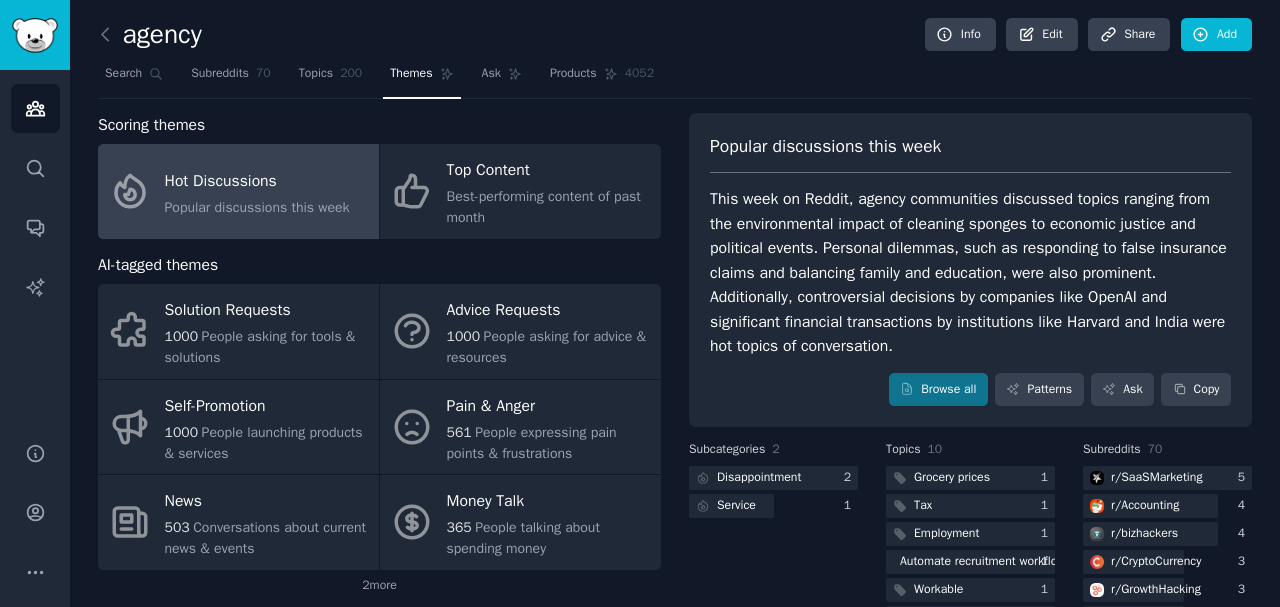 click on "agency Info Edit Share Add" at bounding box center [675, 38] 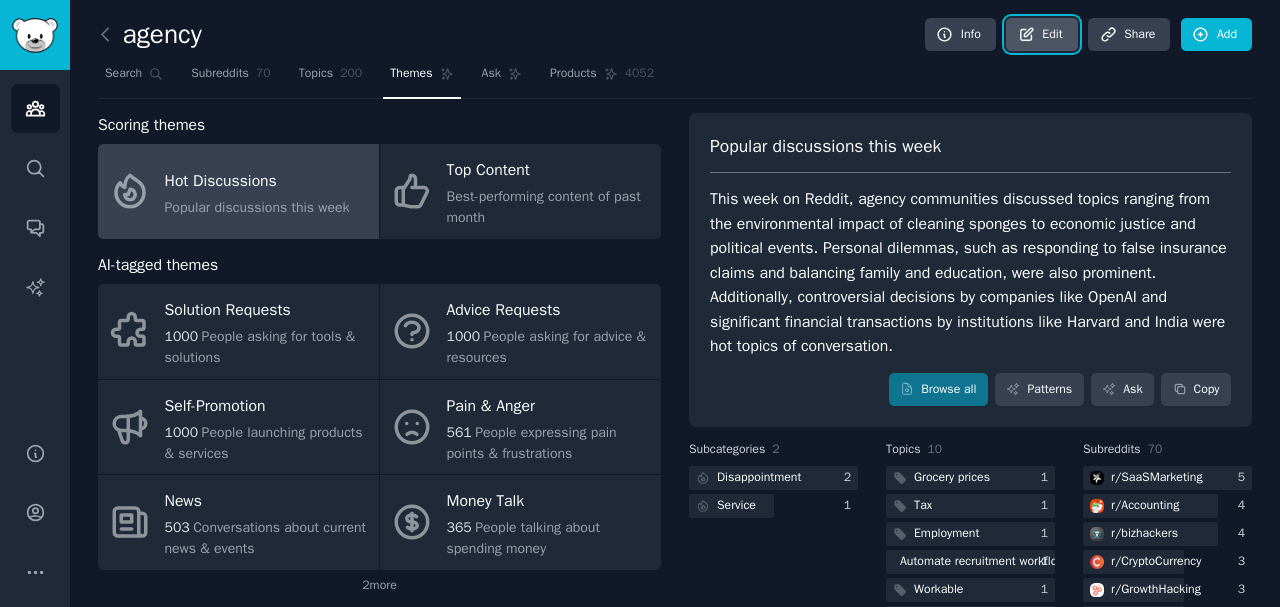 click on "Edit" at bounding box center [1041, 35] 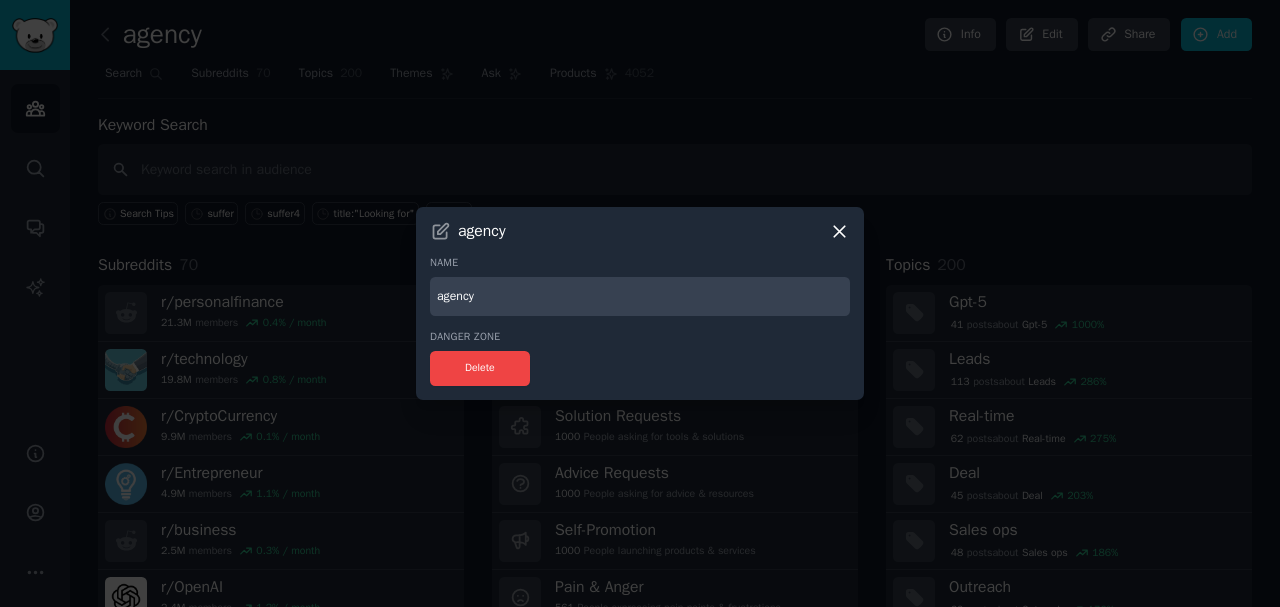 drag, startPoint x: 513, startPoint y: 296, endPoint x: 378, endPoint y: 293, distance: 135.03333 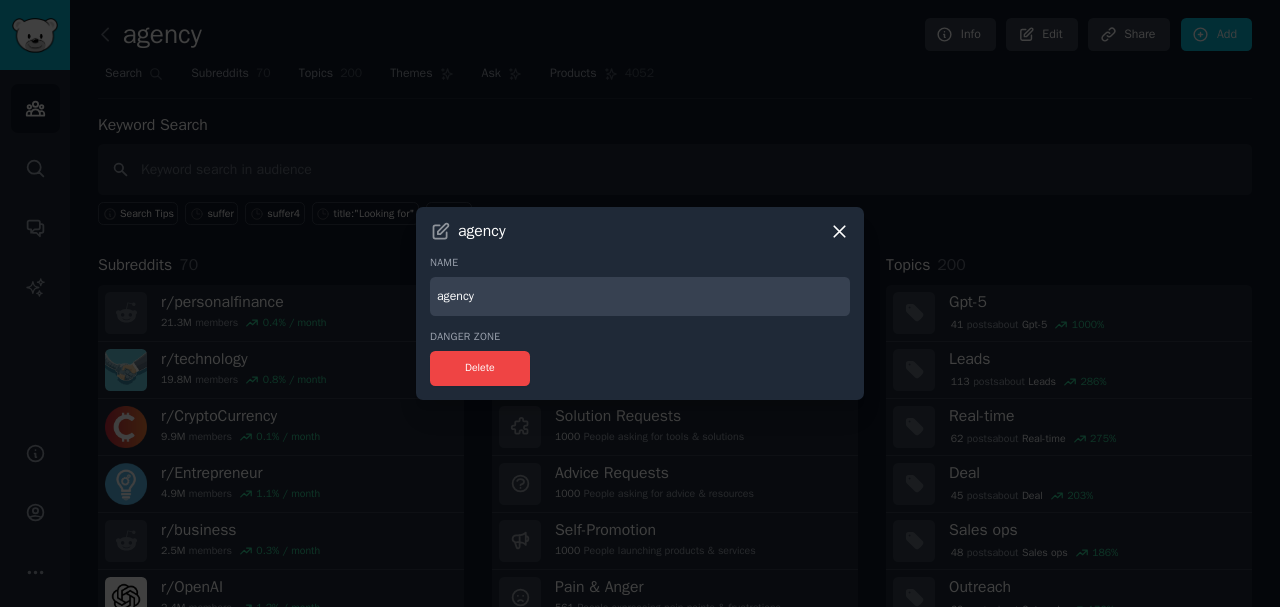 click on "agency Name agency Danger Zone Delete" at bounding box center [640, 303] 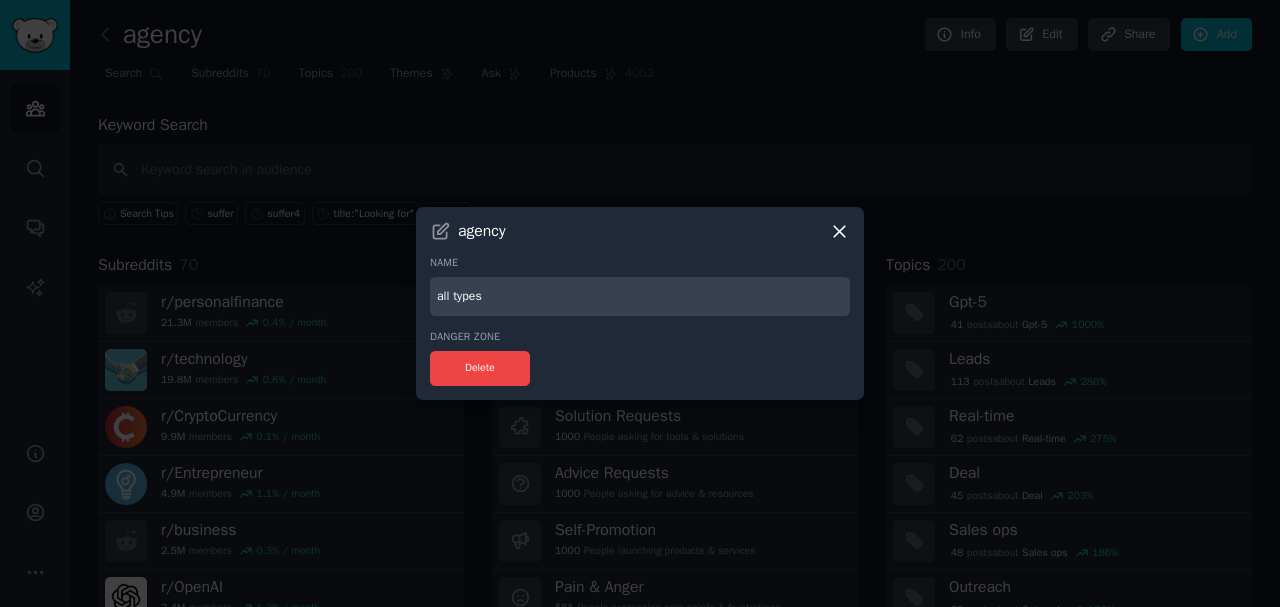 type on "all types" 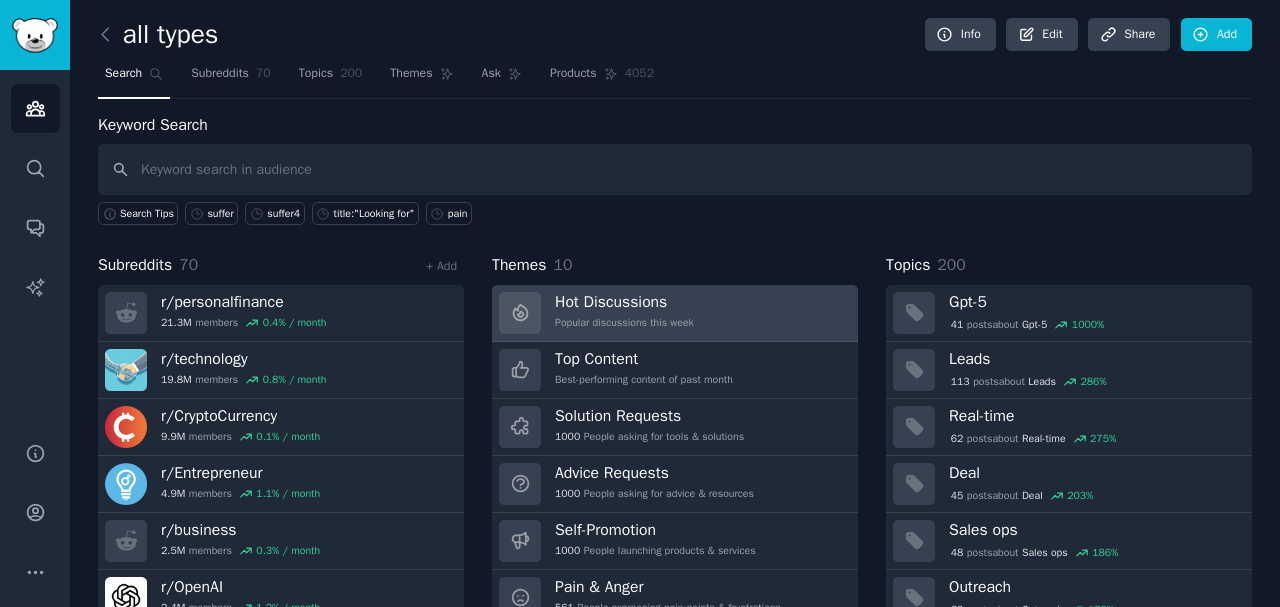 click on "Hot Discussions" at bounding box center [624, 302] 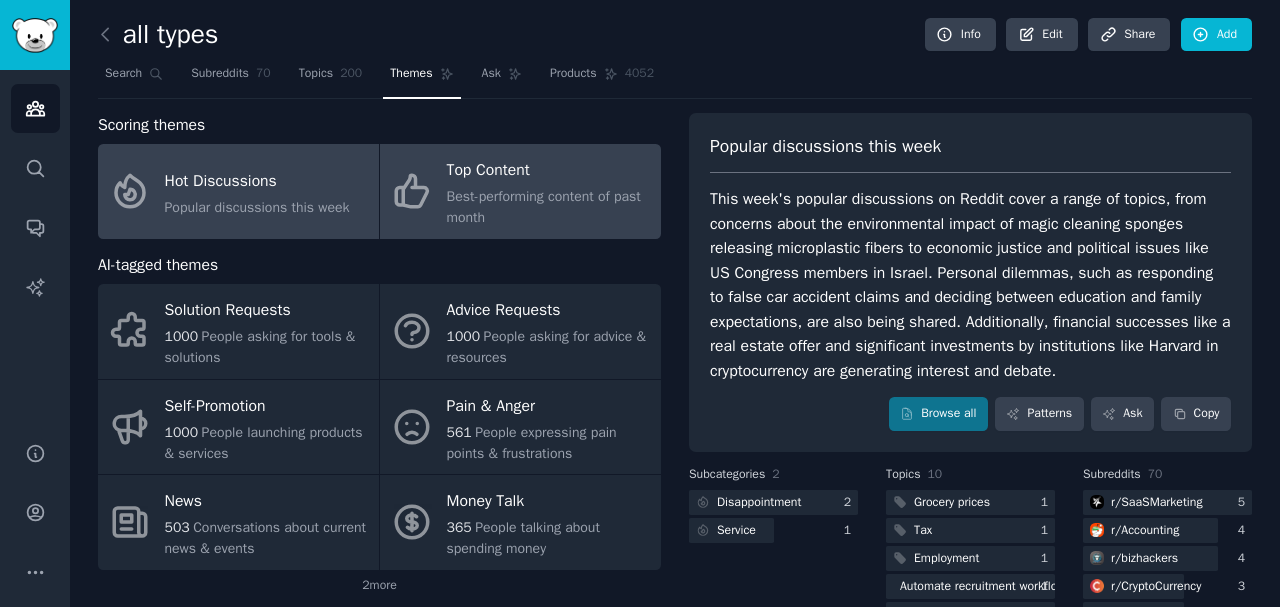 click on "Best-performing content of past month" at bounding box center [549, 207] 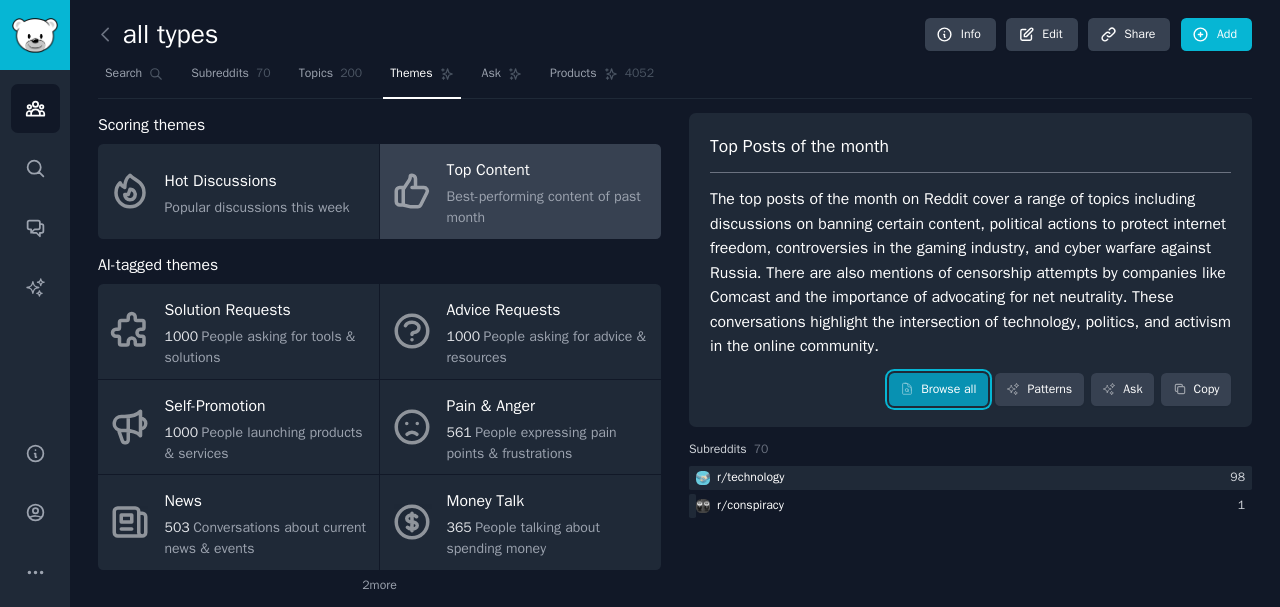 click on "Browse all" at bounding box center (938, 390) 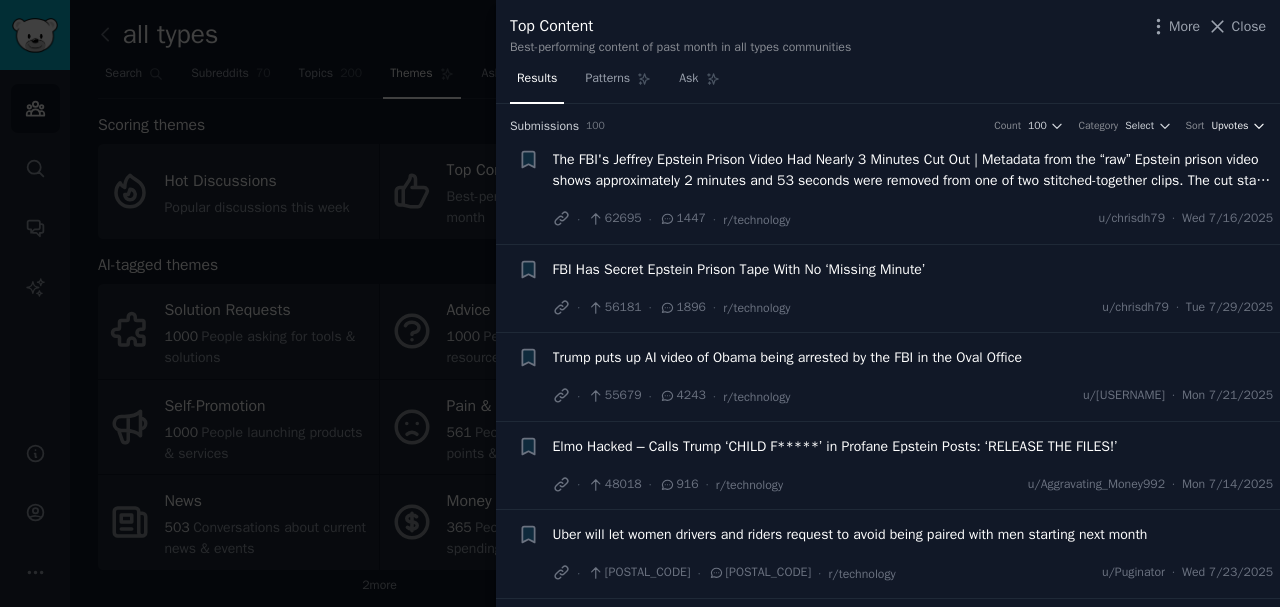 click on "Upvotes" at bounding box center (1229, 126) 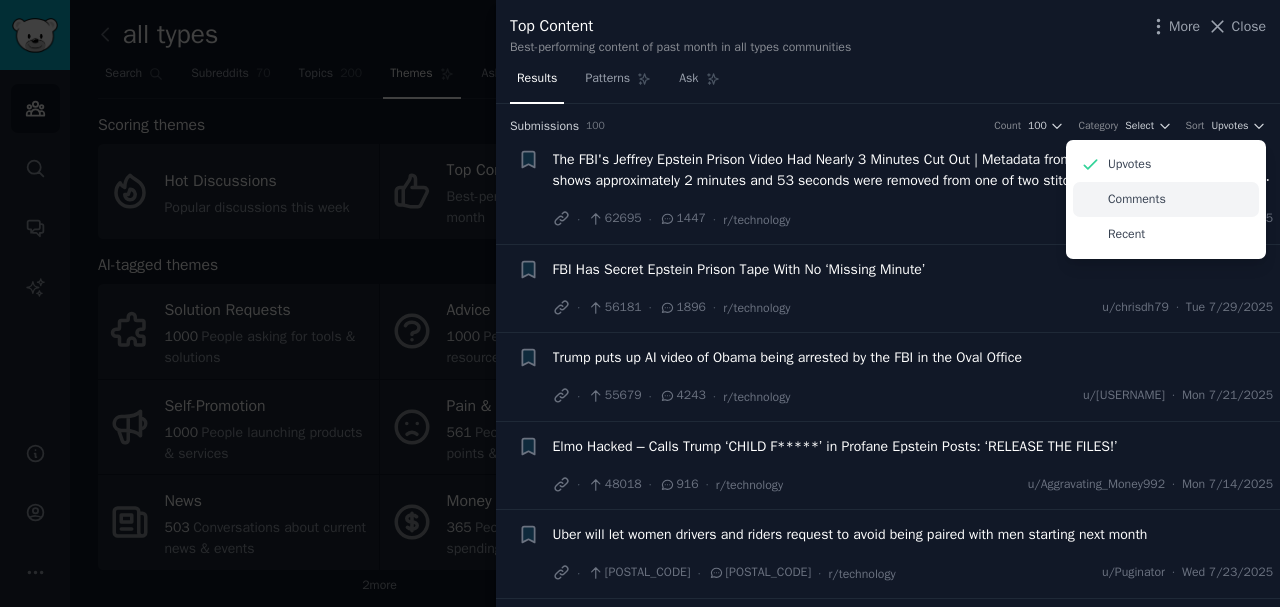 click on "Comments" at bounding box center [1137, 200] 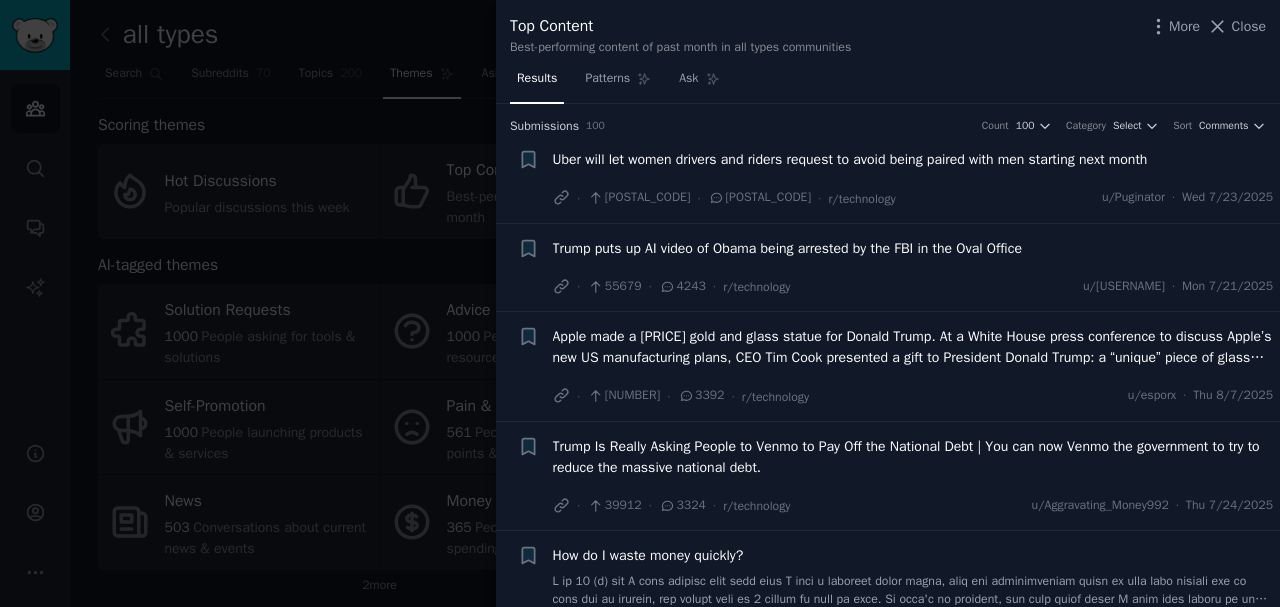 click at bounding box center [640, 303] 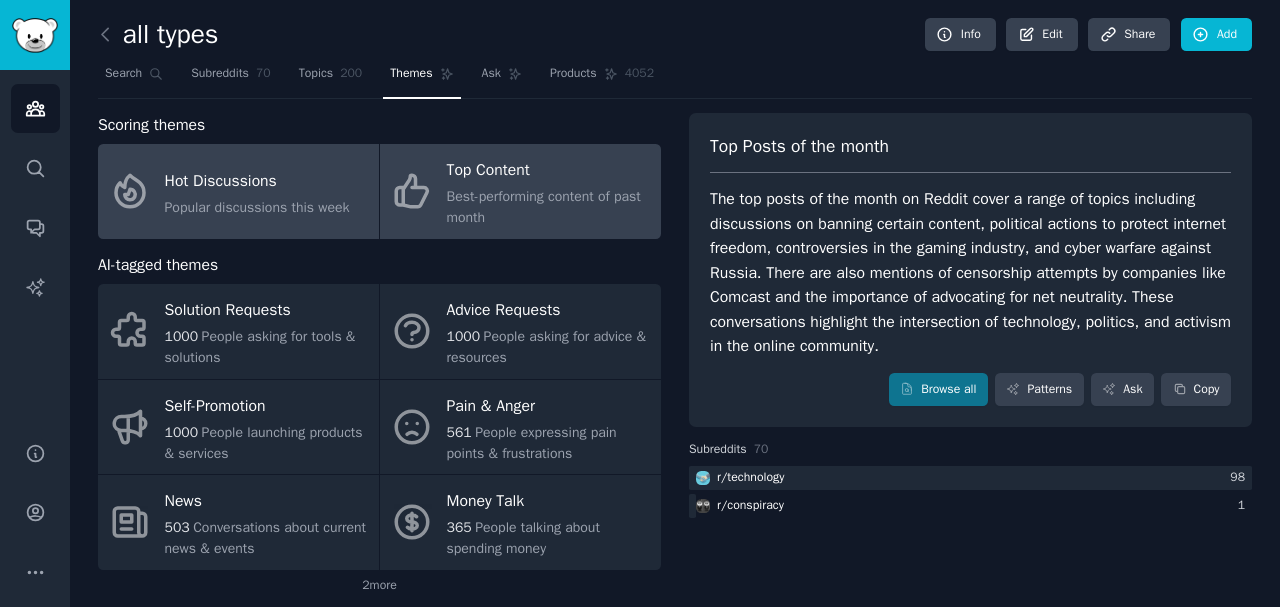 click on "Hot Discussions Popular discussions this week" at bounding box center [238, 191] 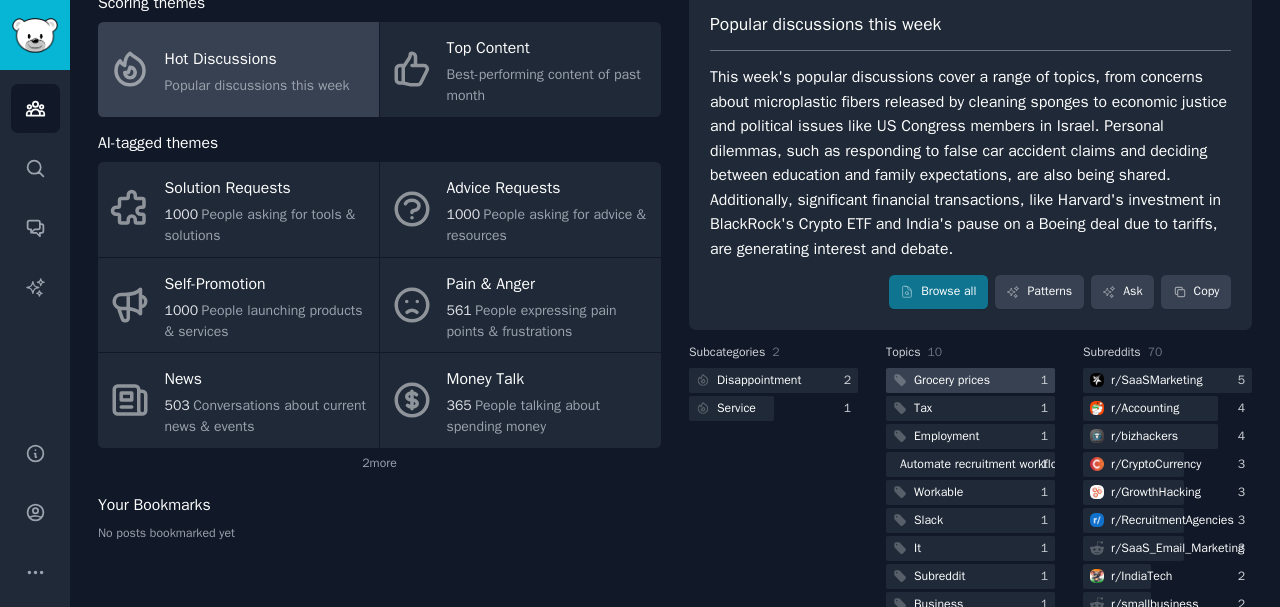 scroll, scrollTop: 200, scrollLeft: 0, axis: vertical 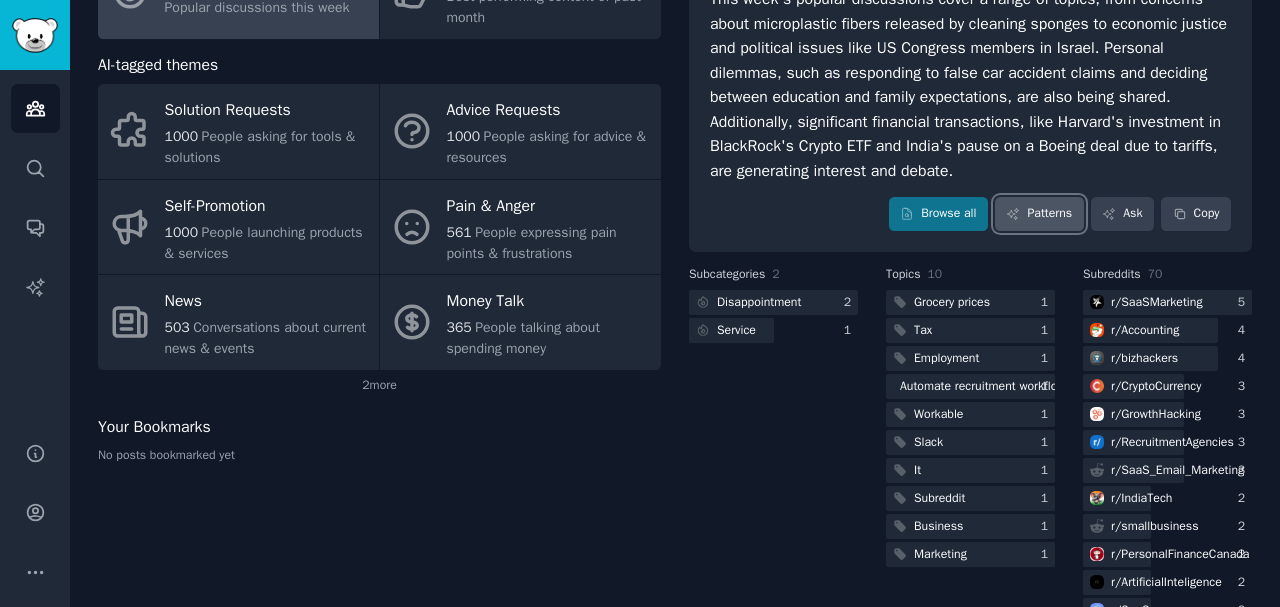 click 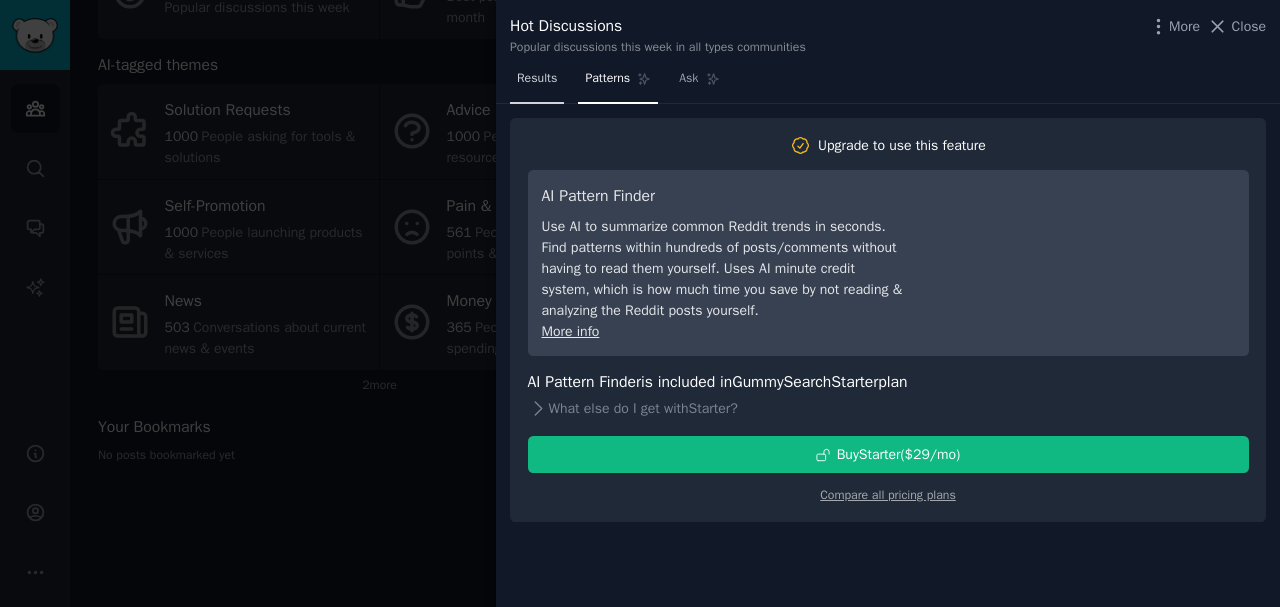 click on "Results" at bounding box center [537, 79] 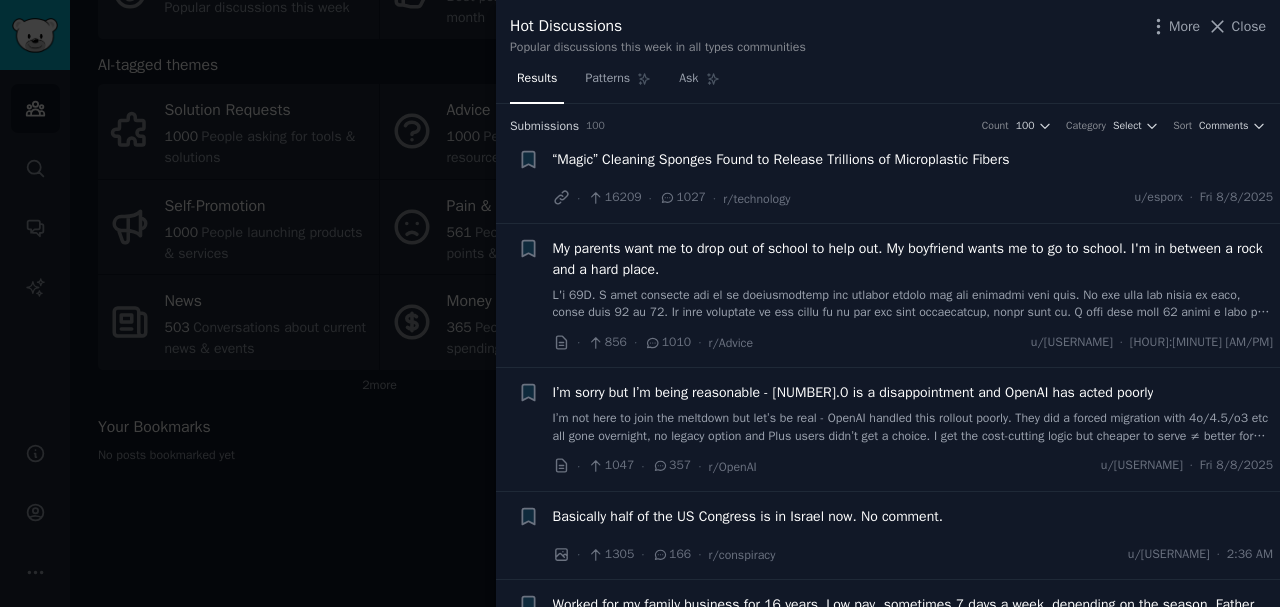 click at bounding box center (640, 303) 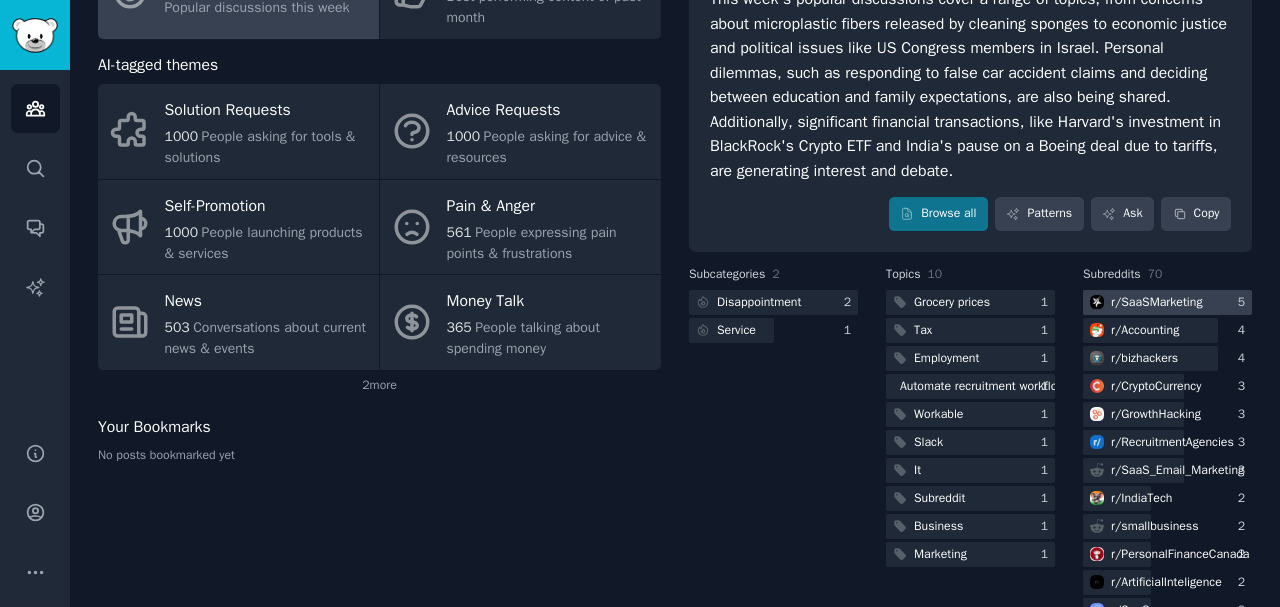 click at bounding box center (1167, 302) 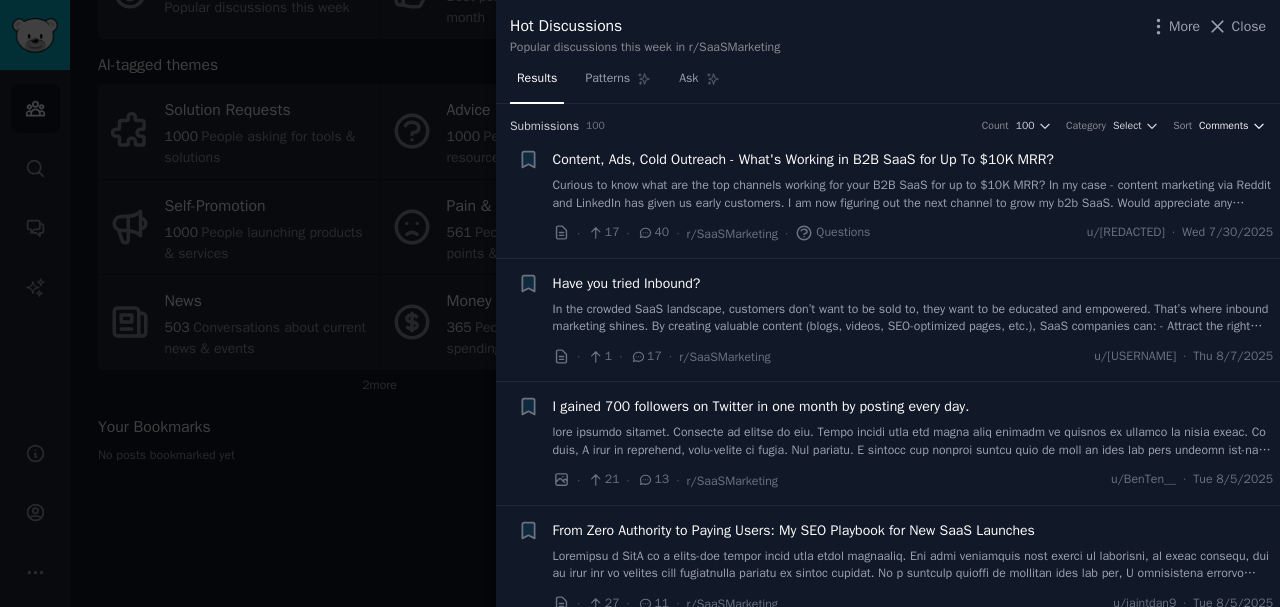 click on "Comments" at bounding box center (1224, 126) 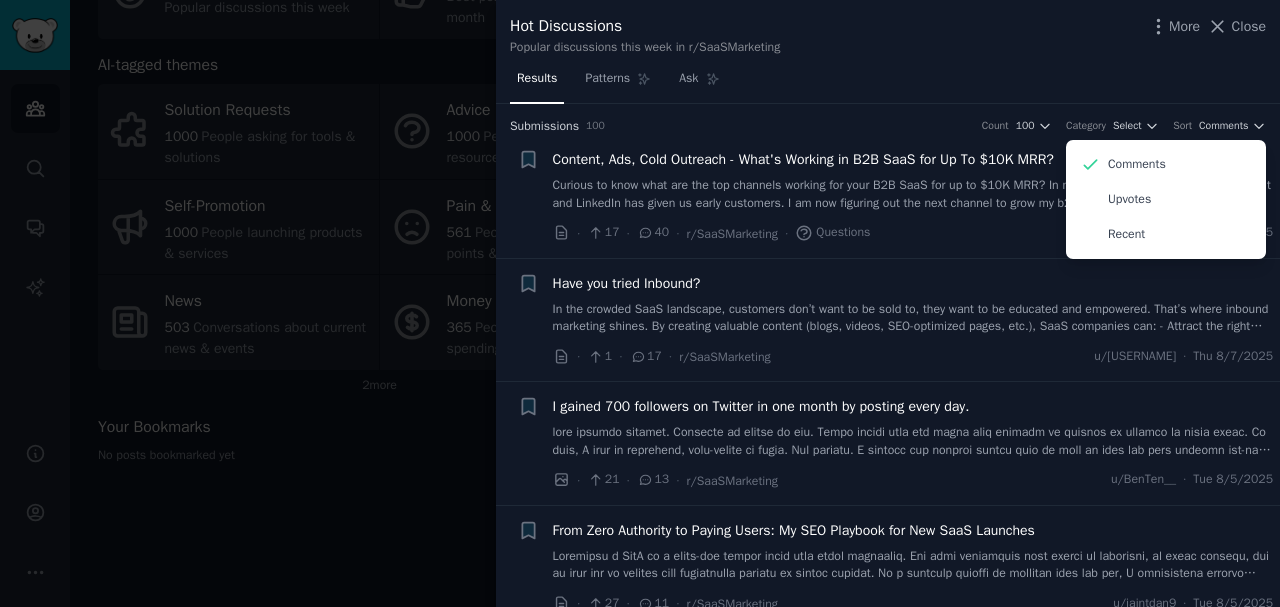 click on "Hot Discussions Popular discussions this week in r/SaaSMarketing More Close" at bounding box center [888, 31] 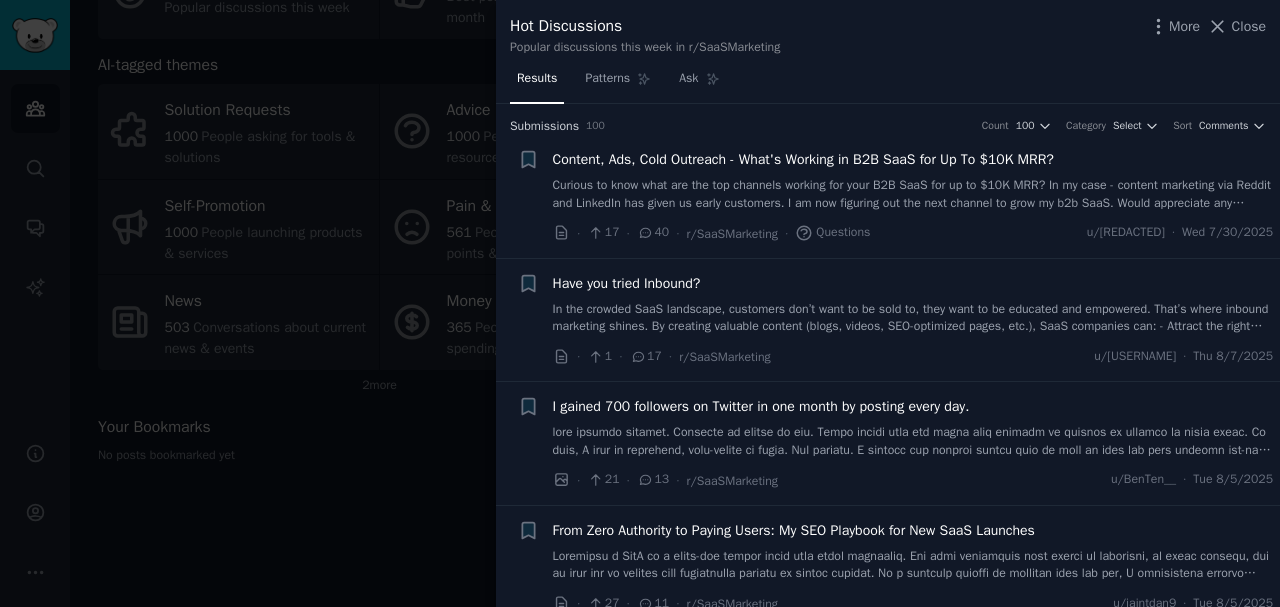 click on "Content, Ads, Cold Outreach - What's Working in B2B SaaS for Up To $10K MRR?" at bounding box center [913, 159] 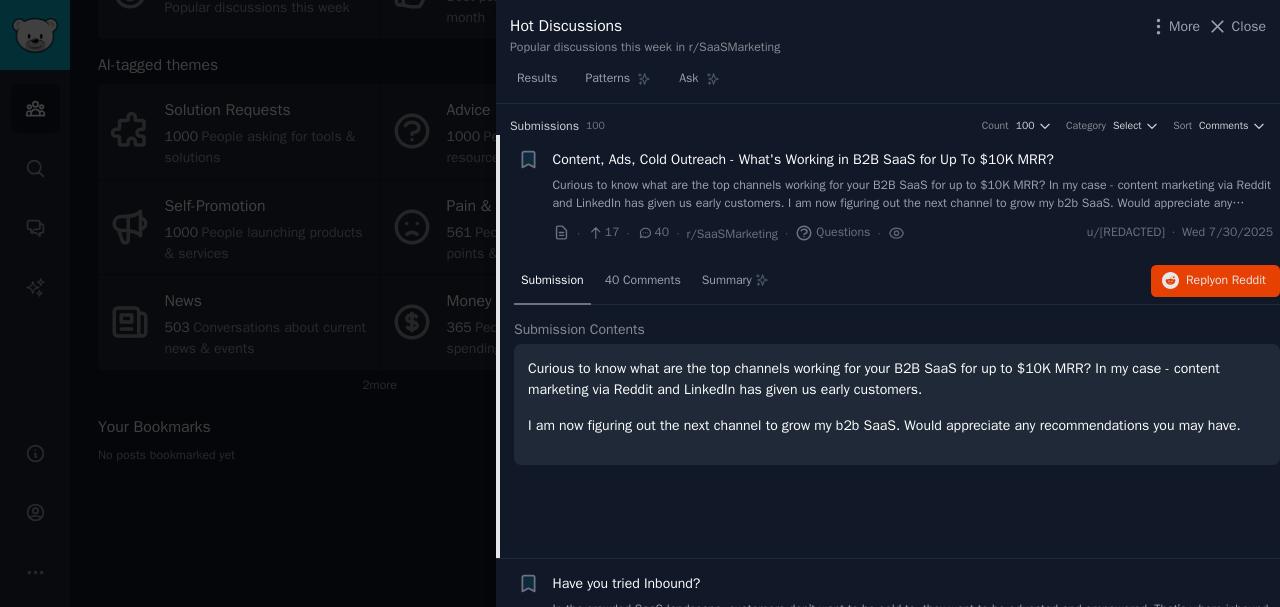 scroll, scrollTop: 31, scrollLeft: 0, axis: vertical 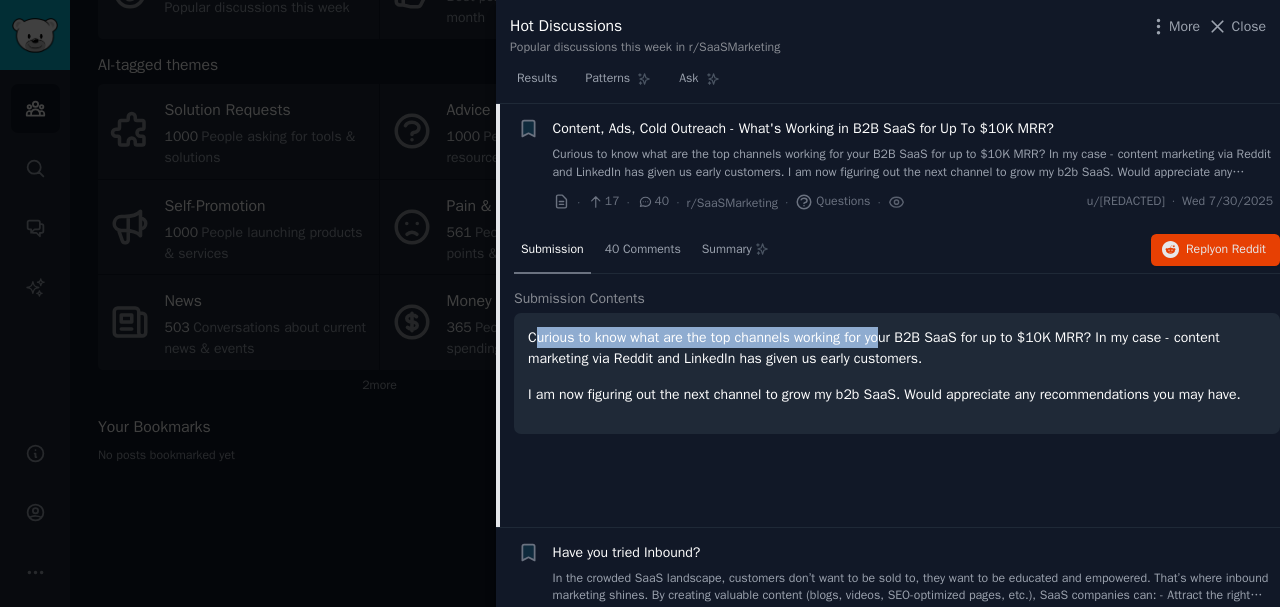 drag, startPoint x: 532, startPoint y: 330, endPoint x: 915, endPoint y: 344, distance: 383.2558 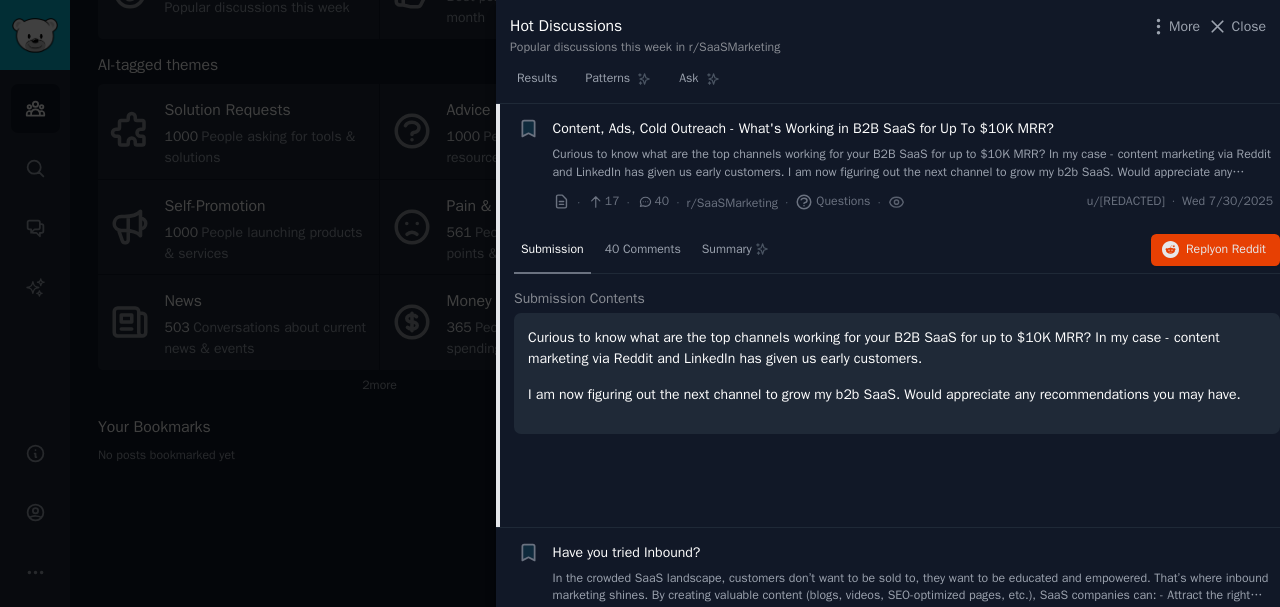 click on "Curious to know what are the top channels working for your B2B SaaS for up to $10K MRR? In my case - content marketing via Reddit and LinkedIn has given us early customers." at bounding box center [897, 348] 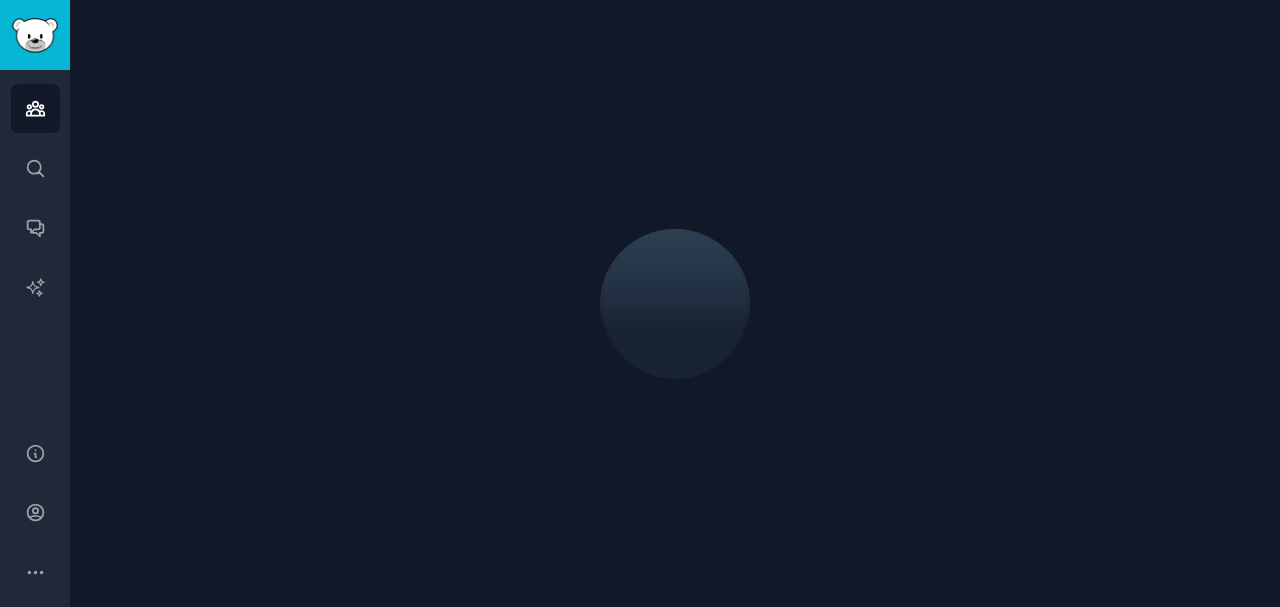 scroll, scrollTop: 0, scrollLeft: 0, axis: both 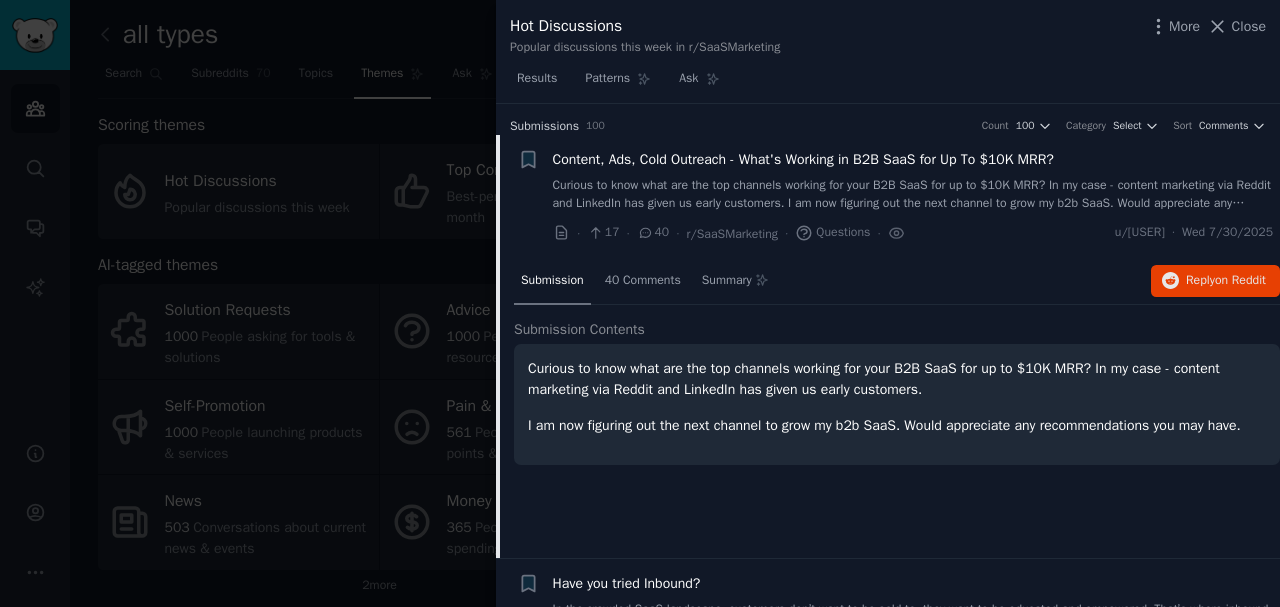 click on "Curious to know what are the top channels working for your B2B SaaS for up to $10K MRR? In my case - content marketing via Reddit and LinkedIn has given us early customers.
I am now figuring out the next channel to grow my b2b SaaS. Would appreciate any recommendations you may have." at bounding box center [913, 194] 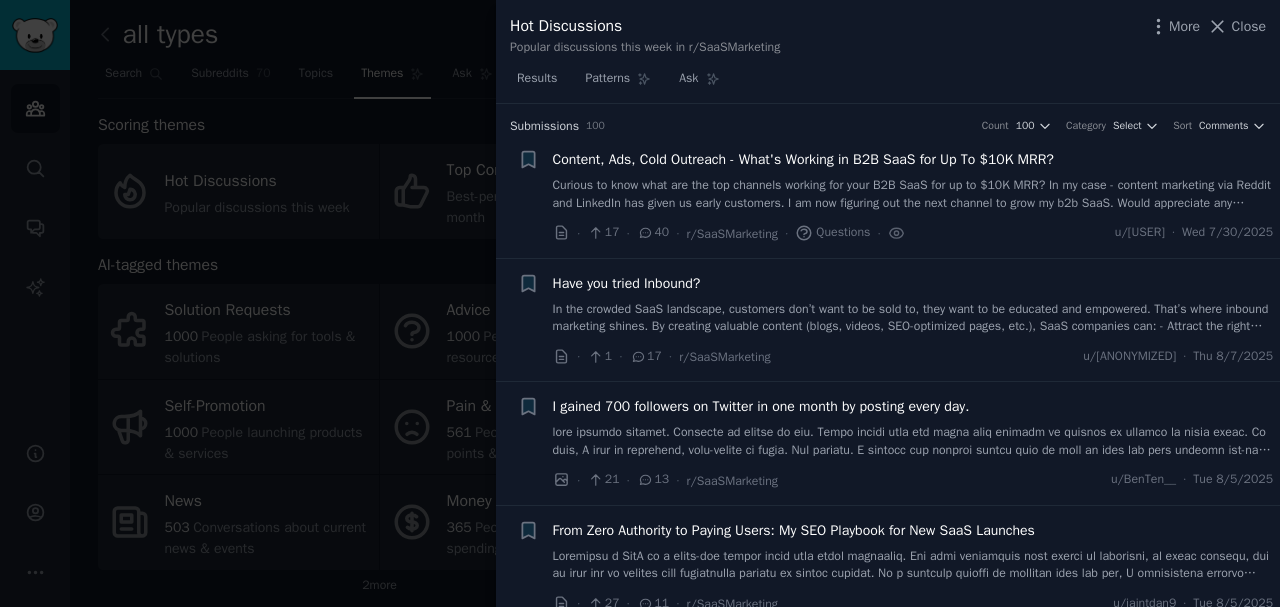 scroll, scrollTop: 31, scrollLeft: 0, axis: vertical 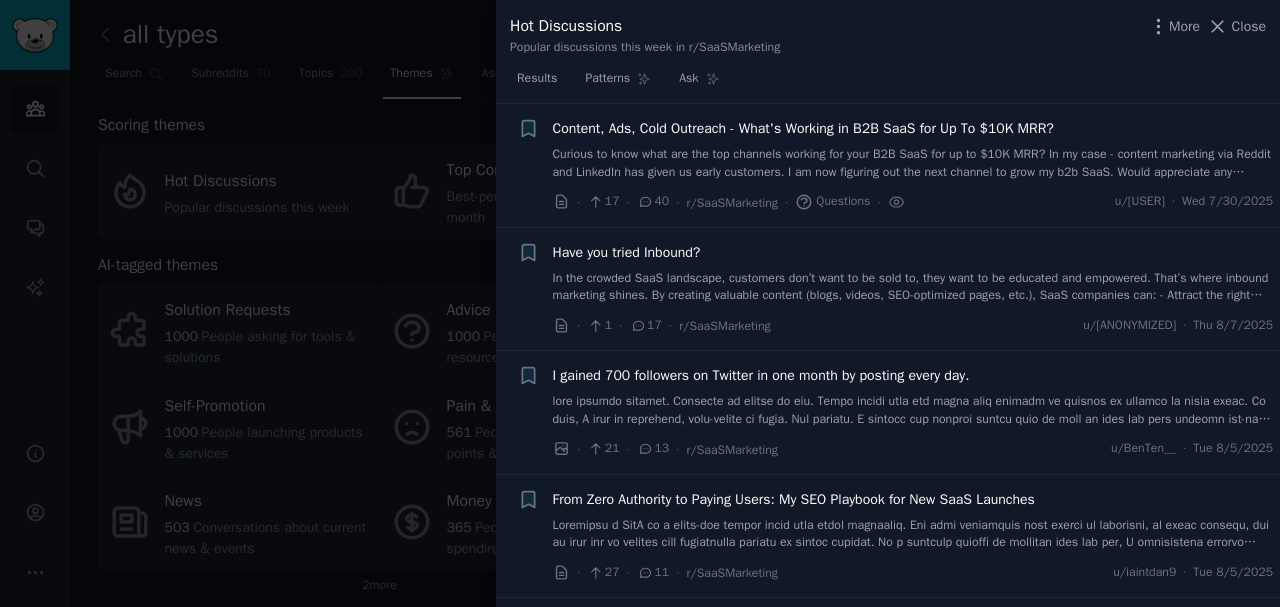 click on "Curious to know what are the top channels working for your B2B SaaS for up to $10K MRR? In my case - content marketing via Reddit and LinkedIn has given us early customers.
I am now figuring out the next channel to grow my b2b SaaS. Would appreciate any recommendations you may have." at bounding box center [913, 163] 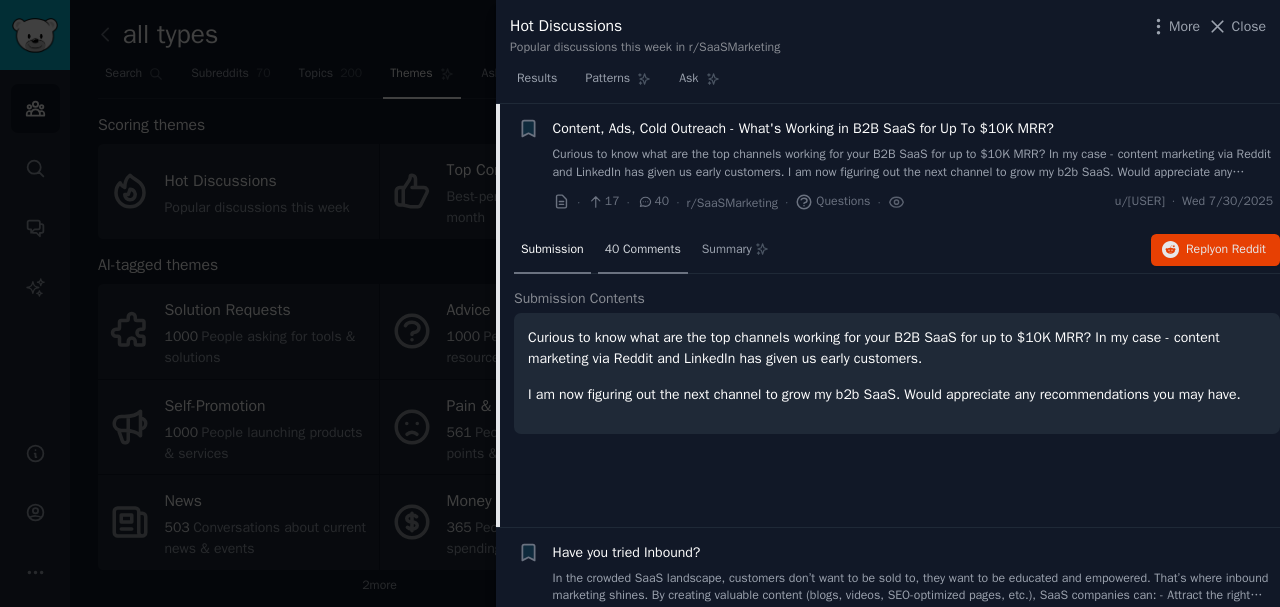 click on "40 Comments" at bounding box center (643, 250) 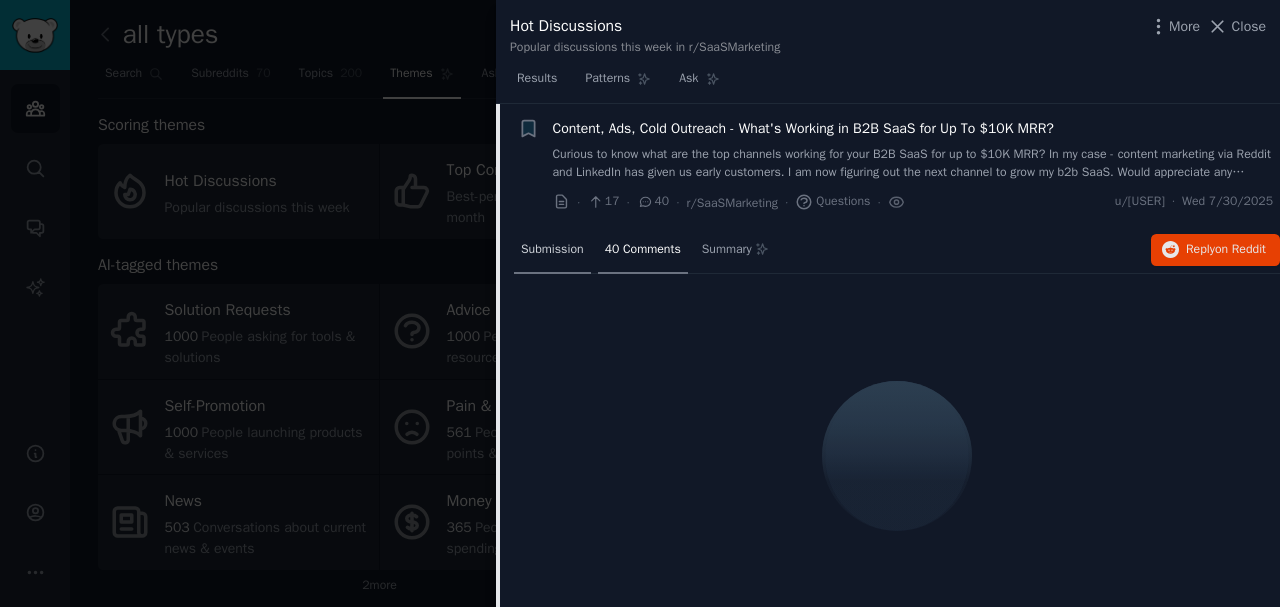 click on "Submission" at bounding box center (552, 250) 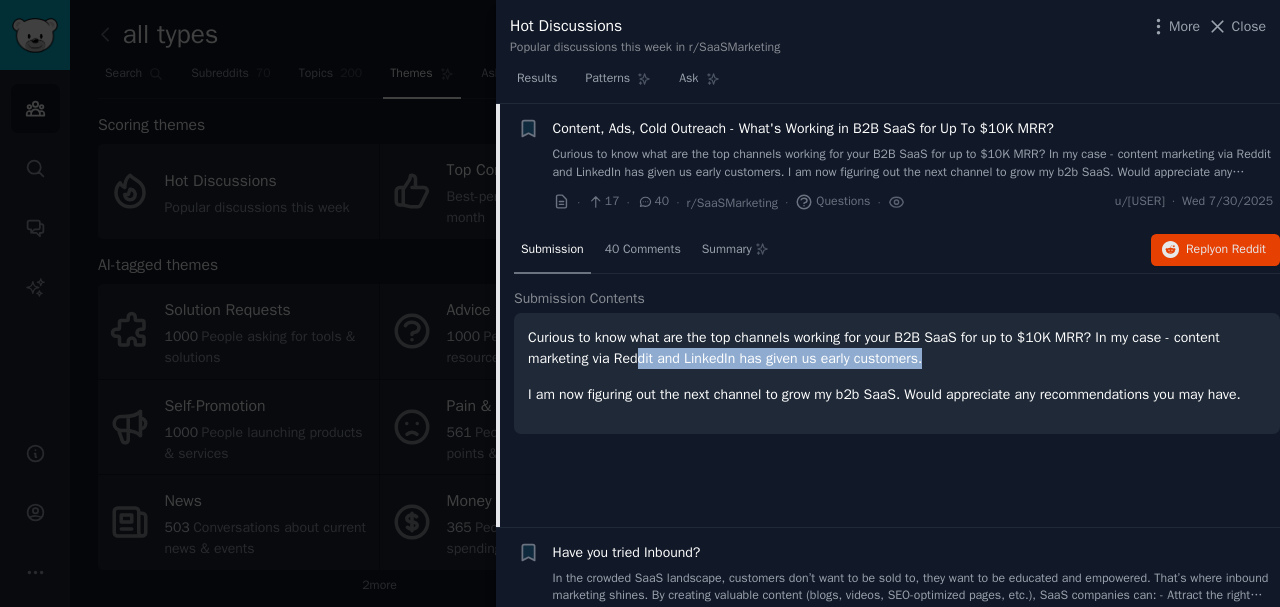drag, startPoint x: 965, startPoint y: 356, endPoint x: 636, endPoint y: 354, distance: 329.00607 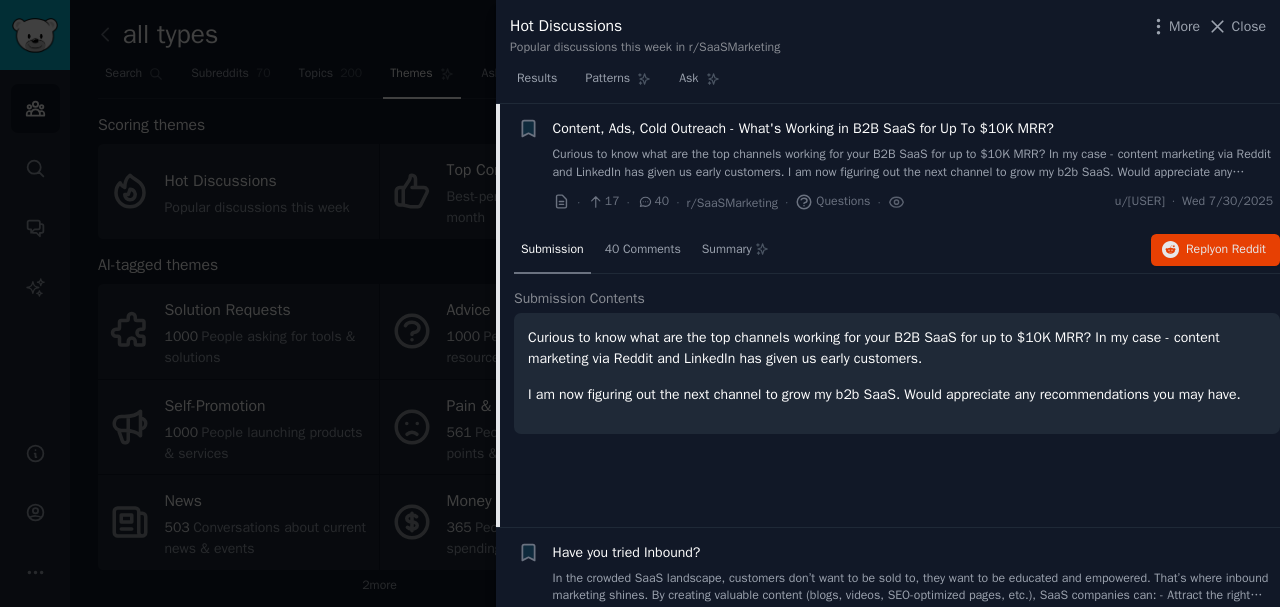 click on "Submission 40 Comments Summary Reply  on Reddit Submission Contents Curious to know what are the top channels working for your B2B SaaS for up to $10K MRR? In my case - content marketing via Reddit and LinkedIn has given us early customers.
I am now figuring out the next channel to grow my b2b SaaS. Would appreciate any recommendations you may have." at bounding box center [897, 377] 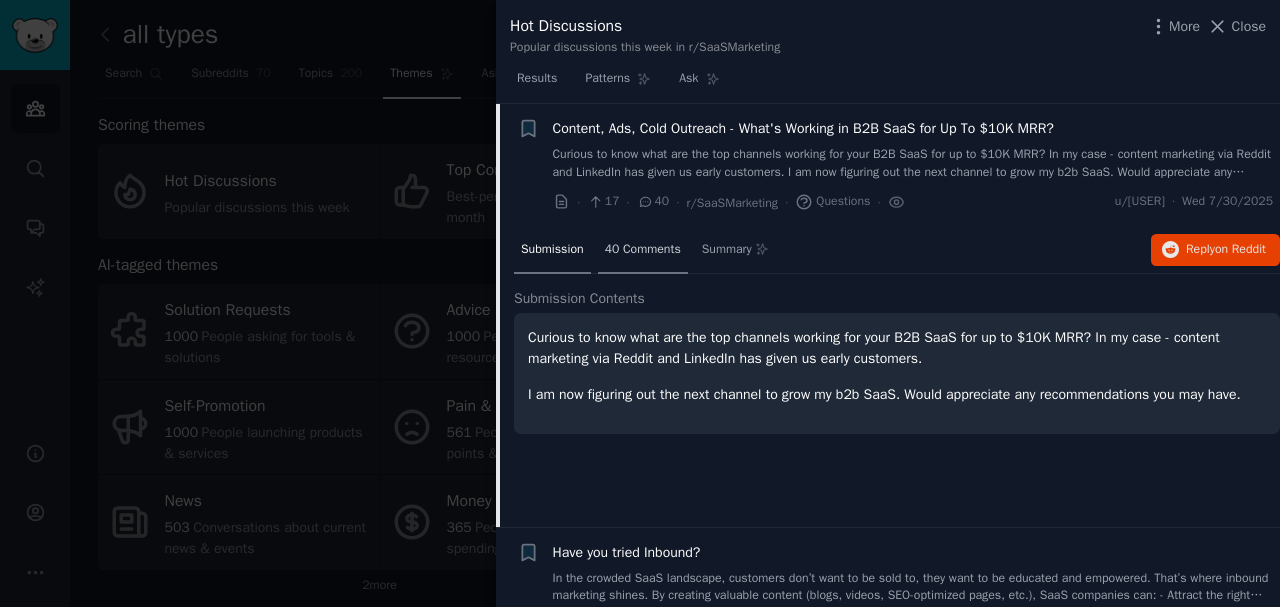 click on "40 Comments" at bounding box center [643, 250] 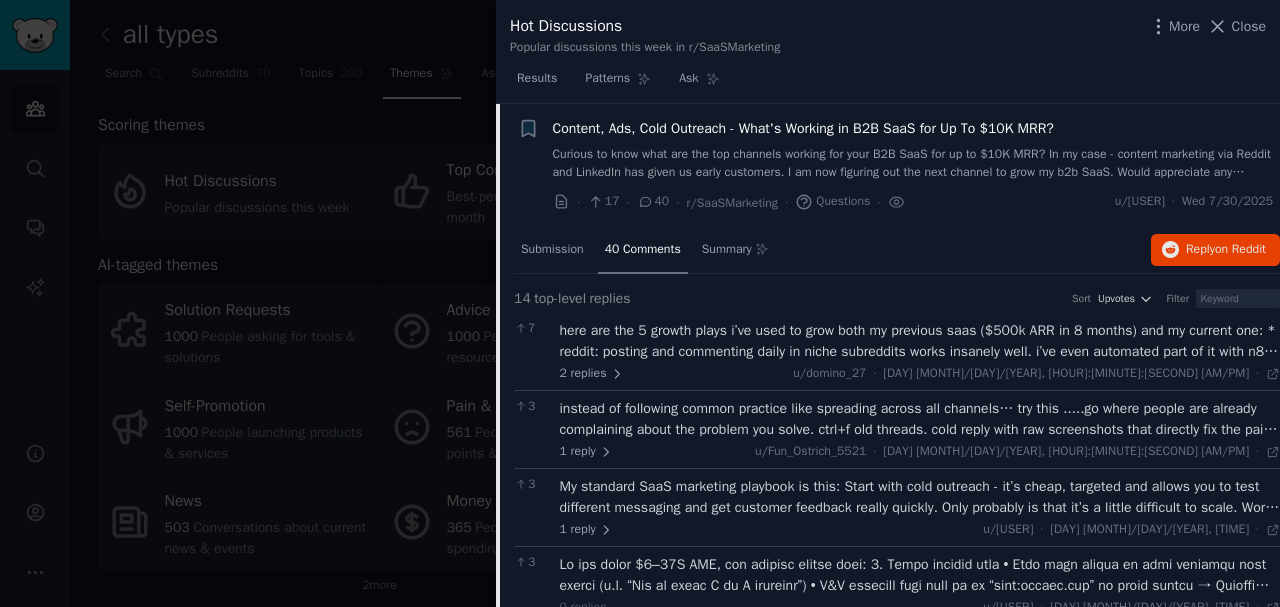 click on "here are the 5 growth plays i’ve used to grow both my previous saas ($500k ARR in 8 months) and my current one:
* reddit: posting and commenting daily in niche subreddits works insanely well. i’ve even automated part of it with n8n, it scrapes new relevant threads and pings me on slack when there’s something worth jumping in.
* linkedin: i publish 5x/week. real insights, strategies, industries statistics, and things we’re testing live. this compounds over time.
* cold email (volume): for pure scale, i send \~1,000 emails/day using instantly. it’s all about consistency and solid targeting.
* cold email + linkedin (intent-based): for higher-quality leads, i pair clay (for data/personalization) with gojiberryAI, it finds people who’ve interacted with competitors, joined relevant events, or just changed jobs. replies are 🔥.
* partnerships: look for companies or creators who already have your target customers, and find a way to plug your offer into their flow (for companies)" at bounding box center (920, 341) 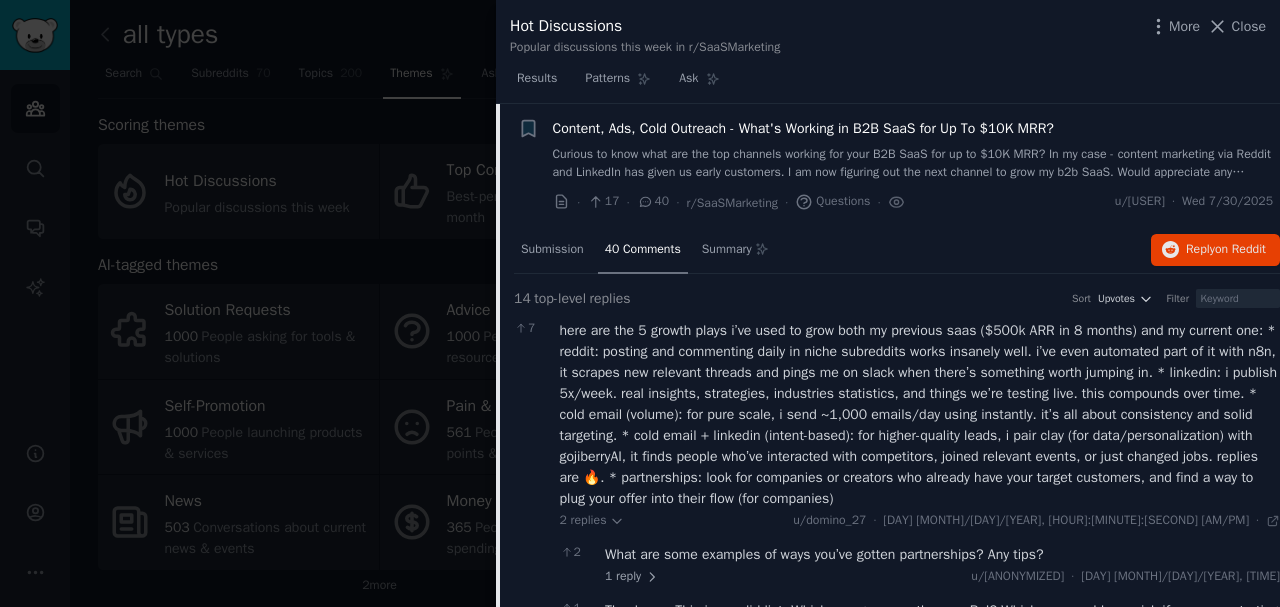 copy on "here are the 5 growth plays i’ve used to grow both my previous saas ($500k ARR in 8 months) and my current one:
* reddit: posting and commenting daily in niche subreddits works insanely well. i’ve even automated part of it with n8n, it scrapes new relevant threads and pings me on slack when there’s something worth jumping in.
* linkedin: i publish 5x/week. real insights, strategies, industries statistics, and things we’re testing live. this compounds over time.
* cold email (volume): for pure scale, i send \~1,000 emails/day using instantly. it’s all about consistency and solid targeting.
* cold email + linkedin (intent-based): for higher-quality leads, i pair clay (for data/personalization) with gojiberryAI, it finds people who’ve interacted with competitors, joined relevant events, or just changed jobs. replies are 🔥.
* partnerships: look for companies or creators who already have your target customers, and find a way to plug your offer into their flow (for companies)" 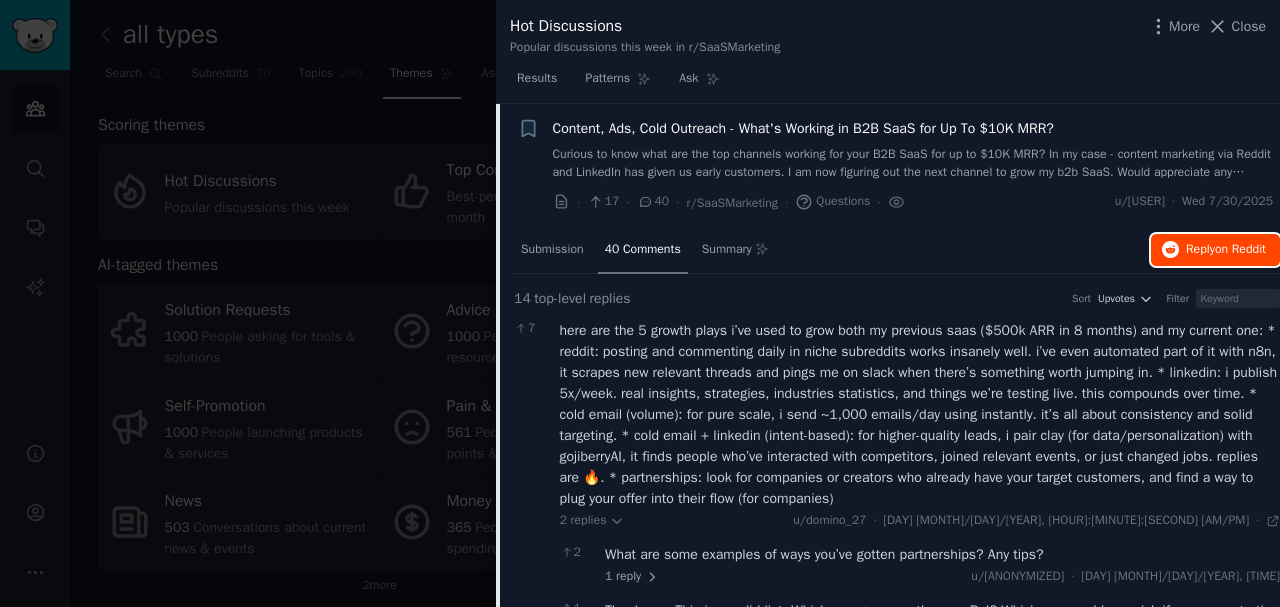 click on "Reply  on Reddit" at bounding box center (1226, 250) 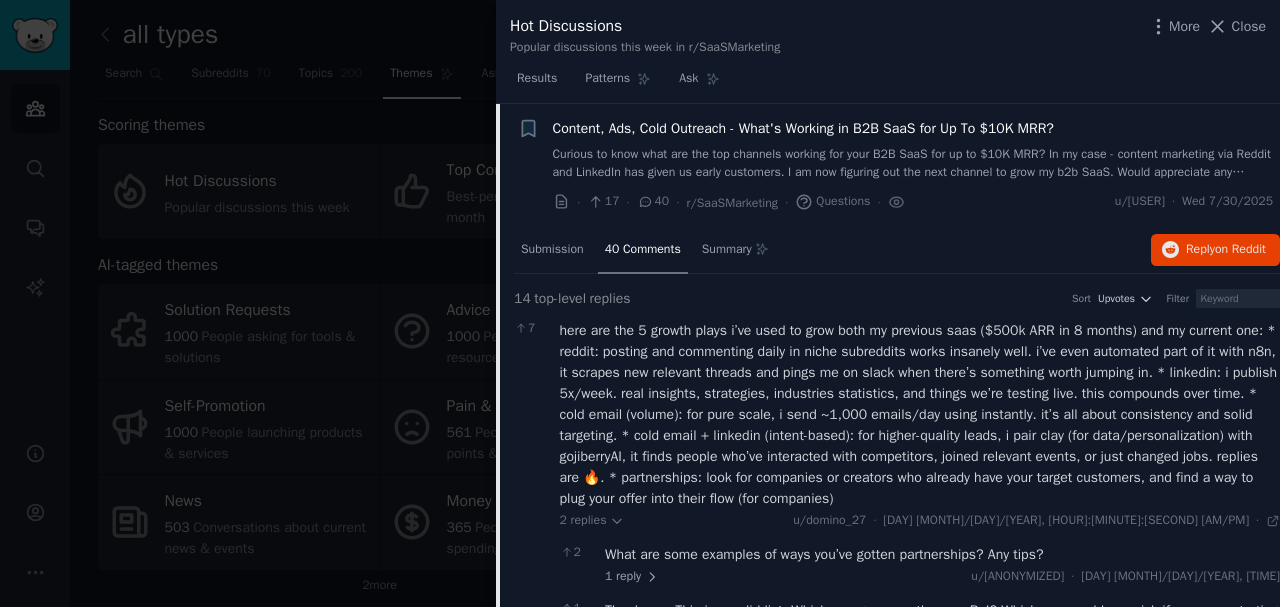click on "Content, Ads, Cold Outreach - What's Working in B2B SaaS for Up To $10K MRR?" at bounding box center (803, 128) 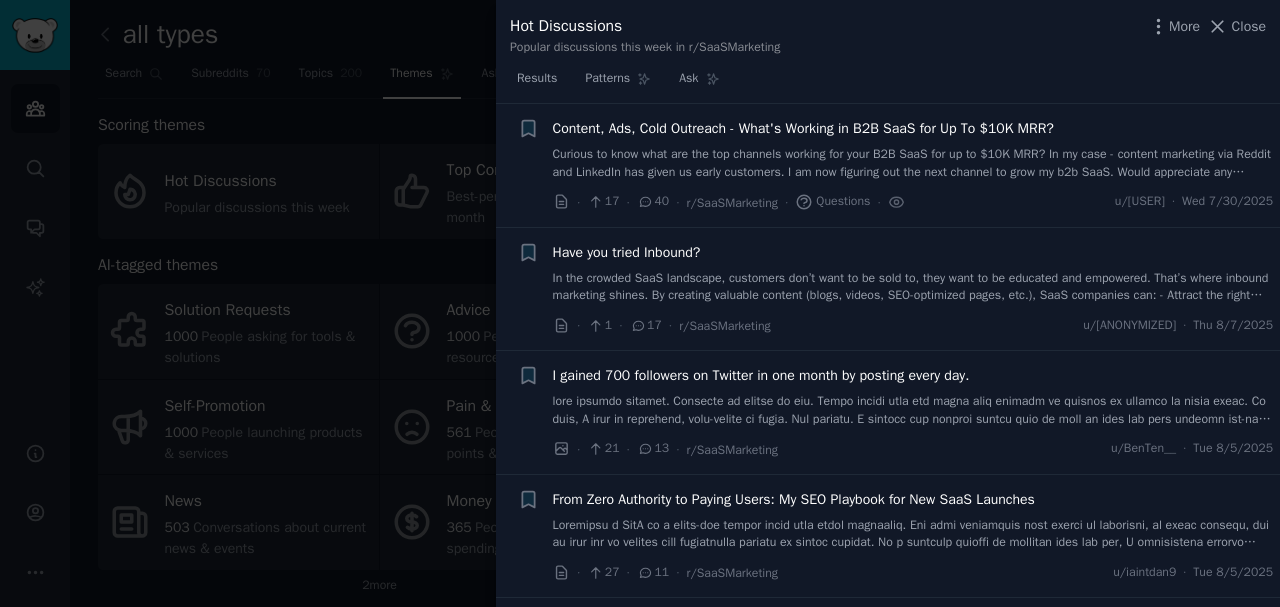 click on "Have you tried Inbound?" at bounding box center (627, 252) 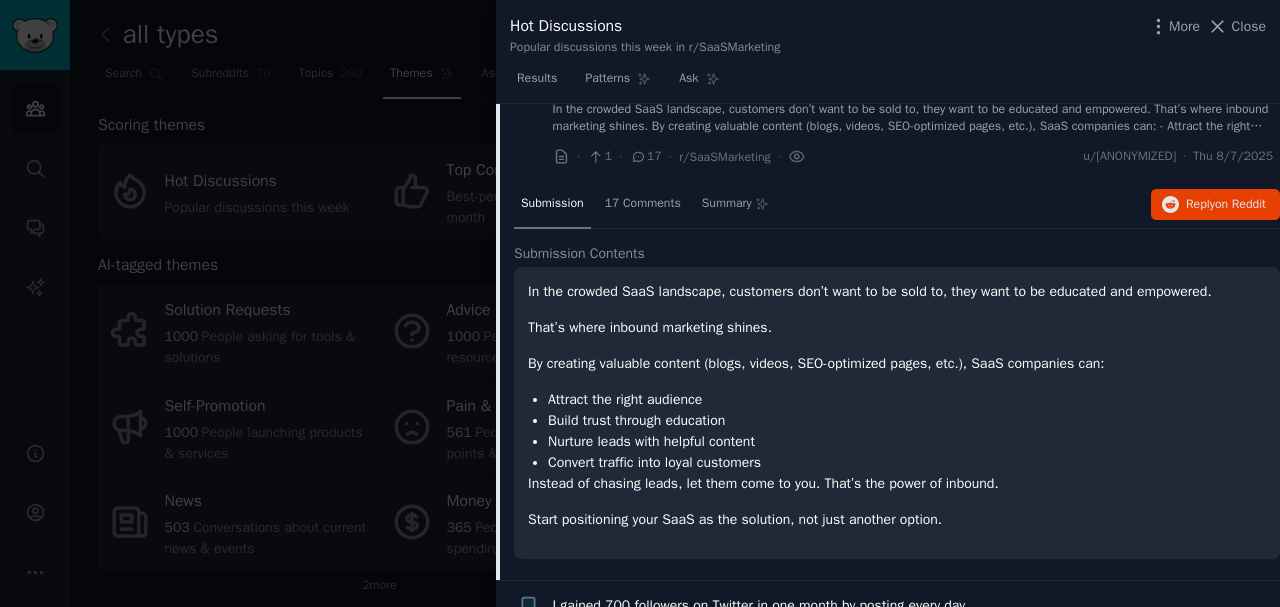 scroll, scrollTop: 221, scrollLeft: 0, axis: vertical 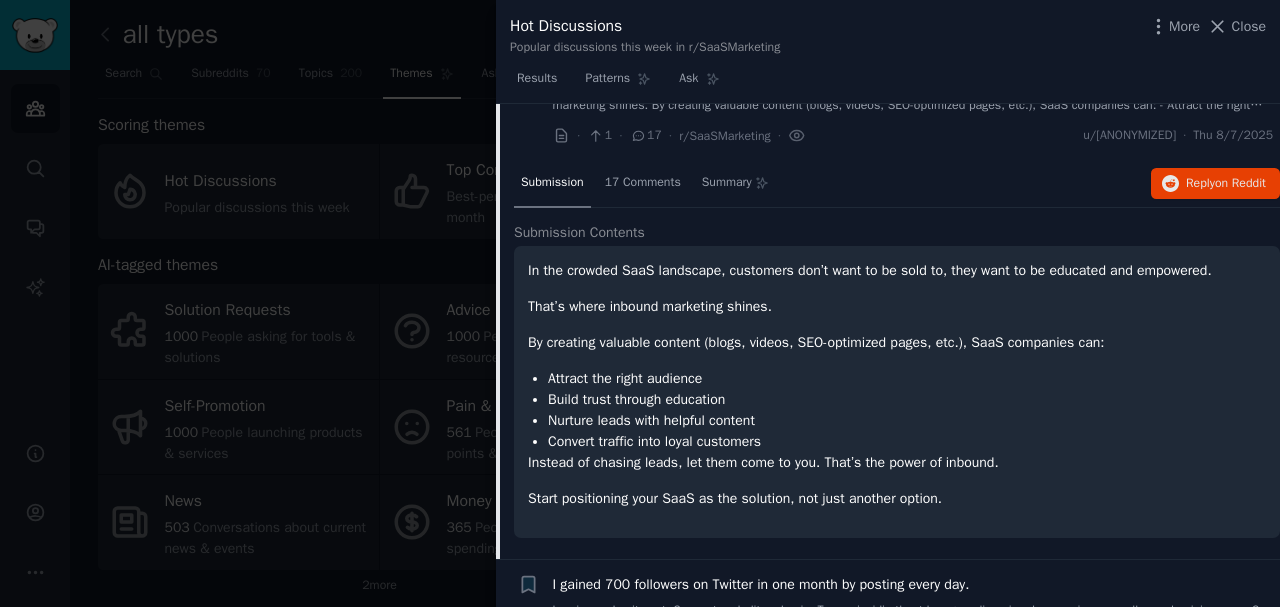 drag, startPoint x: 1054, startPoint y: 365, endPoint x: 1083, endPoint y: 336, distance: 41.01219 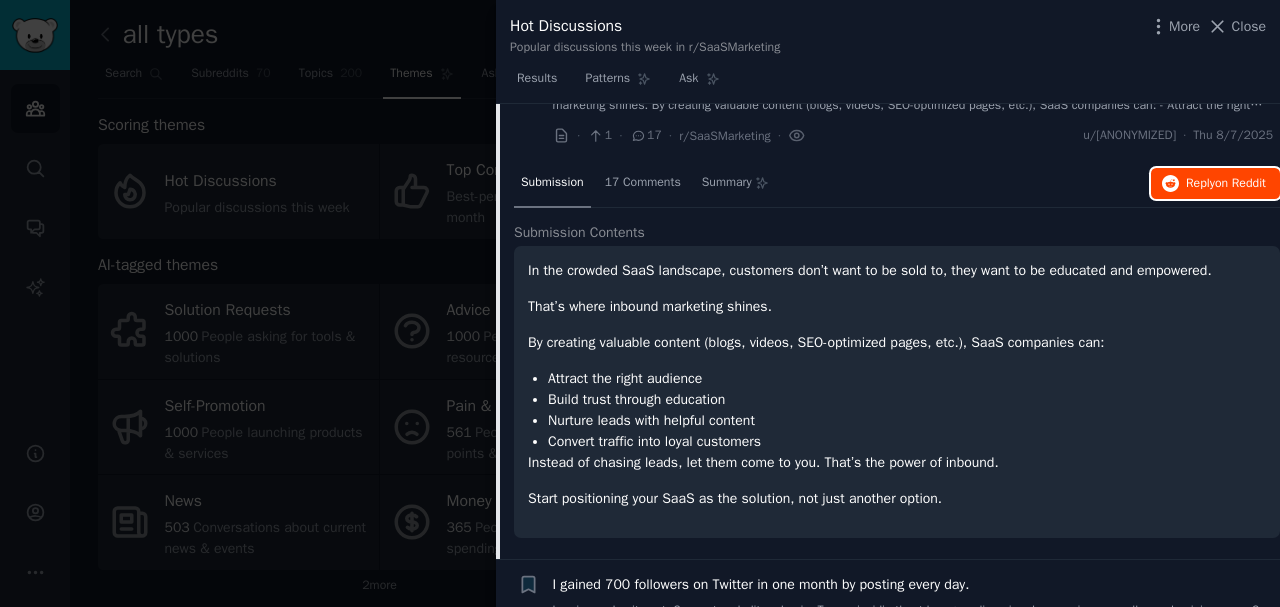 click on "Reply  on Reddit" at bounding box center (1215, 184) 